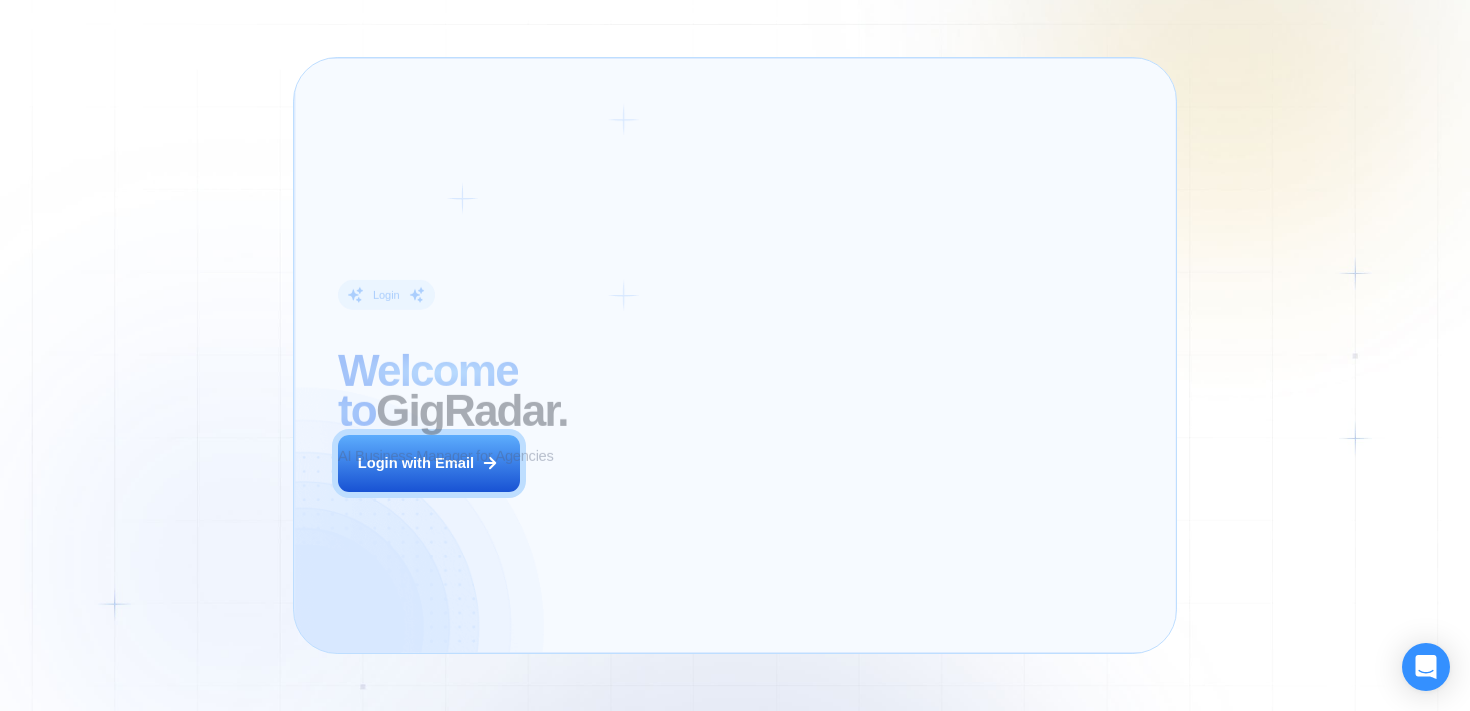 scroll, scrollTop: 0, scrollLeft: 0, axis: both 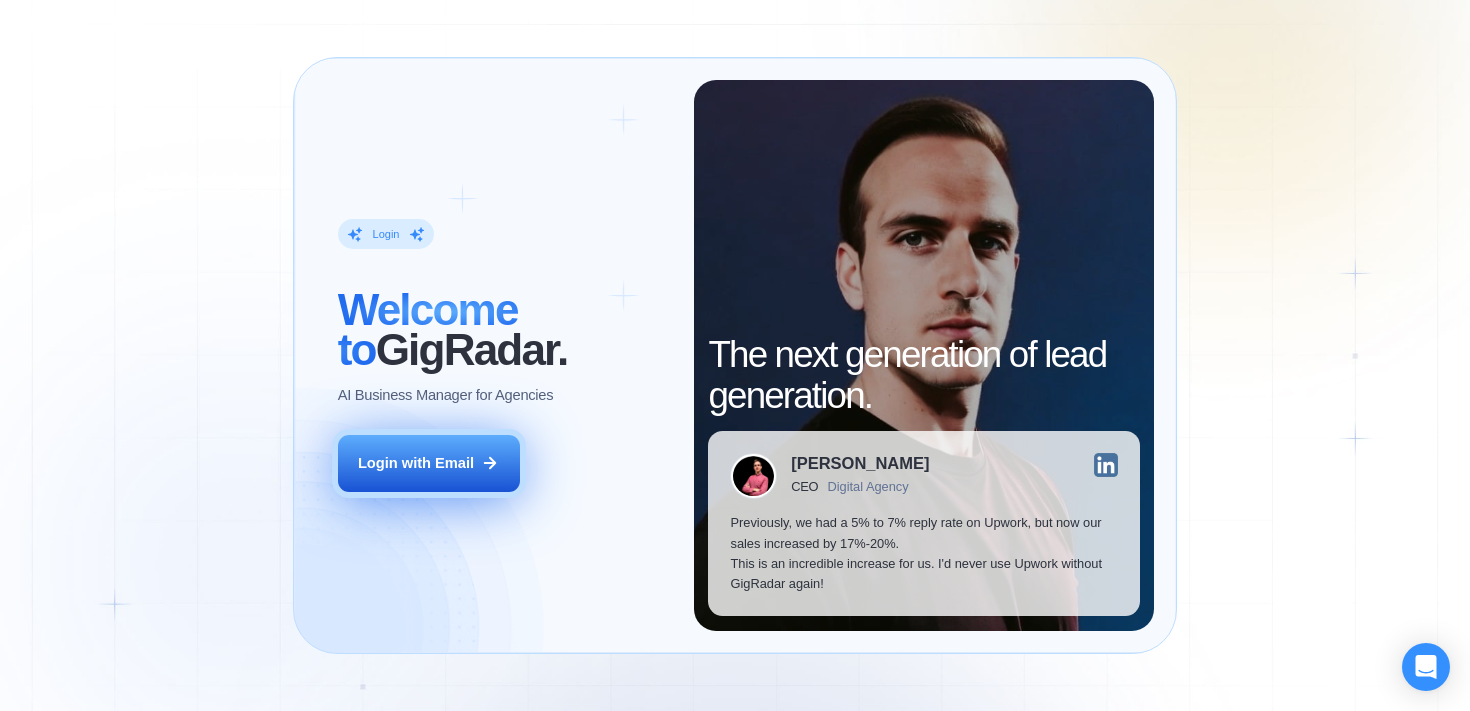 click on "Login with Email" at bounding box center (416, 463) 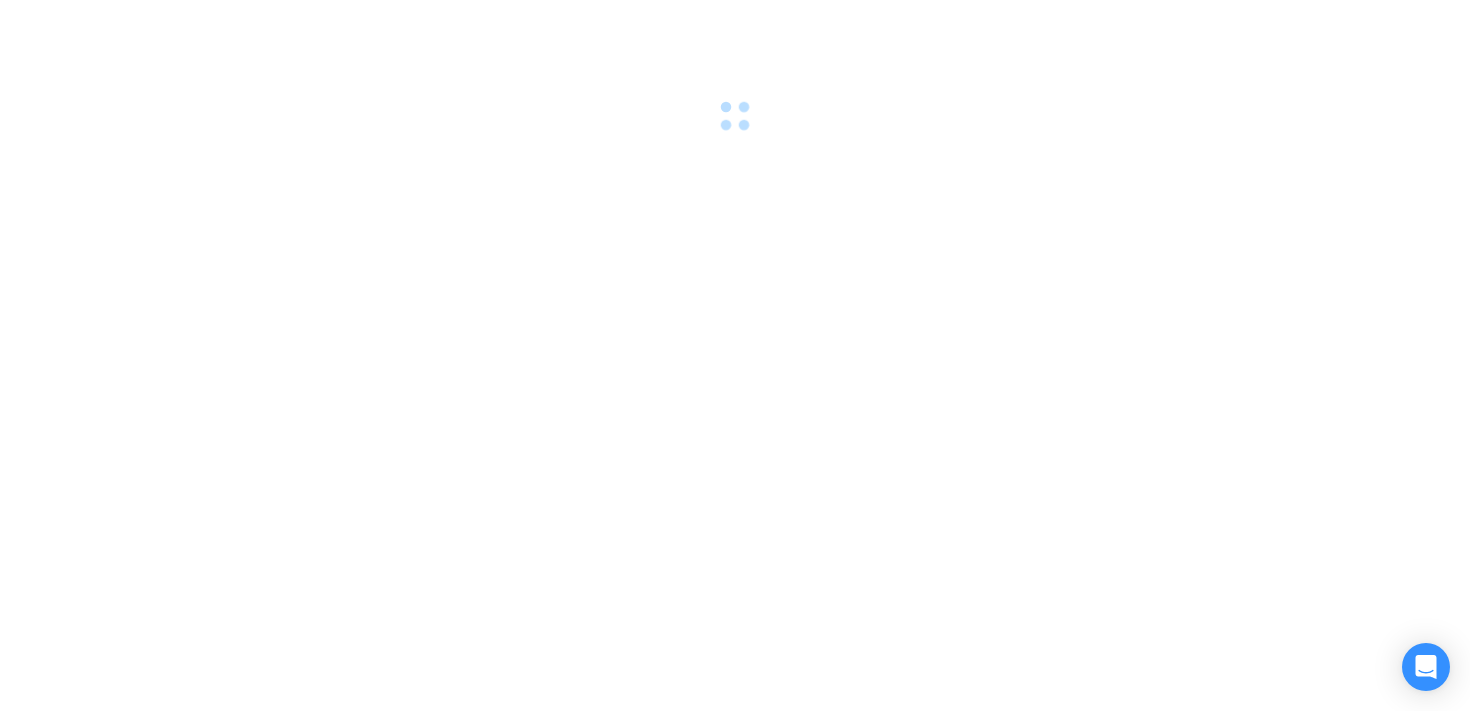 scroll, scrollTop: 0, scrollLeft: 0, axis: both 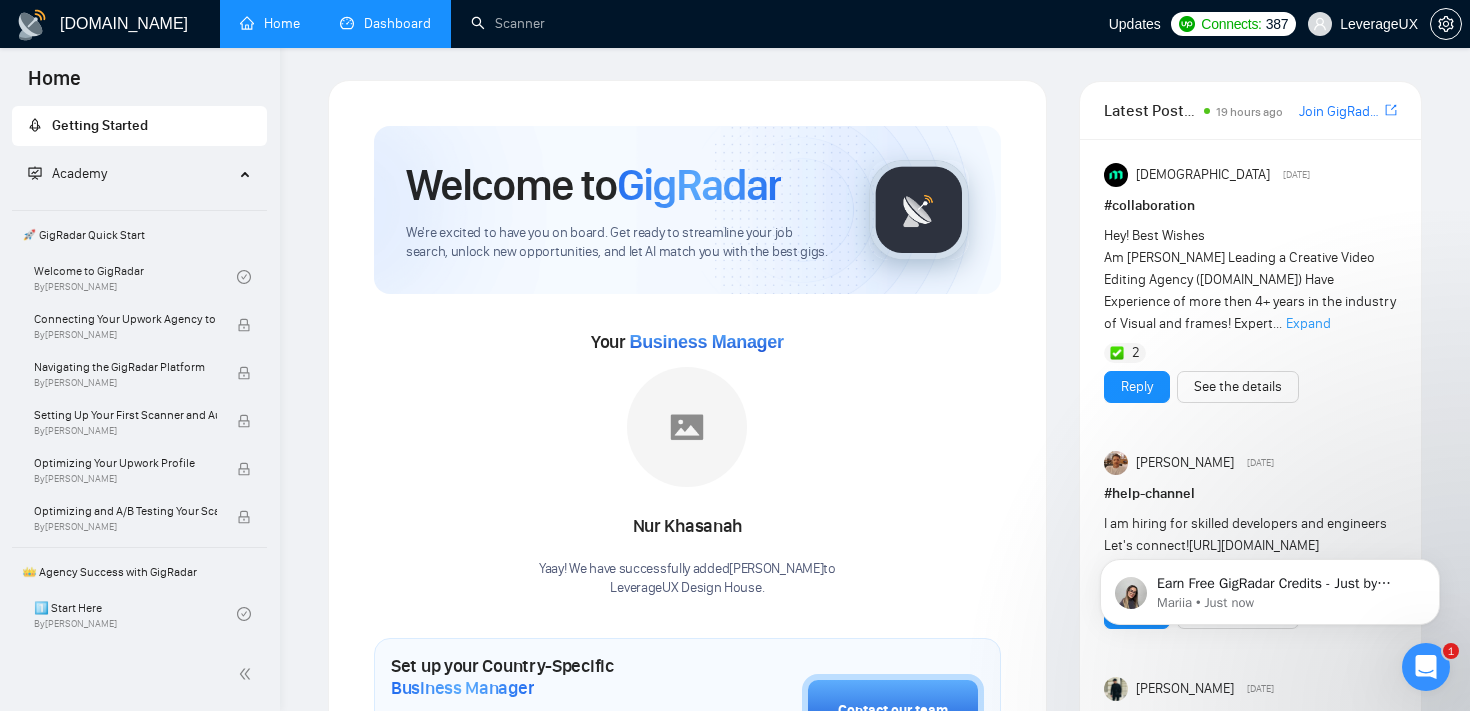 click on "Dashboard" at bounding box center (385, 23) 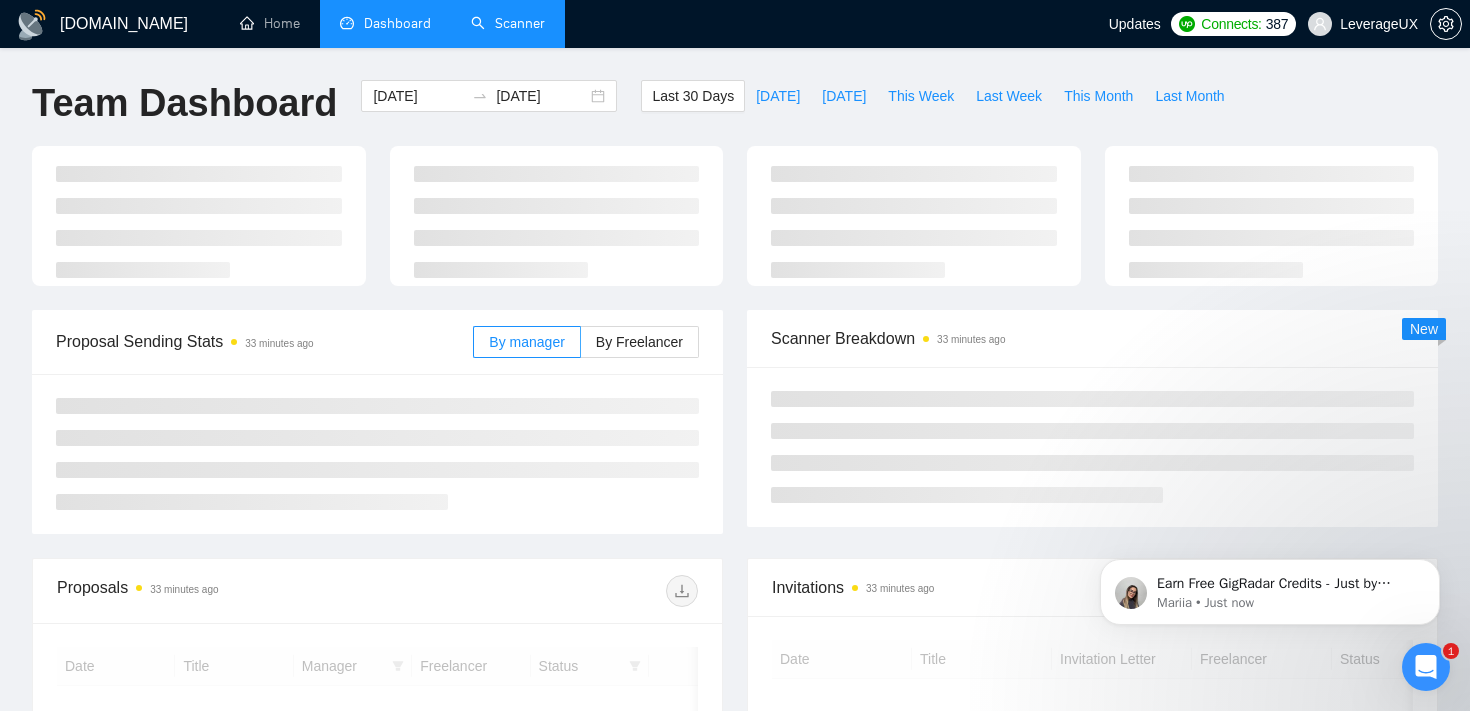 click on "Scanner" at bounding box center [508, 23] 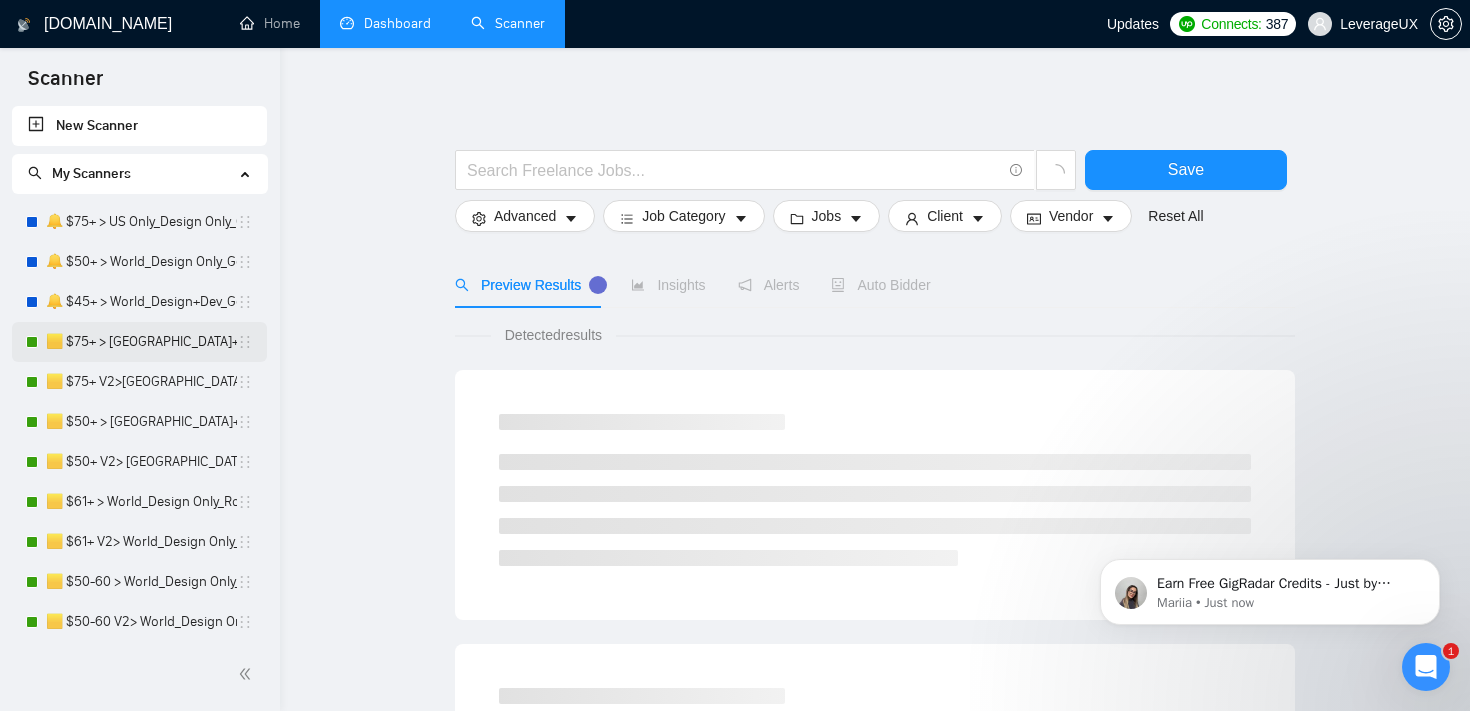 click on "🟨 $75+ > [GEOGRAPHIC_DATA]+[GEOGRAPHIC_DATA] Only_Tony-UX/UI_General" at bounding box center [141, 342] 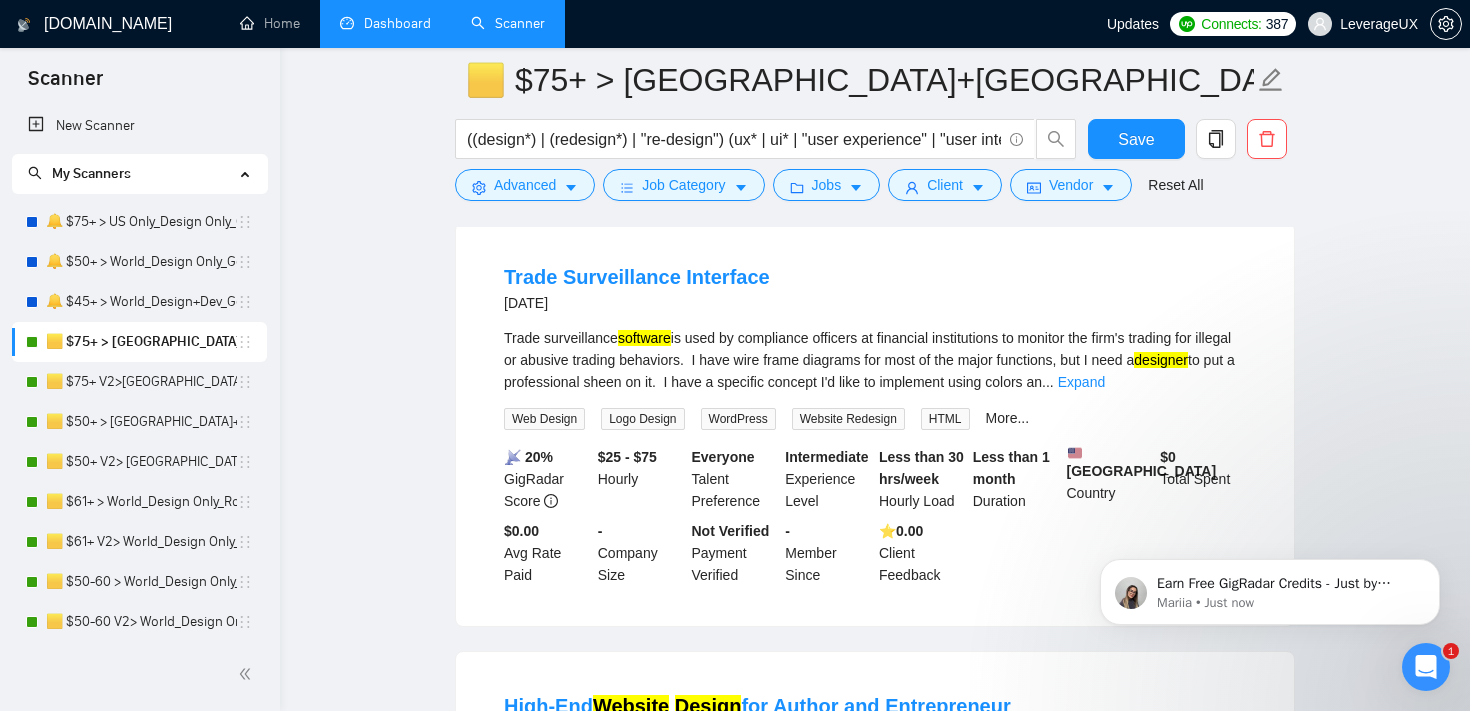 scroll, scrollTop: 644, scrollLeft: 0, axis: vertical 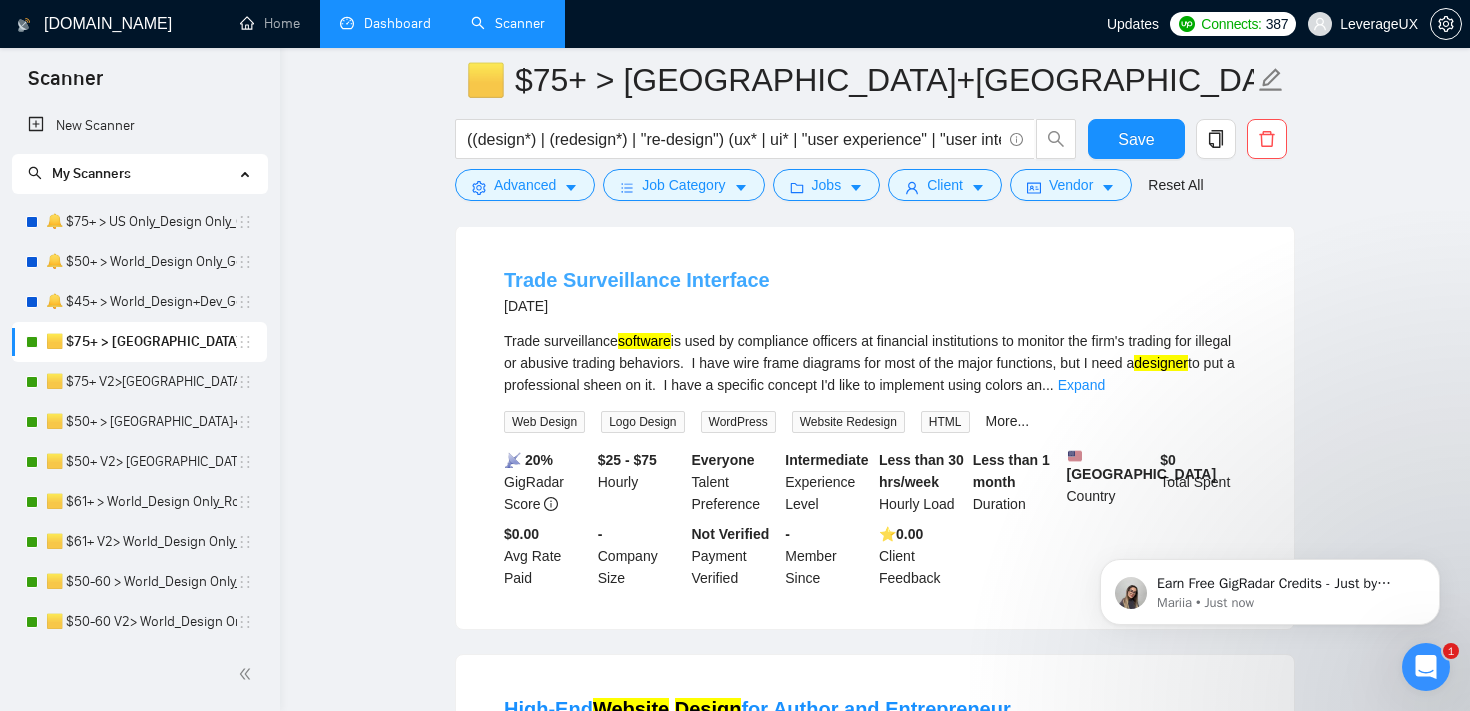 click on "Trade Surveillance Interface" at bounding box center (637, 280) 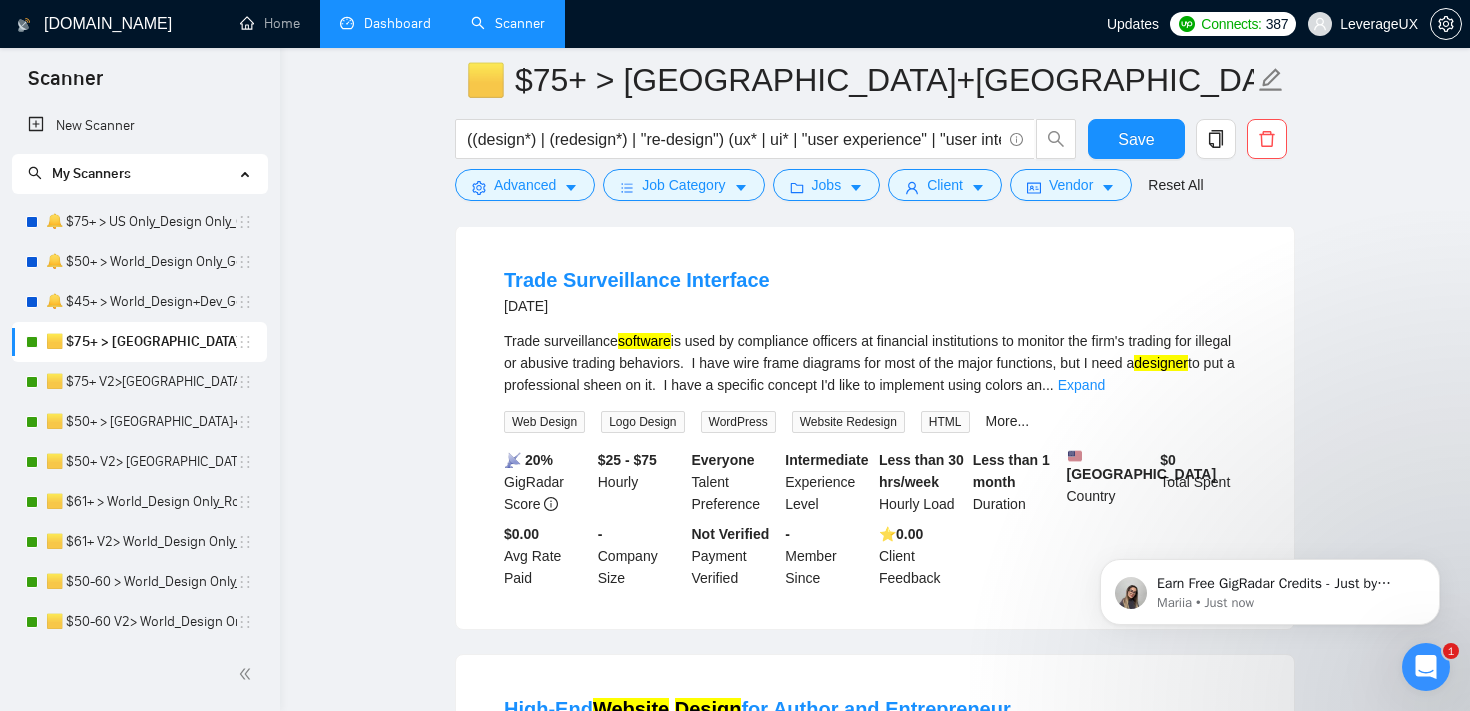 click on "Dashboard" at bounding box center [385, 23] 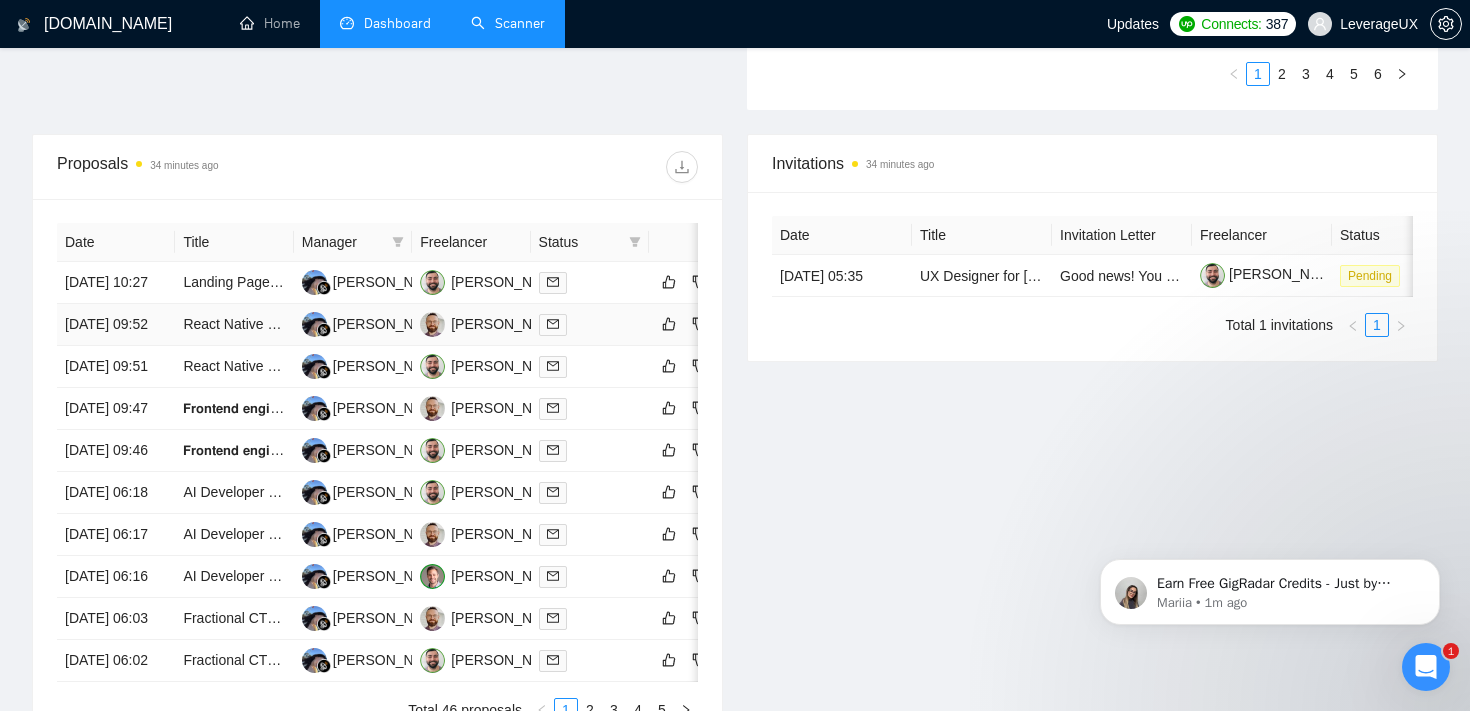 scroll, scrollTop: 720, scrollLeft: 0, axis: vertical 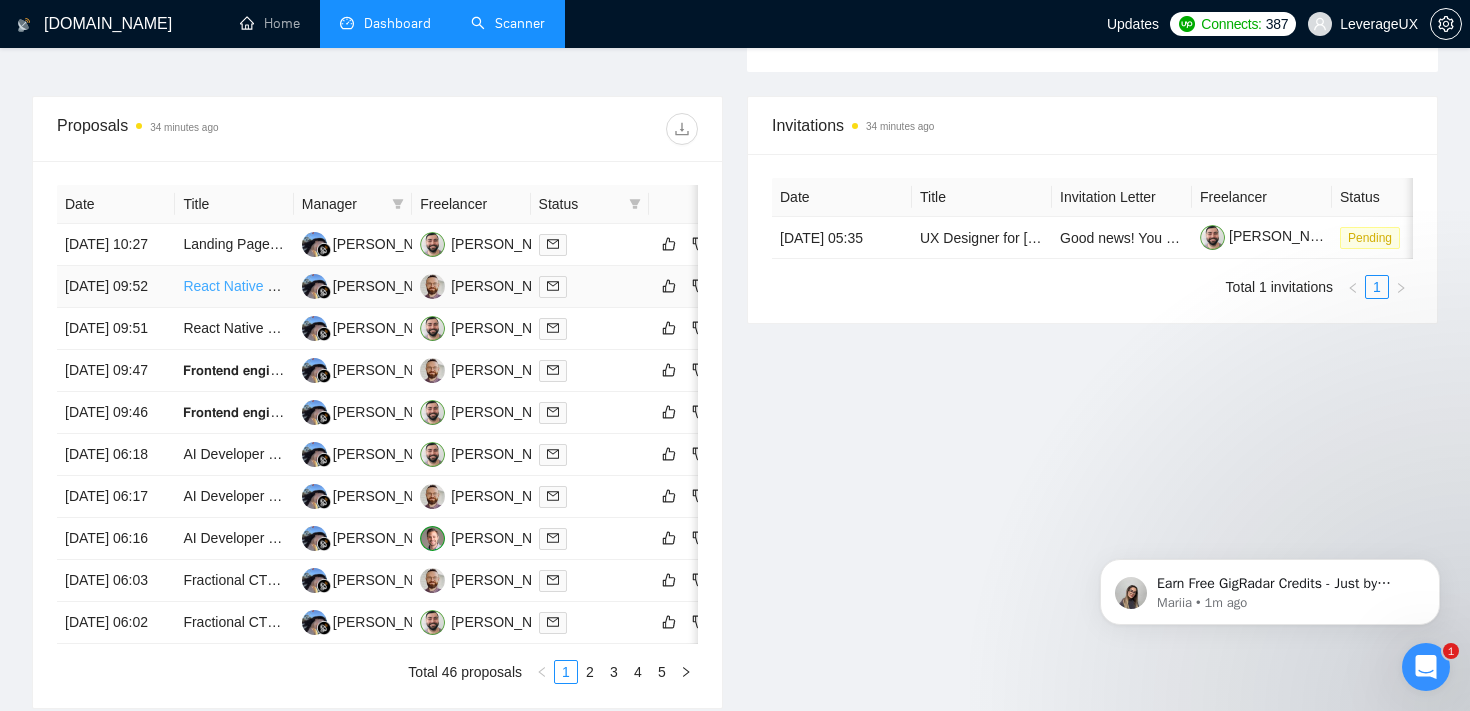 click on "React Native Expert Developer for iOS + Android" at bounding box center [334, 286] 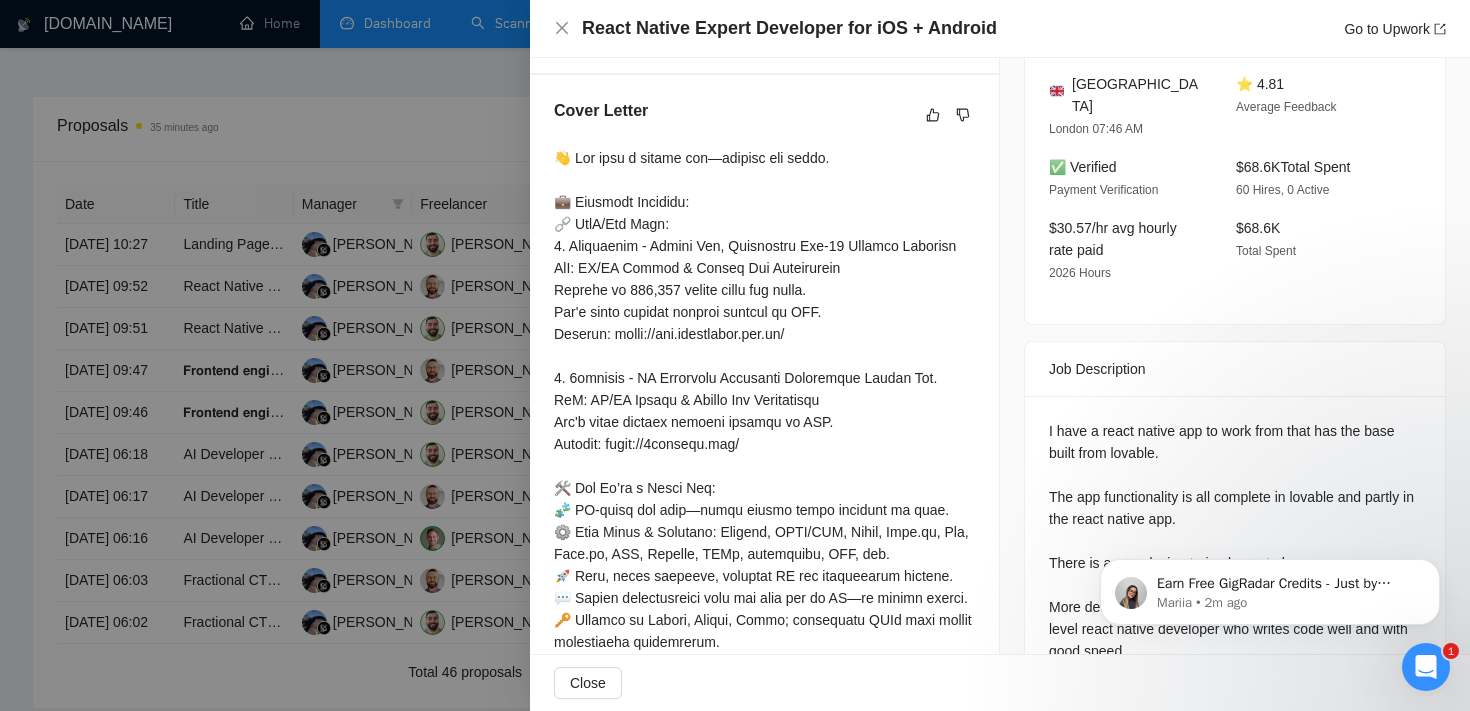 scroll, scrollTop: 471, scrollLeft: 0, axis: vertical 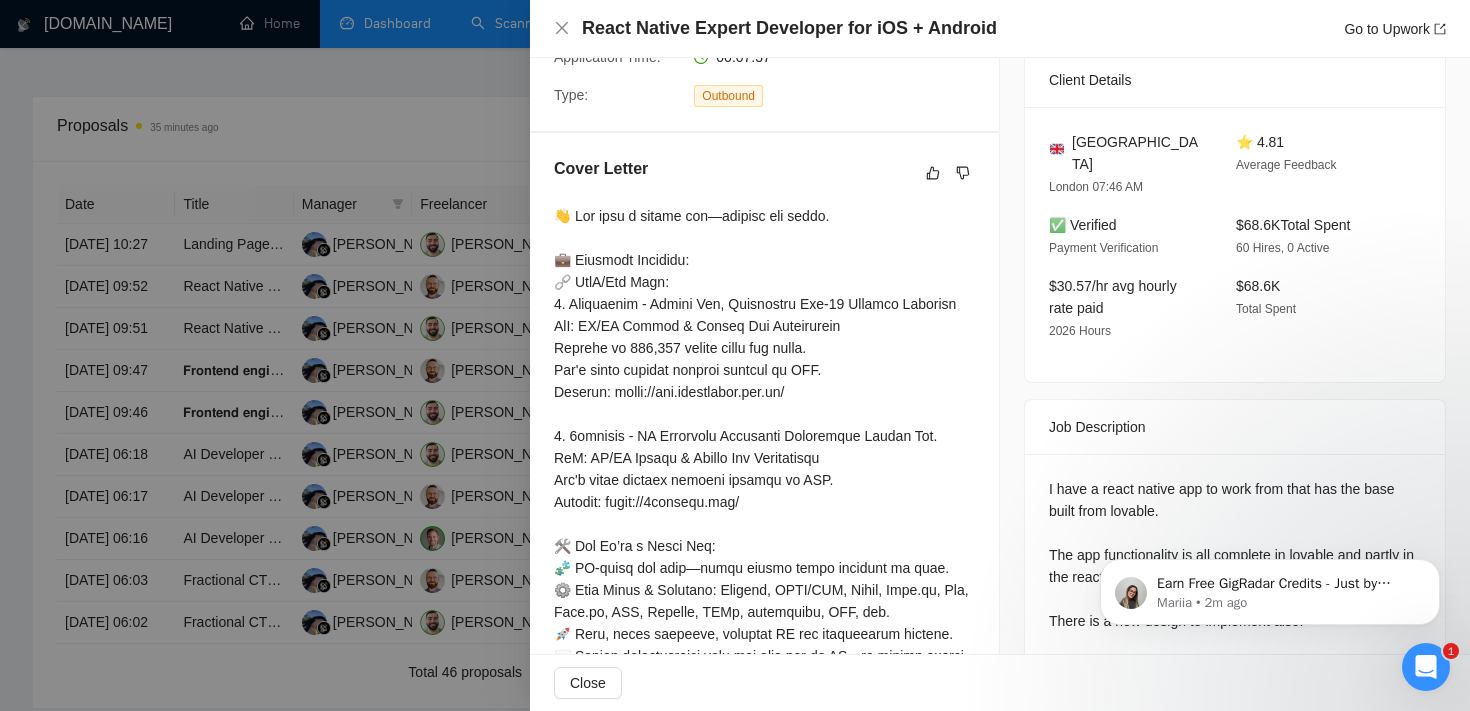 click at bounding box center [735, 355] 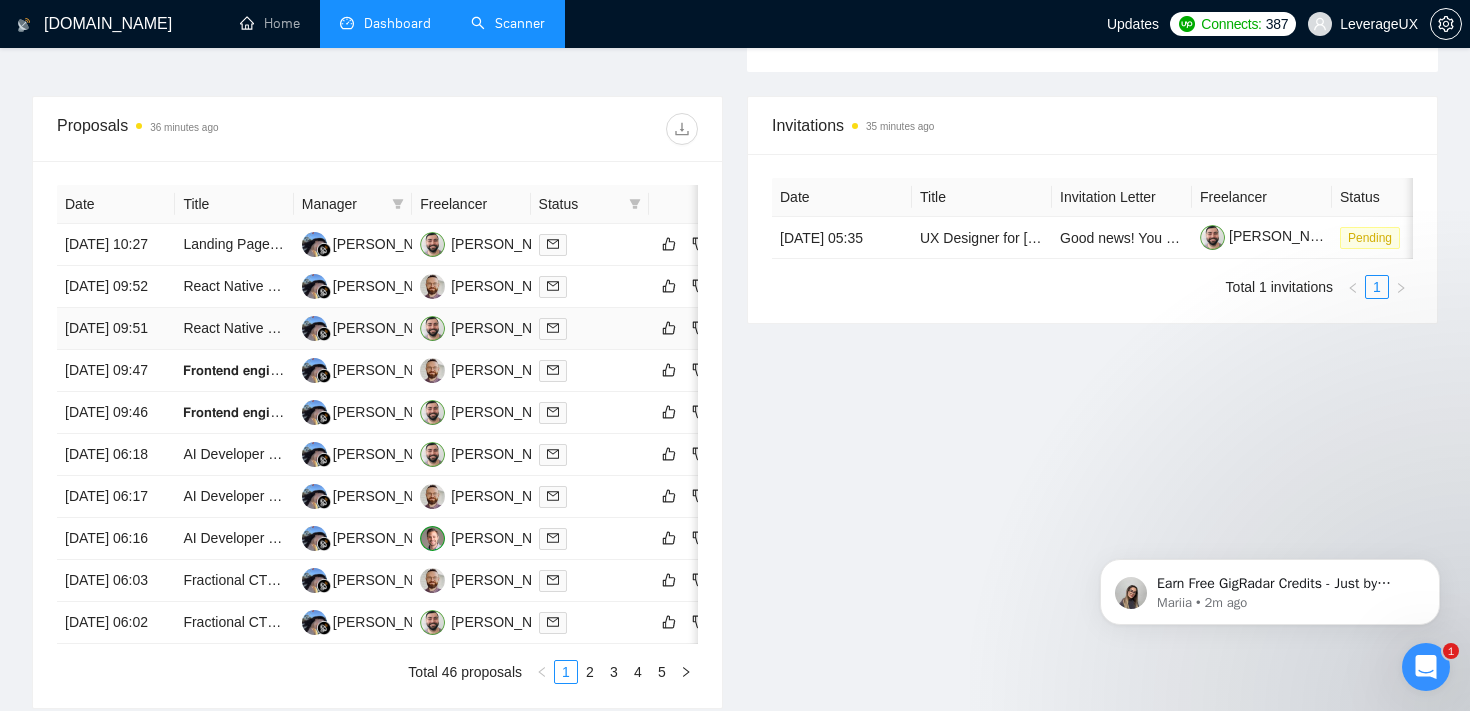 click at bounding box center (590, 328) 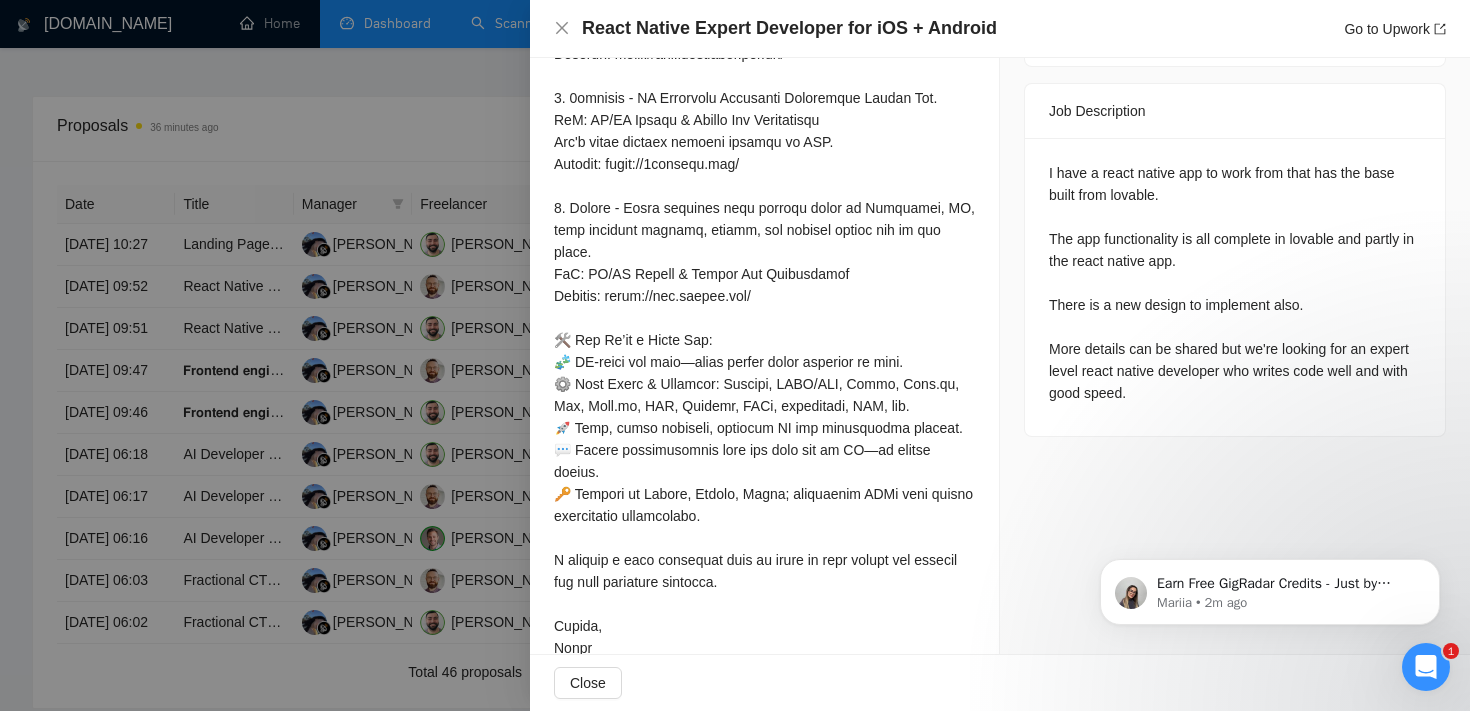 scroll, scrollTop: 823, scrollLeft: 0, axis: vertical 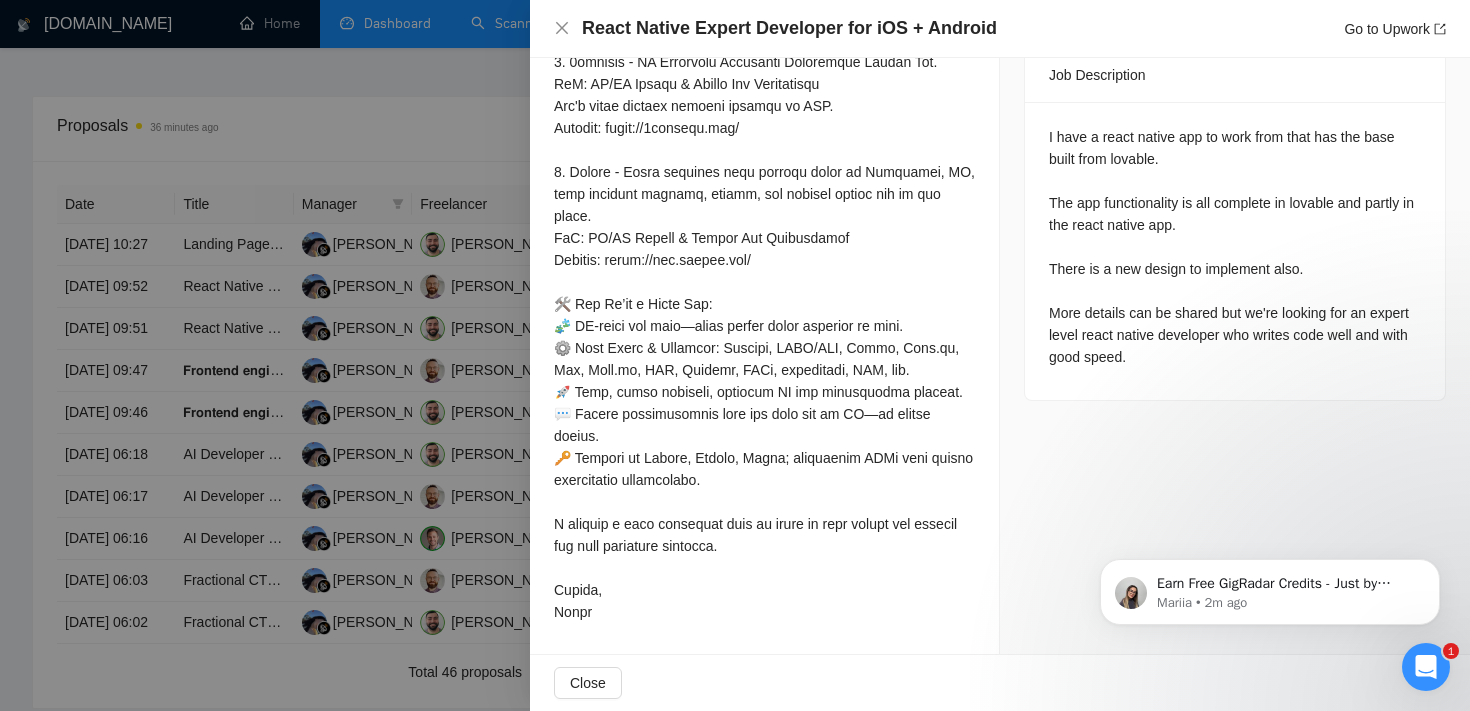 click at bounding box center [735, 355] 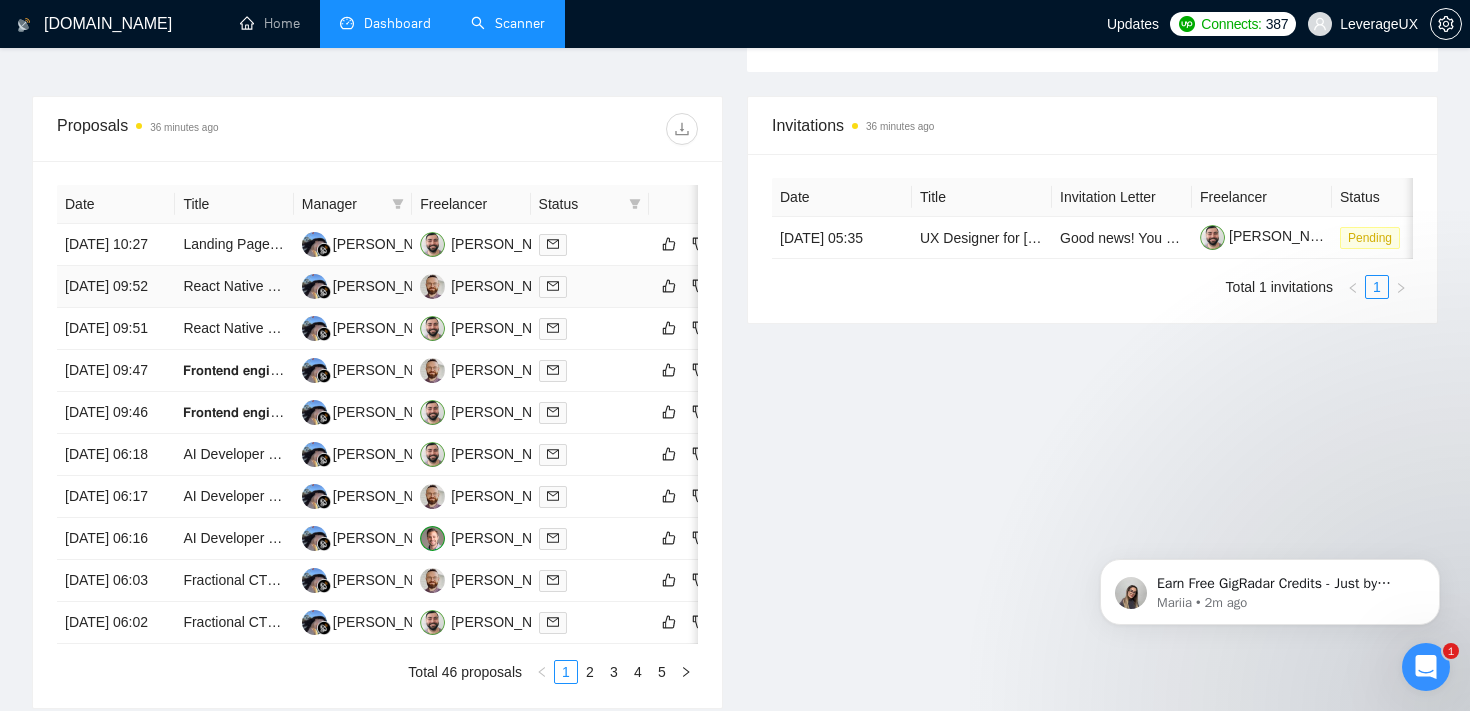 click at bounding box center [590, 286] 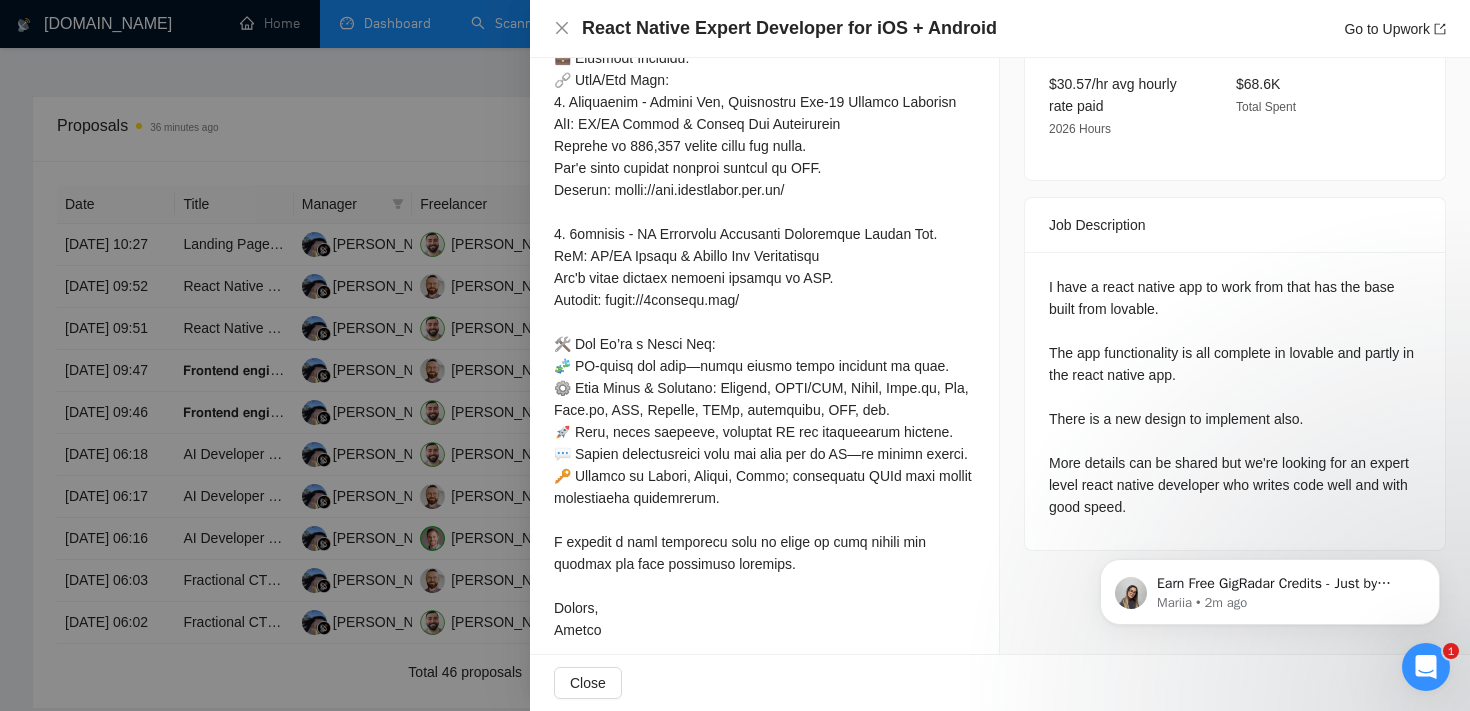 scroll, scrollTop: 713, scrollLeft: 0, axis: vertical 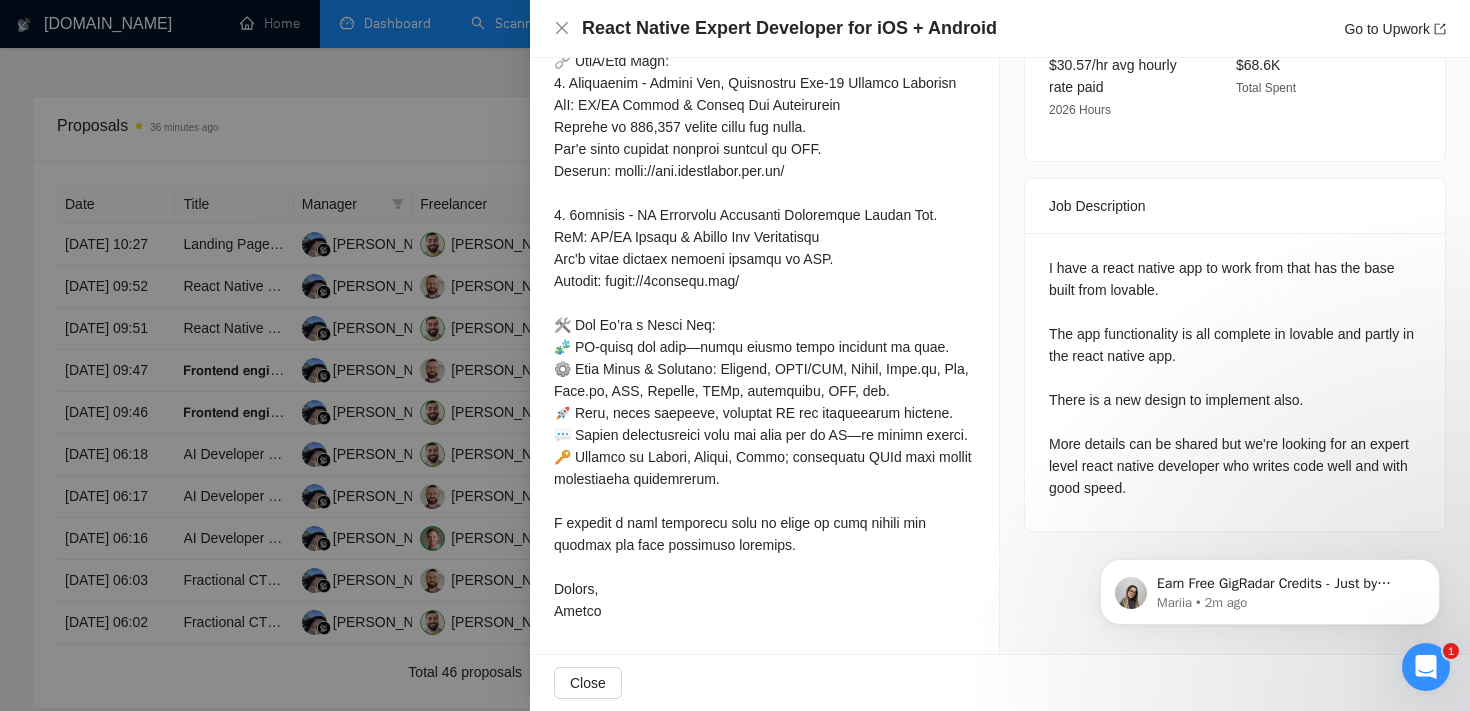 click at bounding box center [735, 355] 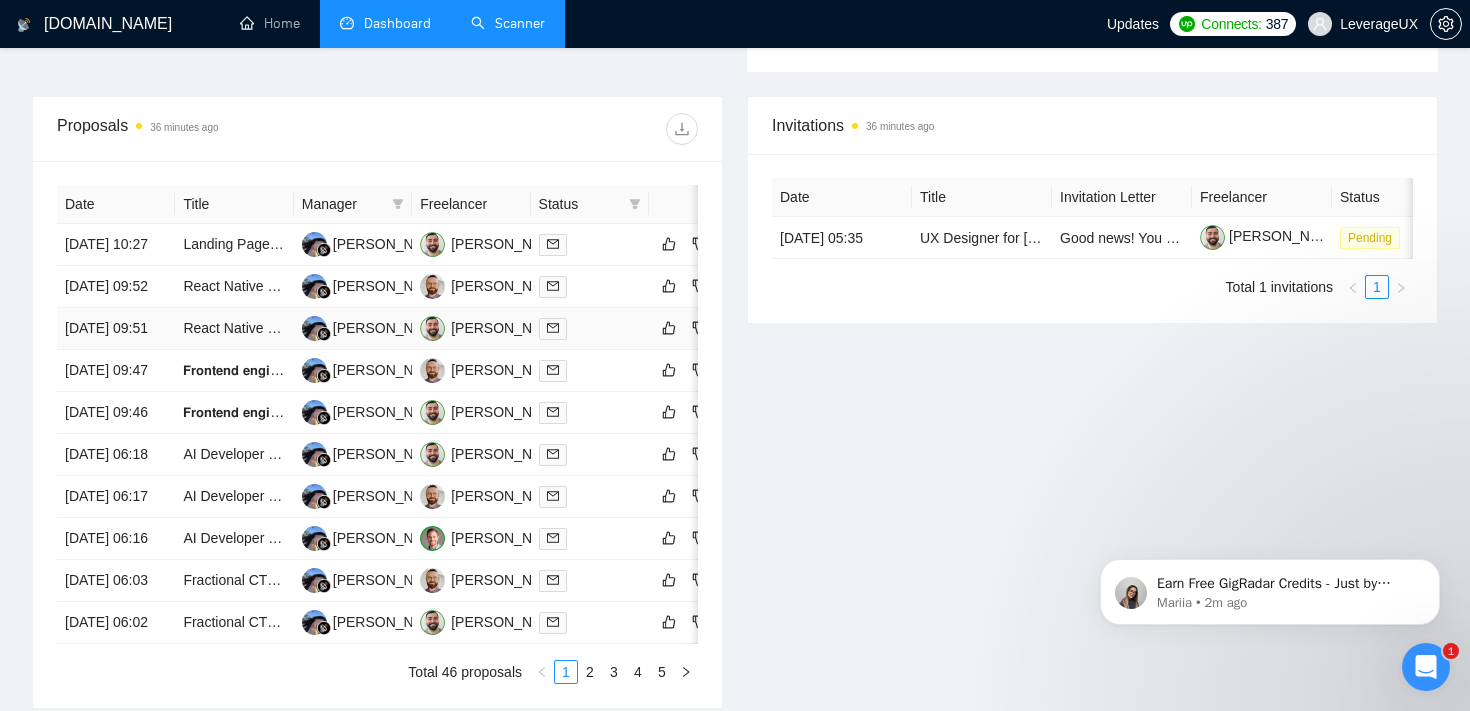 click at bounding box center (590, 328) 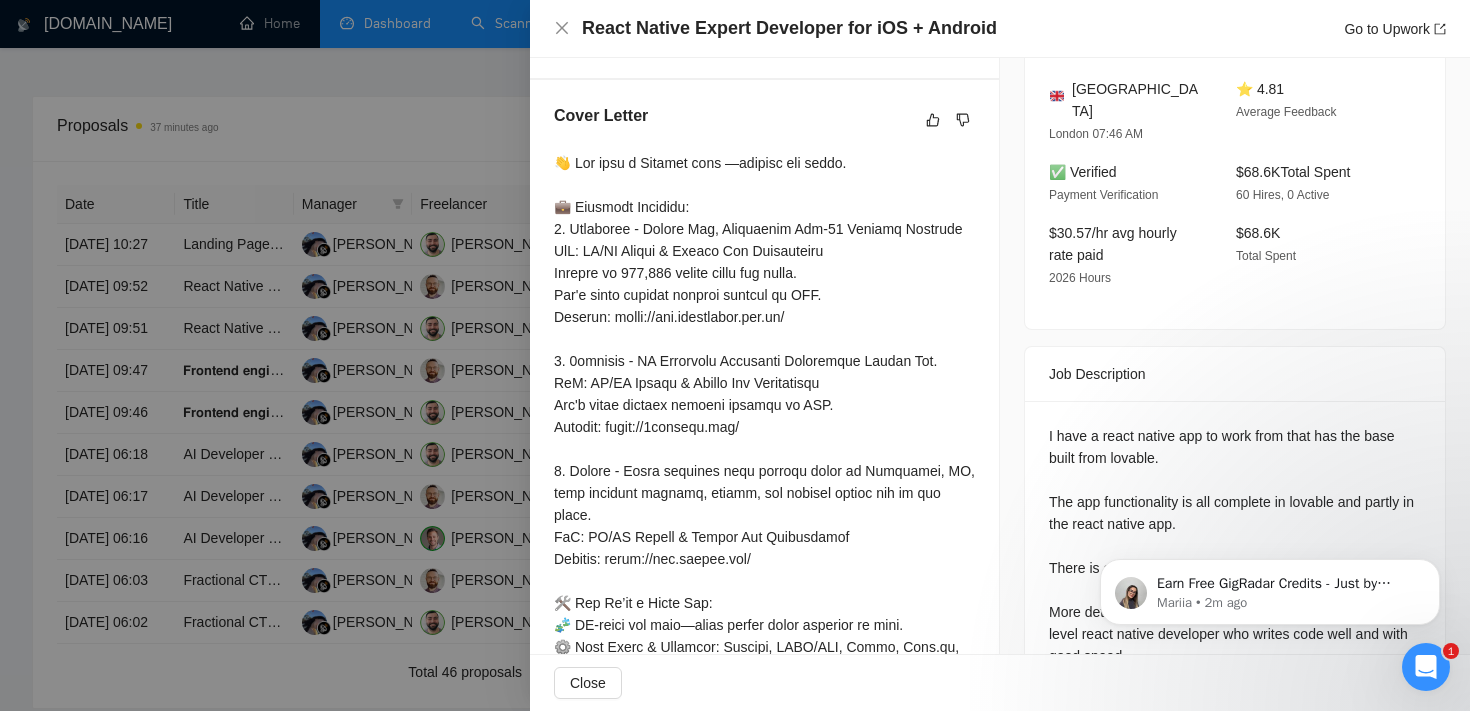 scroll, scrollTop: 519, scrollLeft: 0, axis: vertical 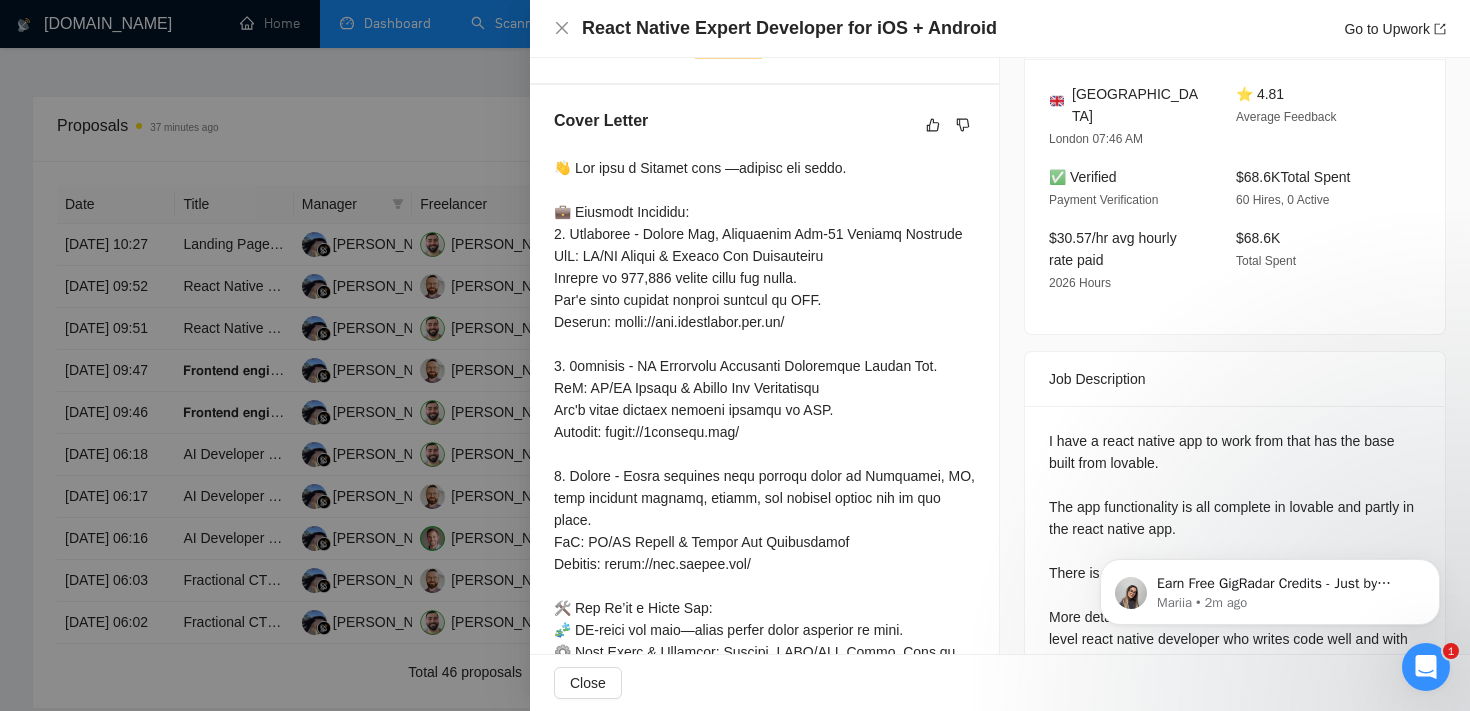 click at bounding box center (735, 355) 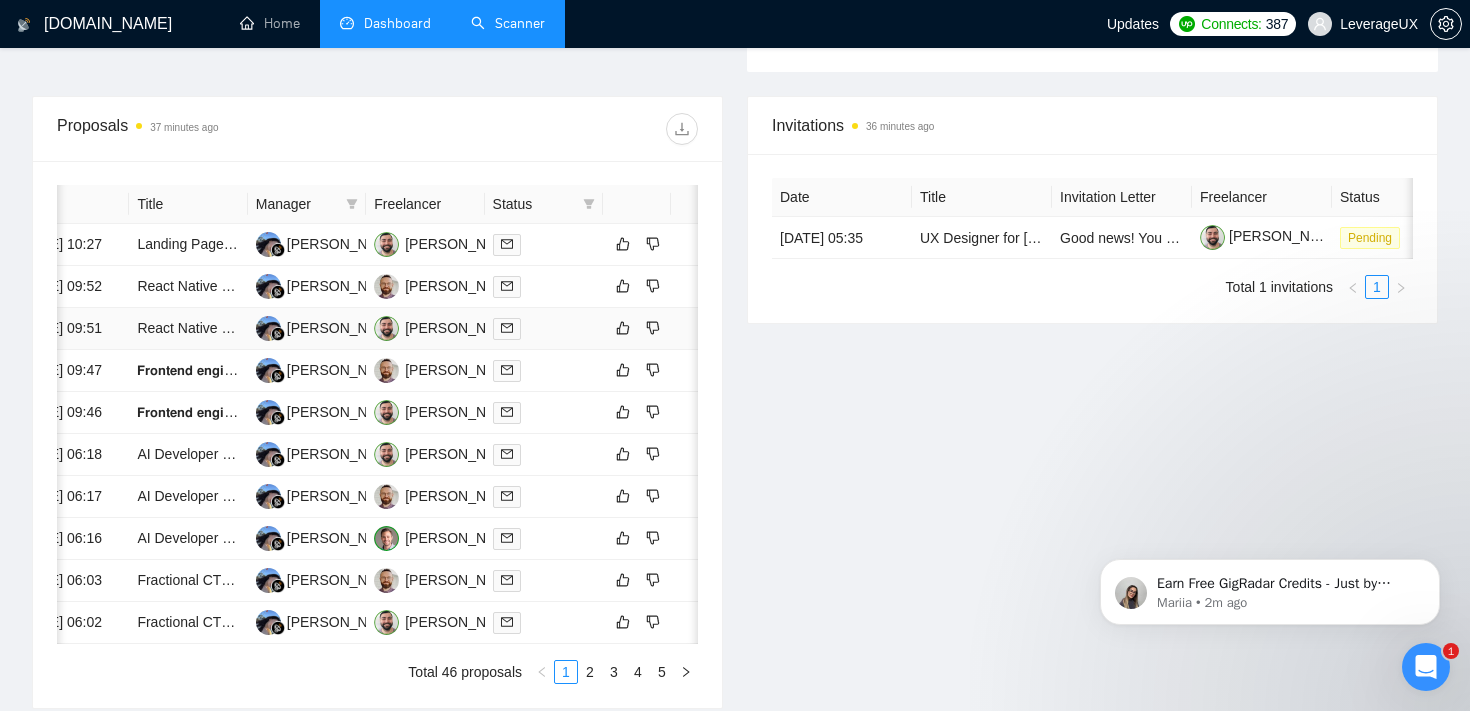 scroll, scrollTop: 0, scrollLeft: 58, axis: horizontal 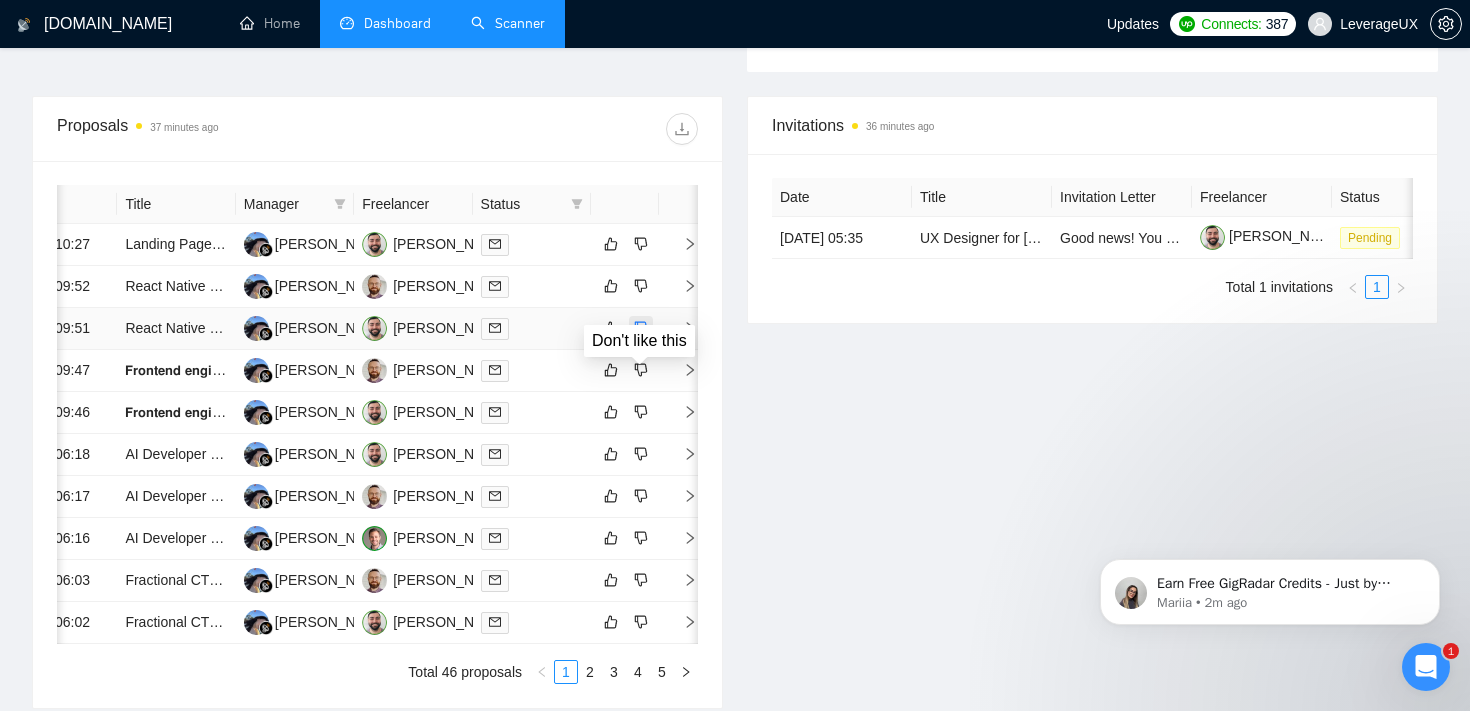 click at bounding box center (641, 328) 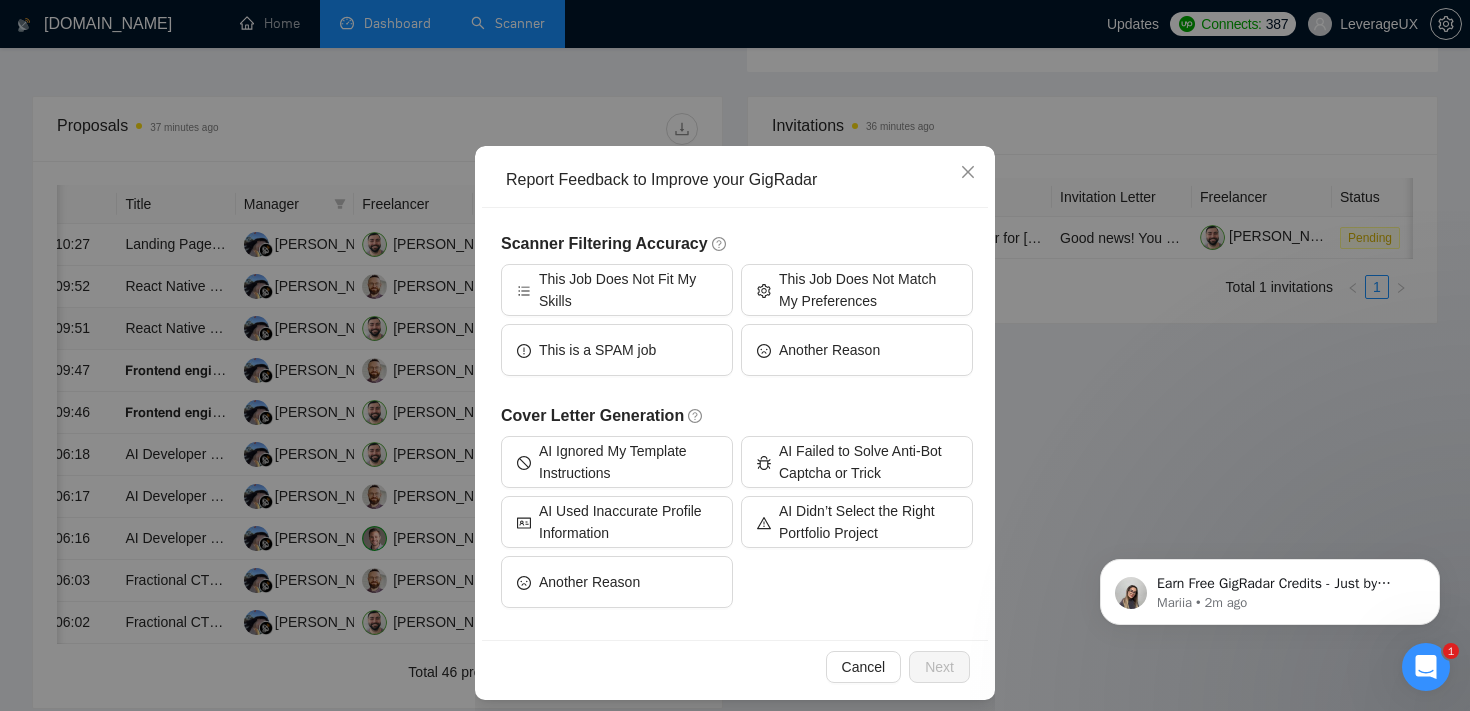 scroll, scrollTop: 87, scrollLeft: 0, axis: vertical 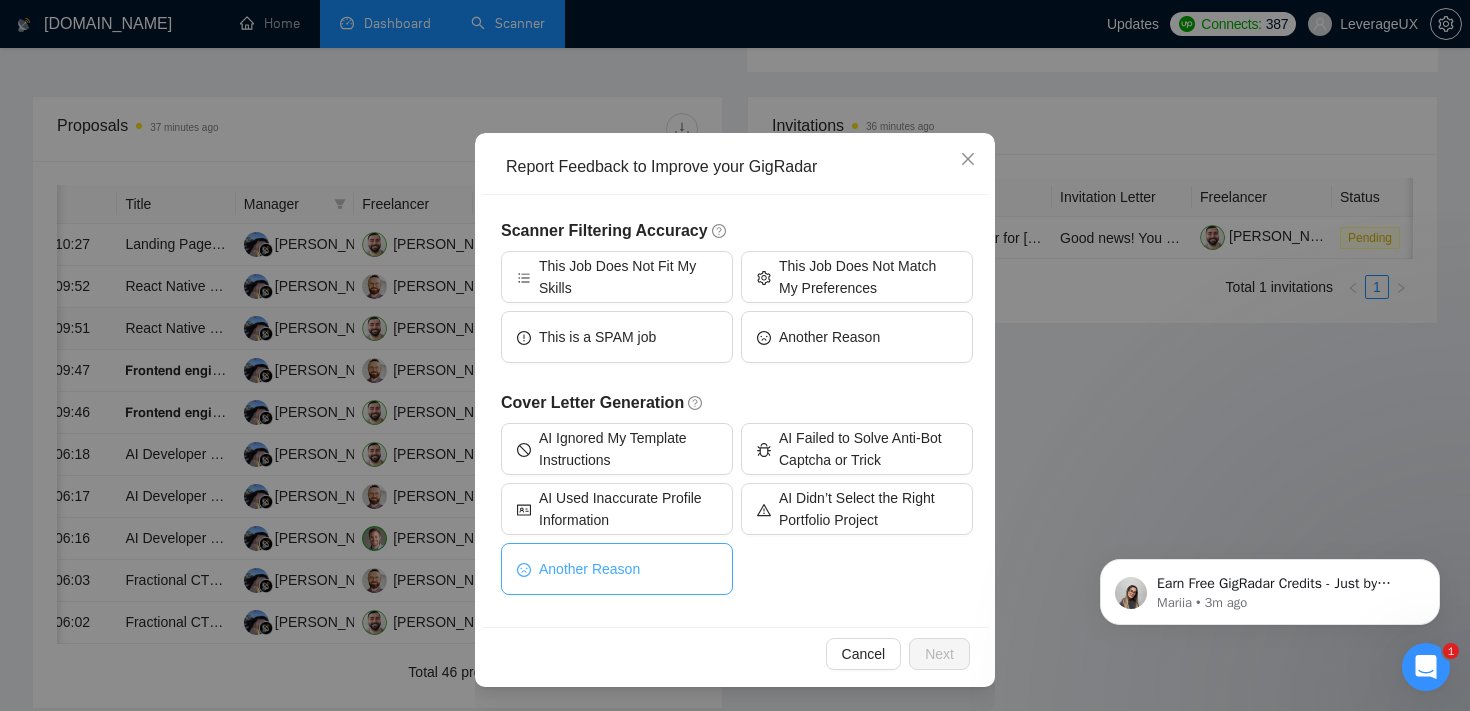 click on "Another Reason" at bounding box center (617, 569) 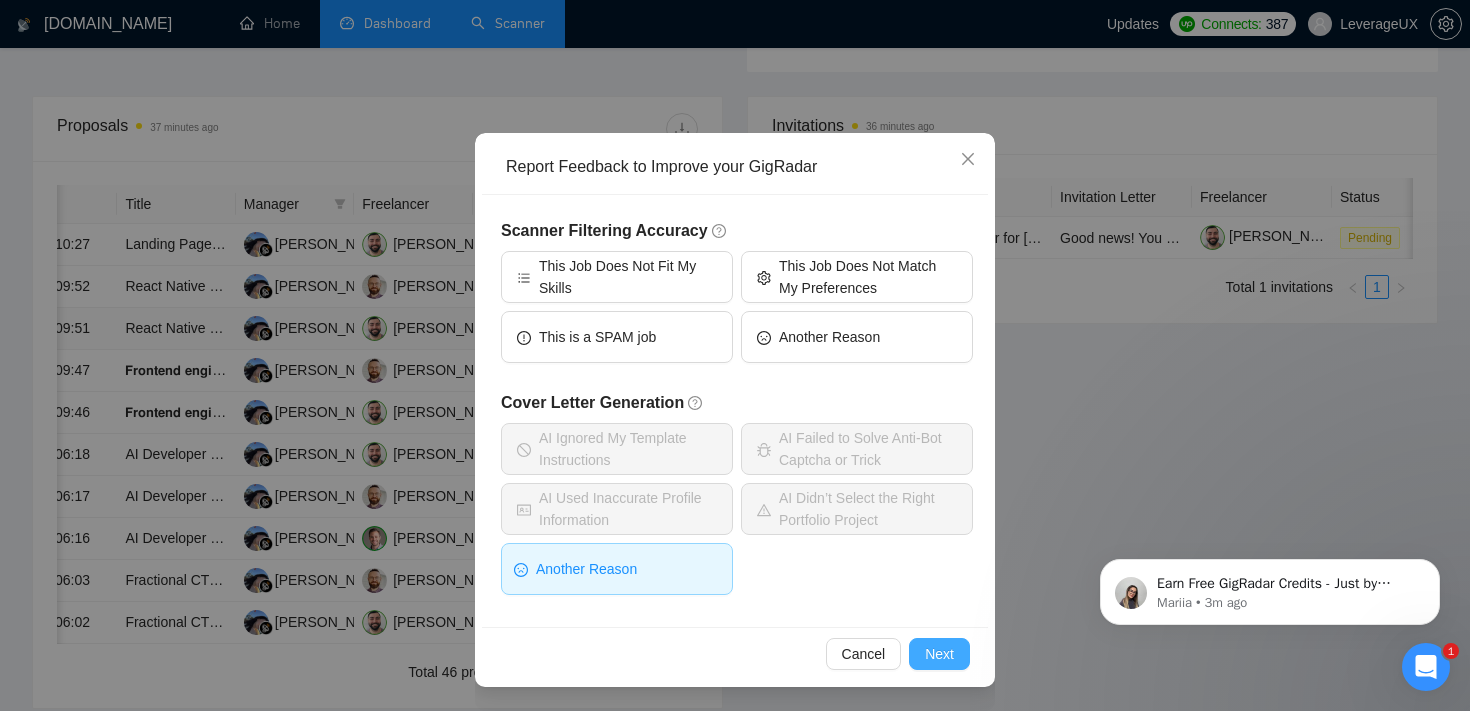click on "Next" at bounding box center [939, 654] 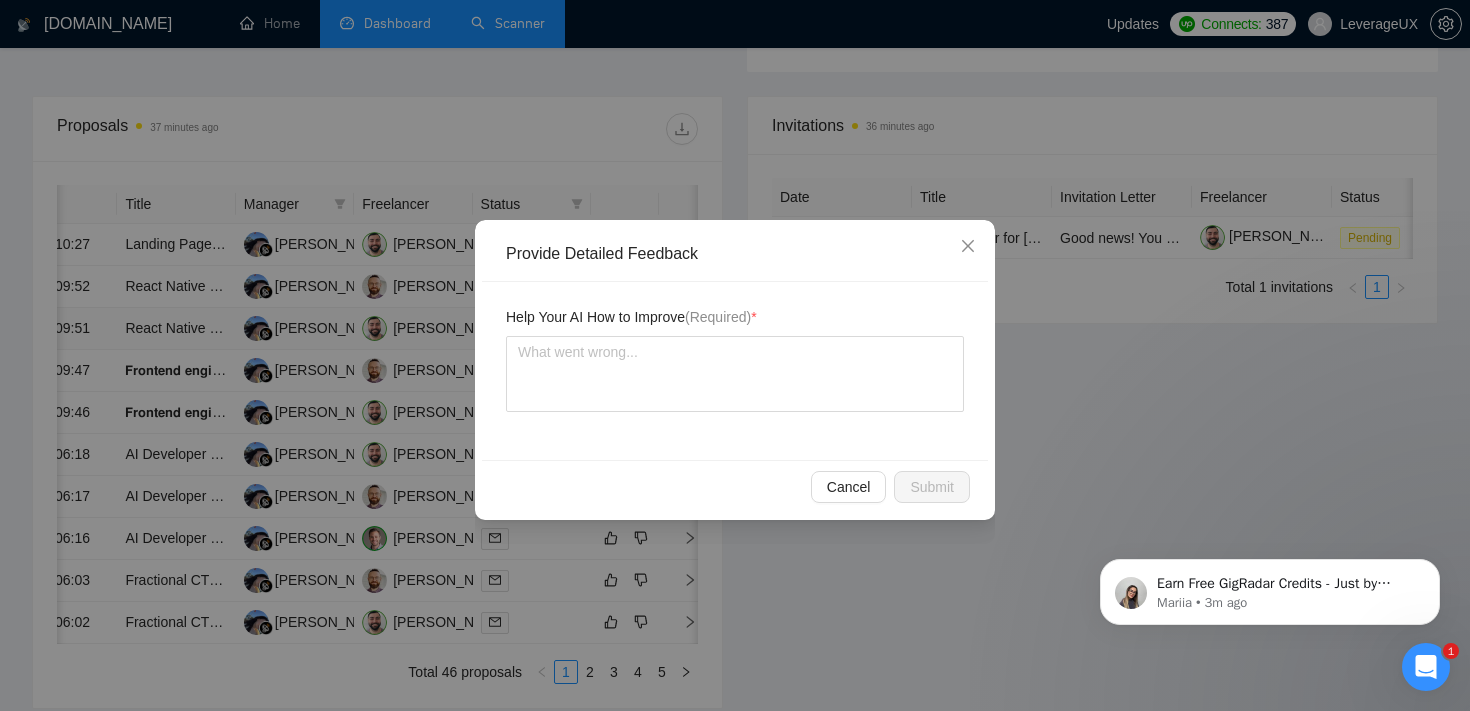 scroll, scrollTop: 0, scrollLeft: 0, axis: both 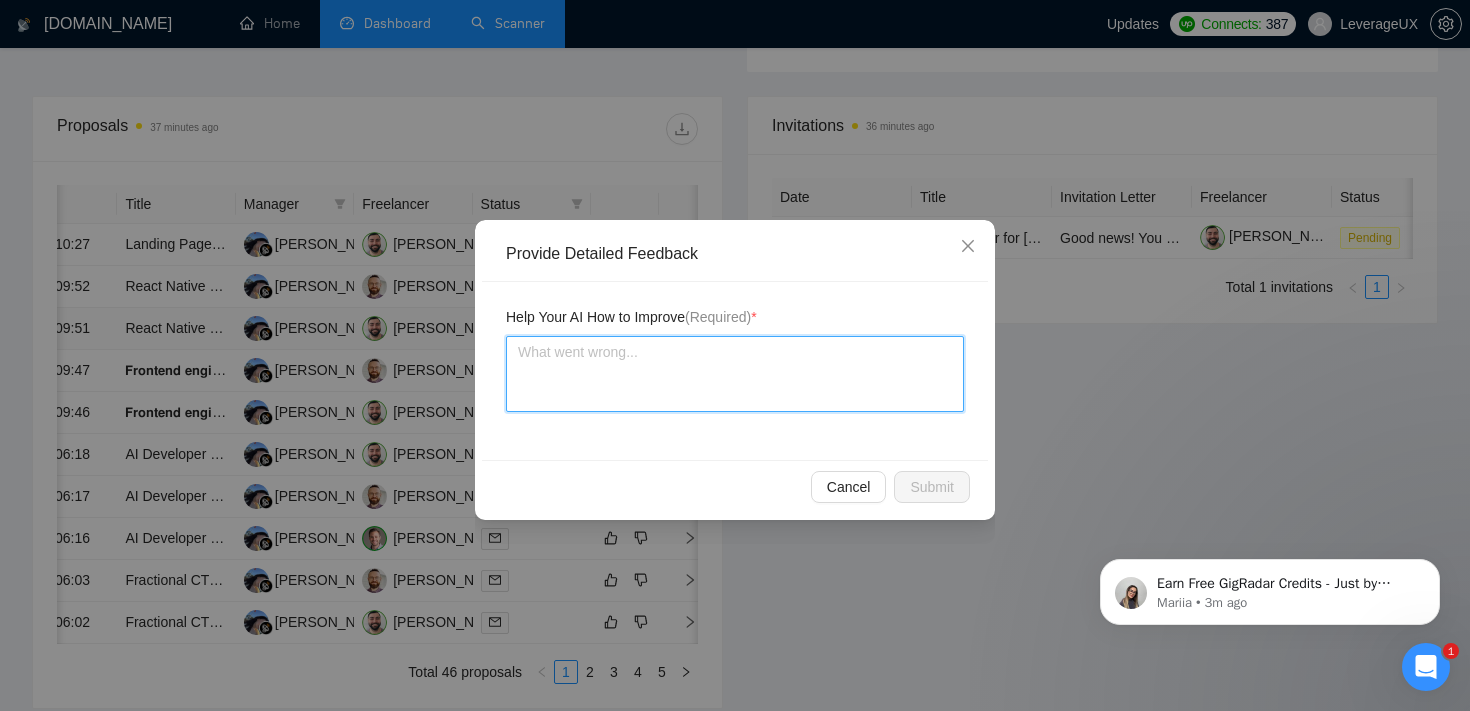 click at bounding box center [735, 374] 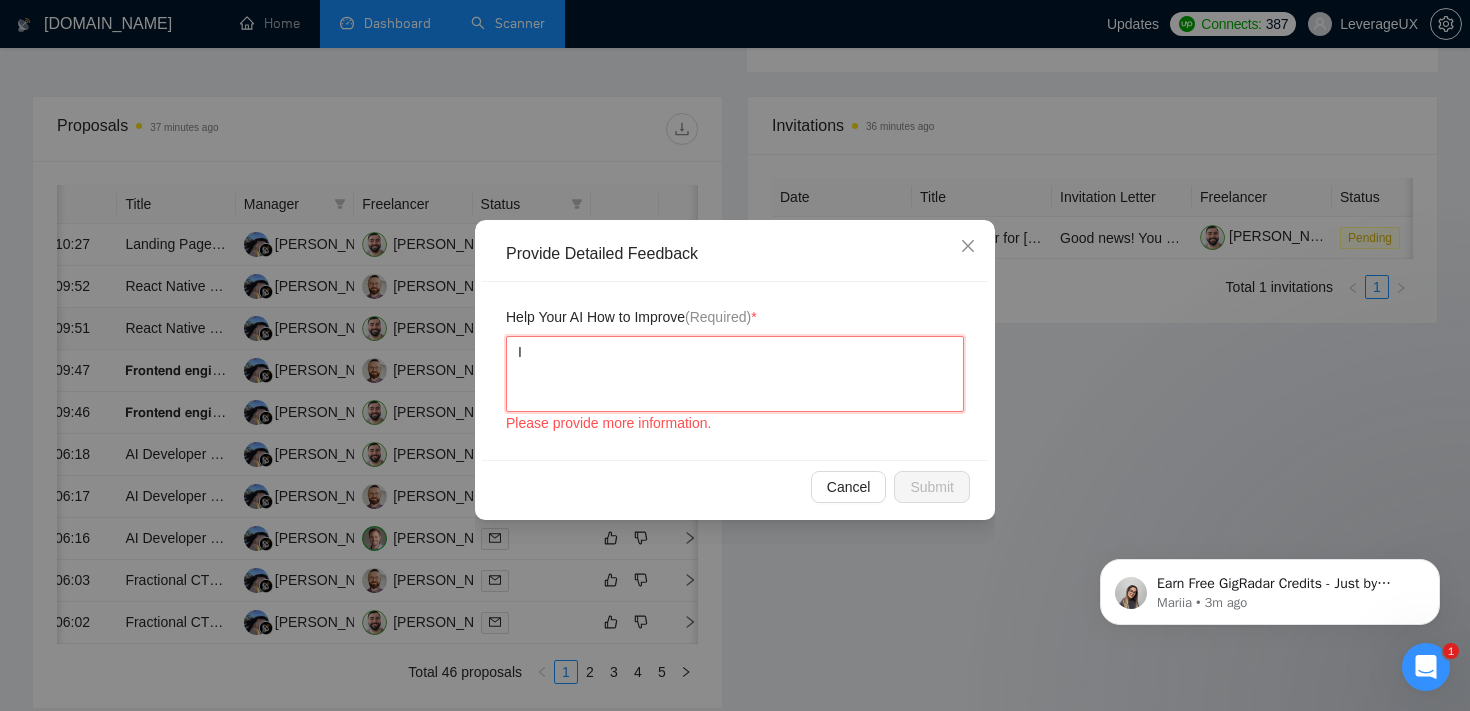 type 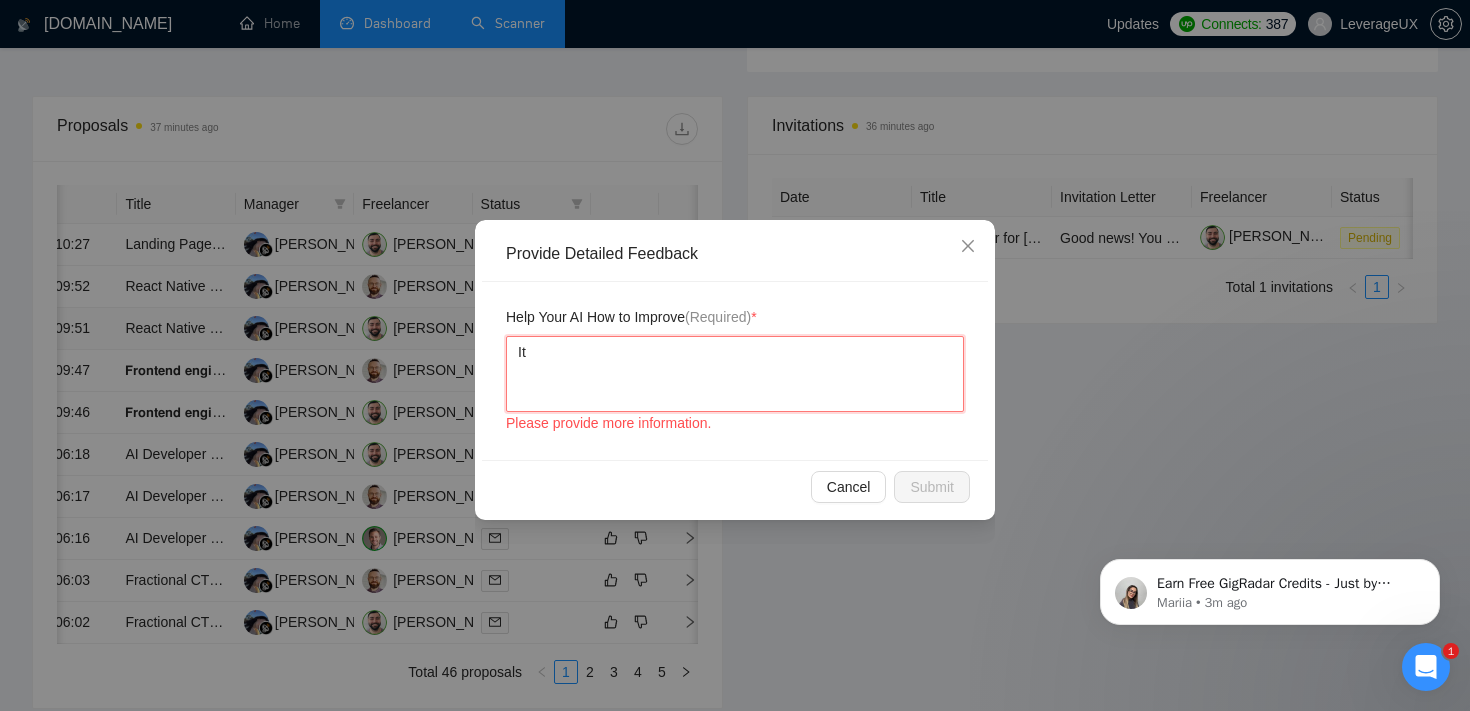 type 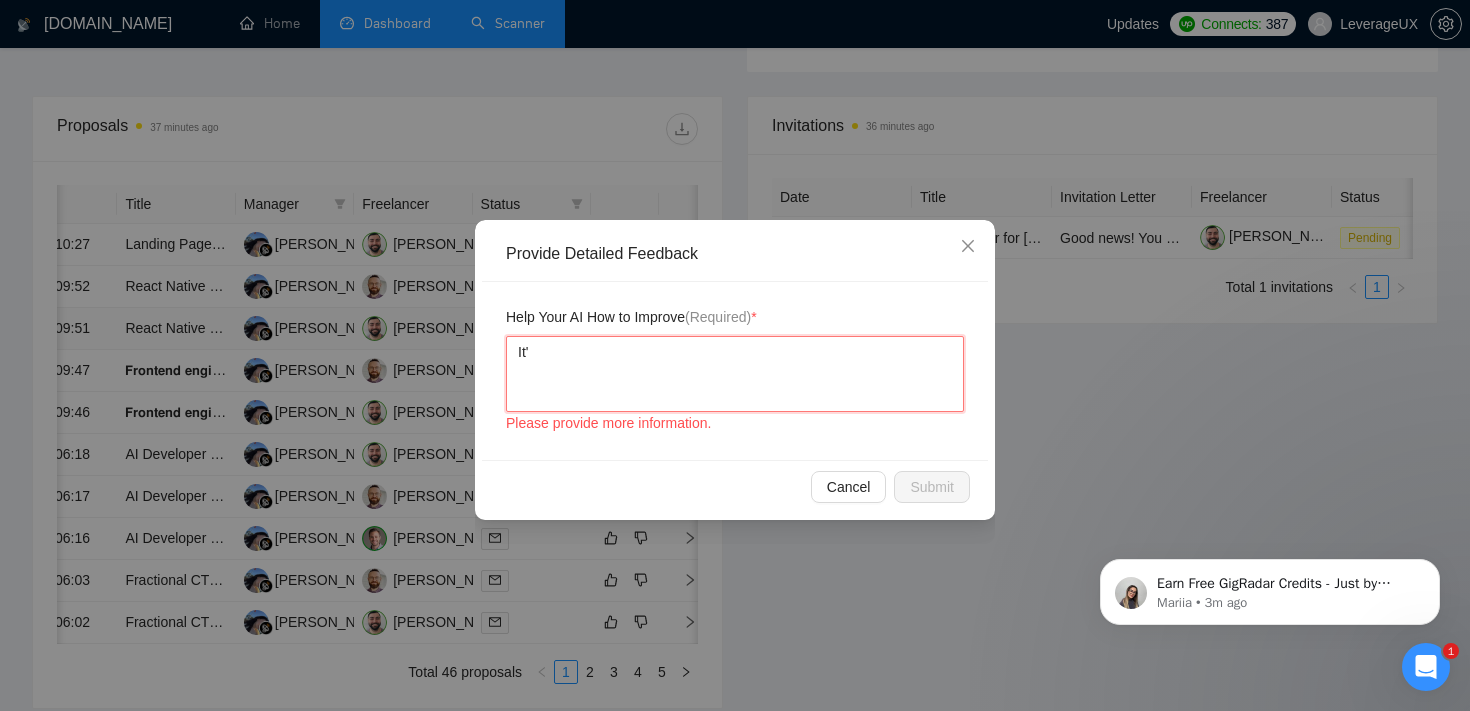 type 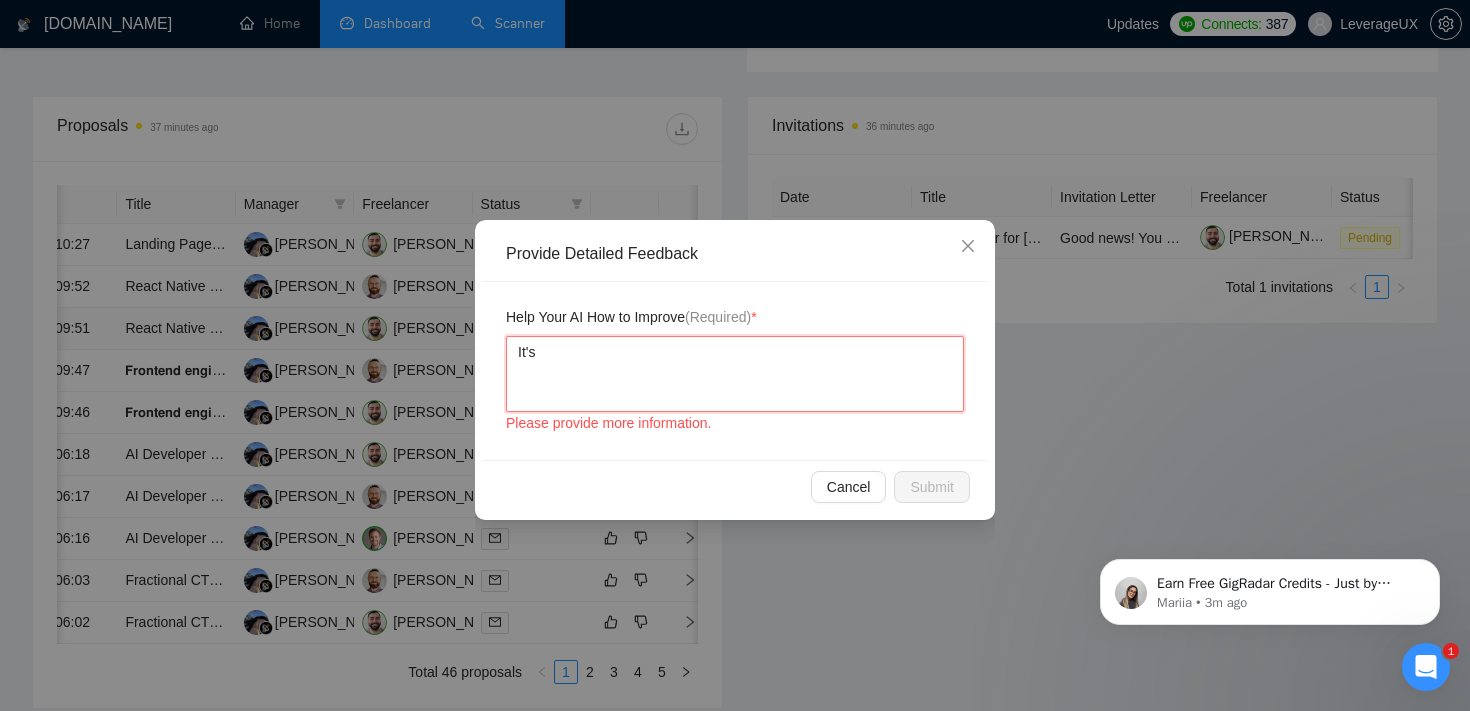 type 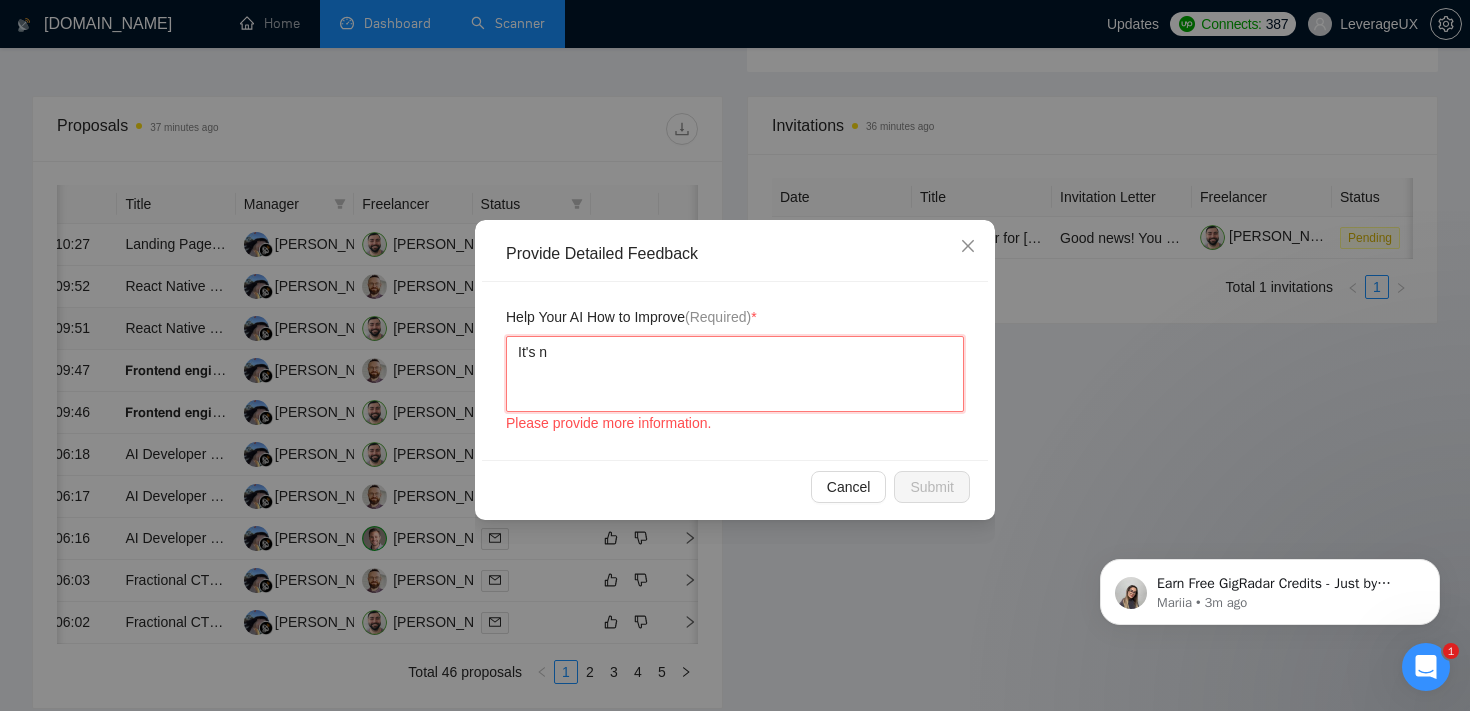 type 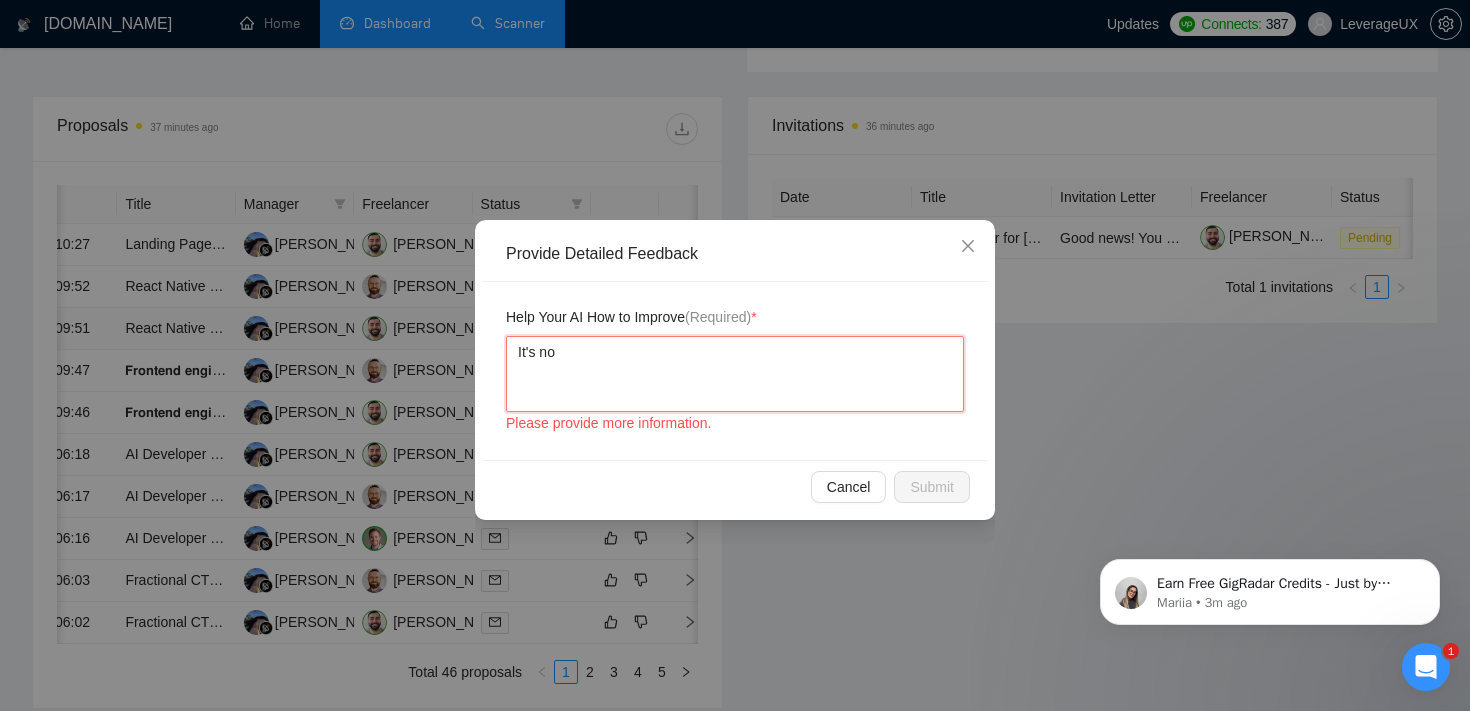 type 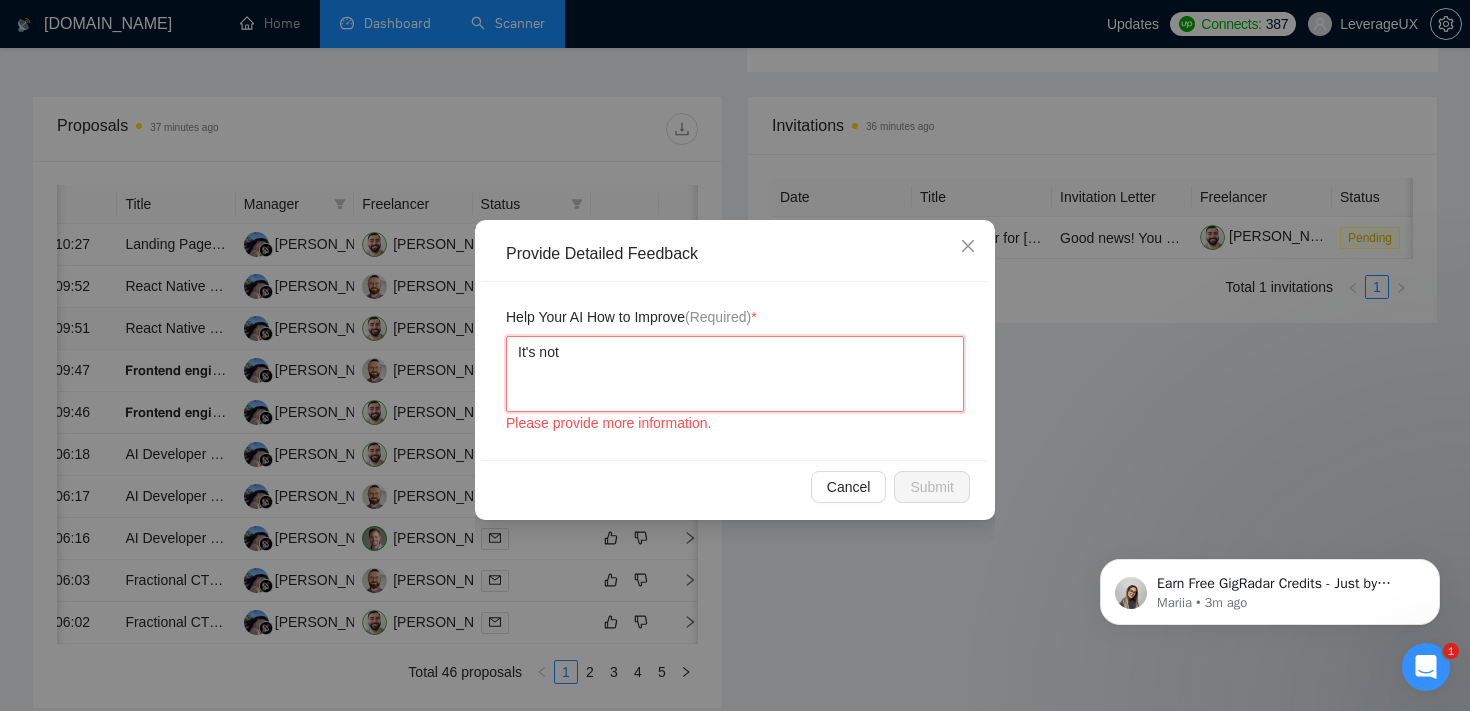 type 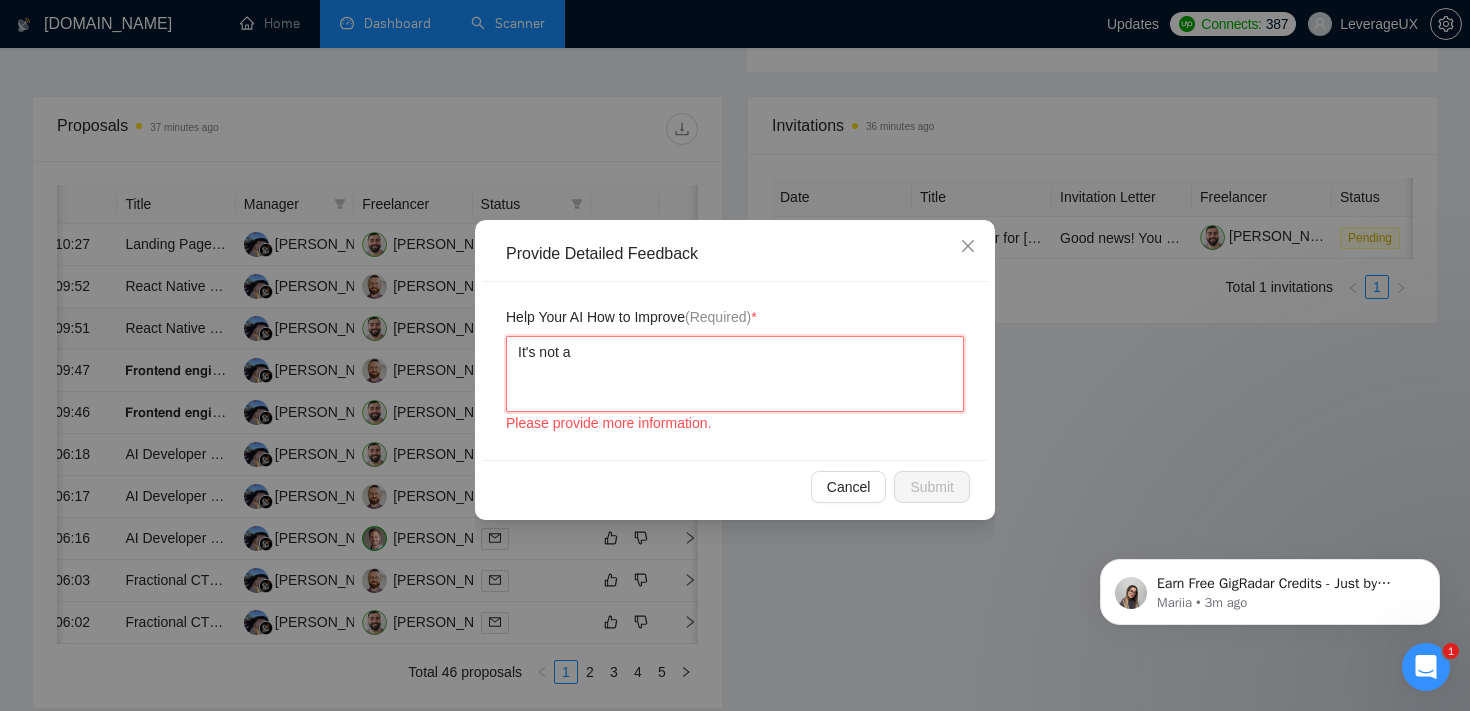 type 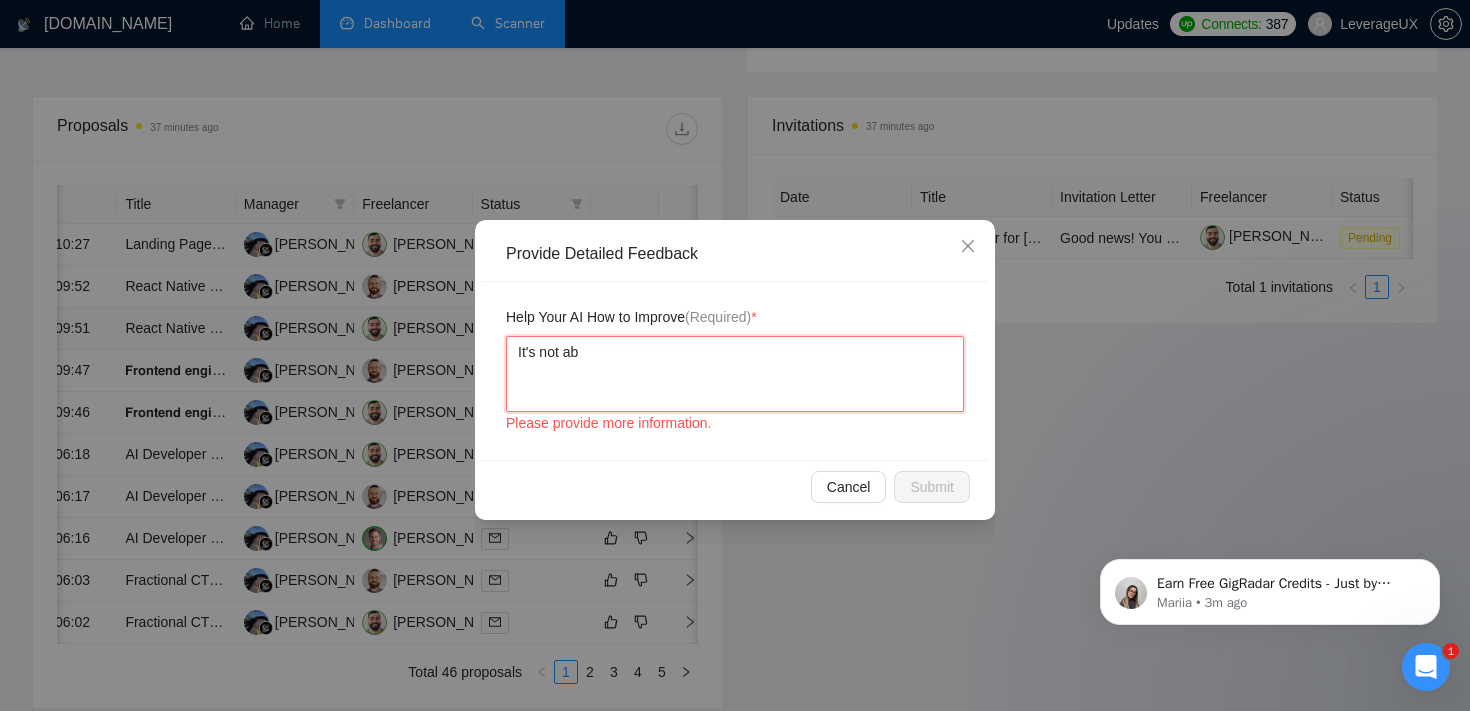 type 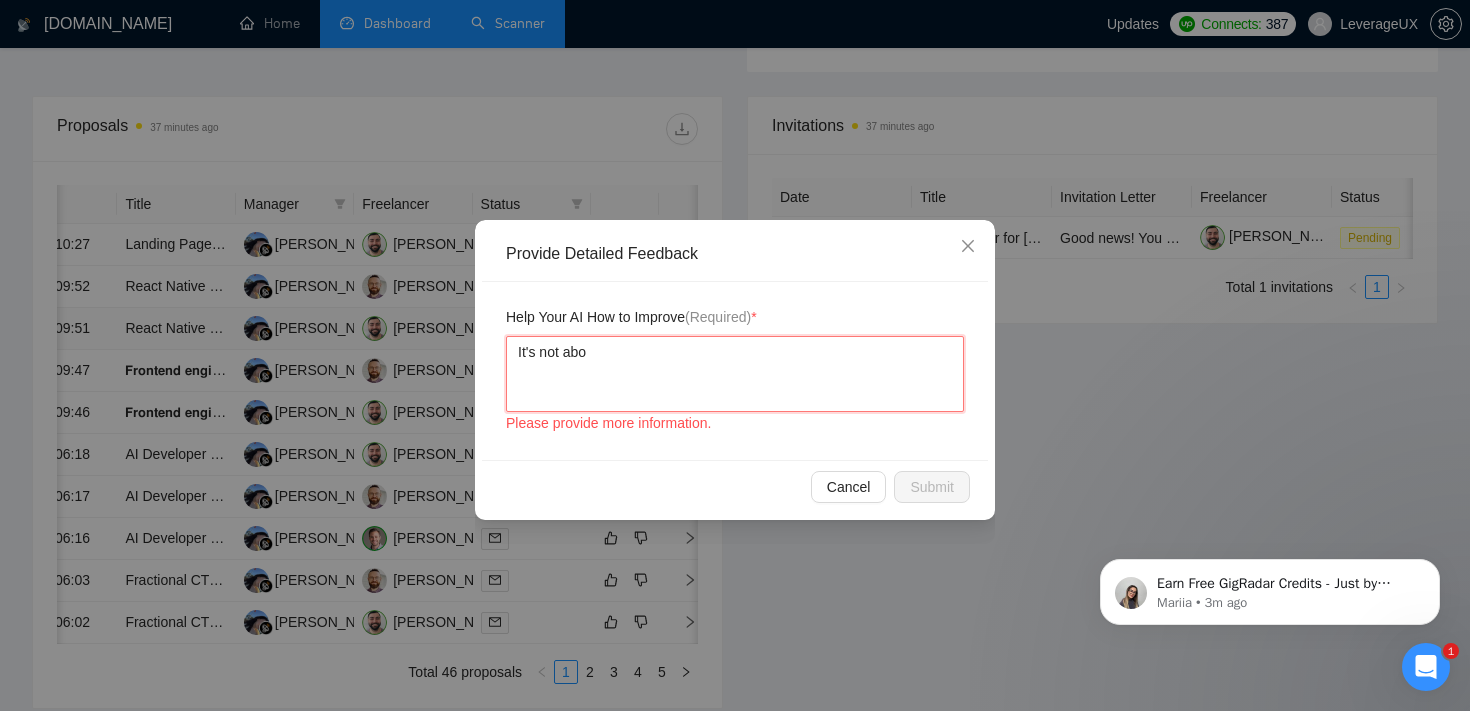 type 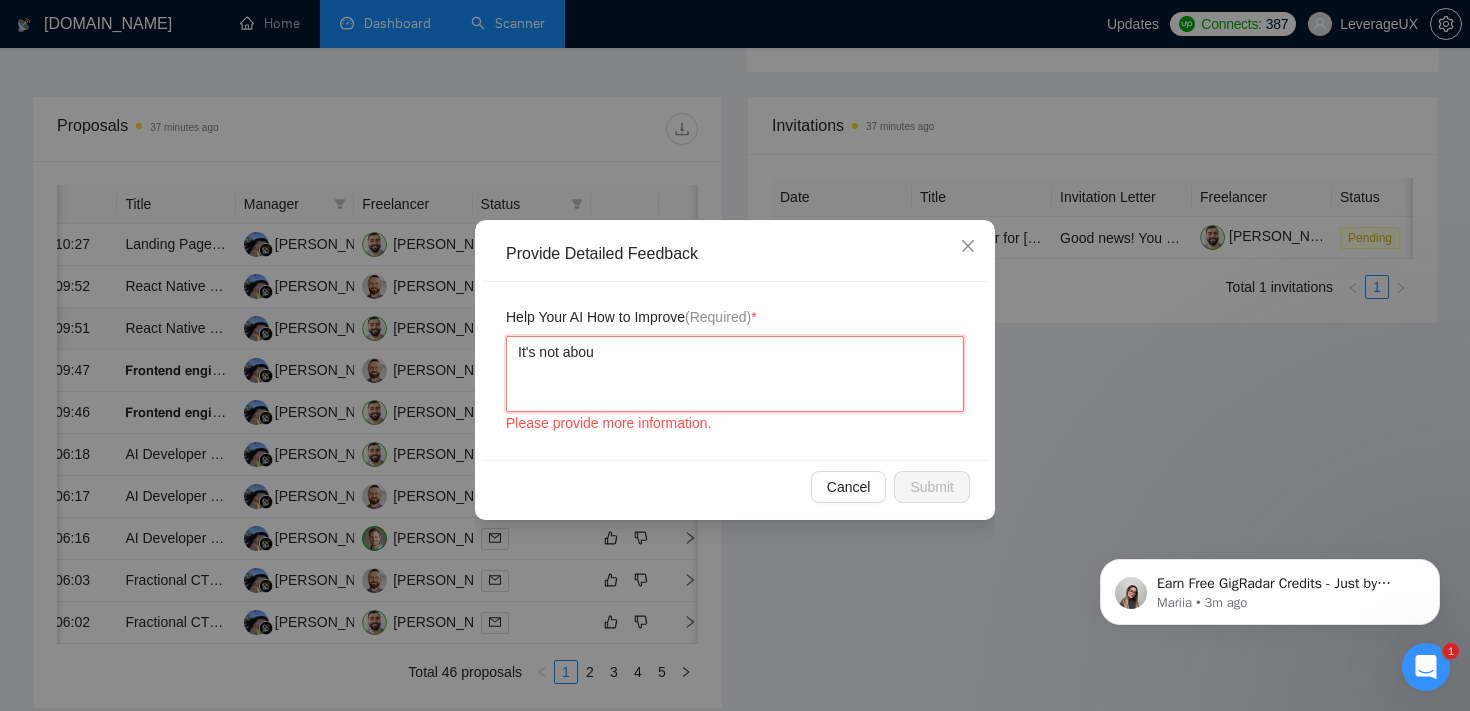 type 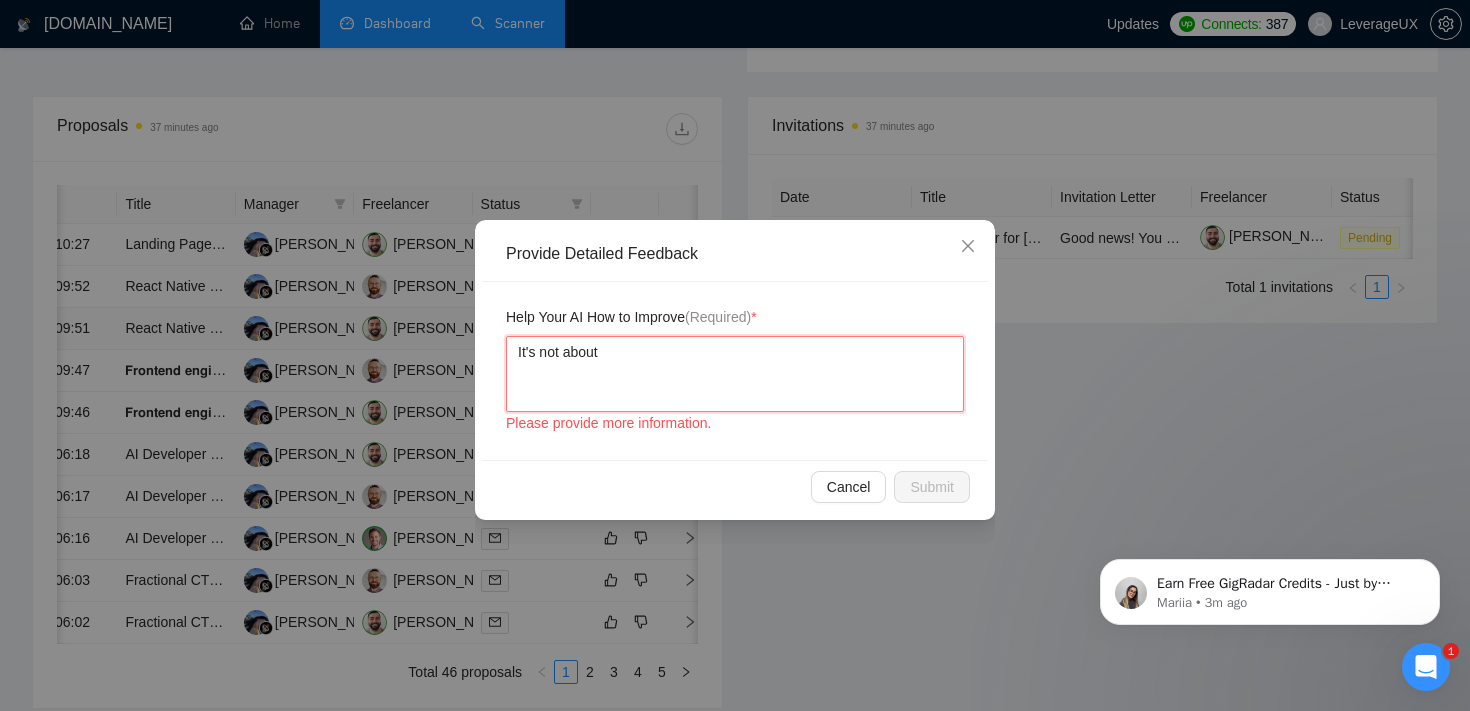type 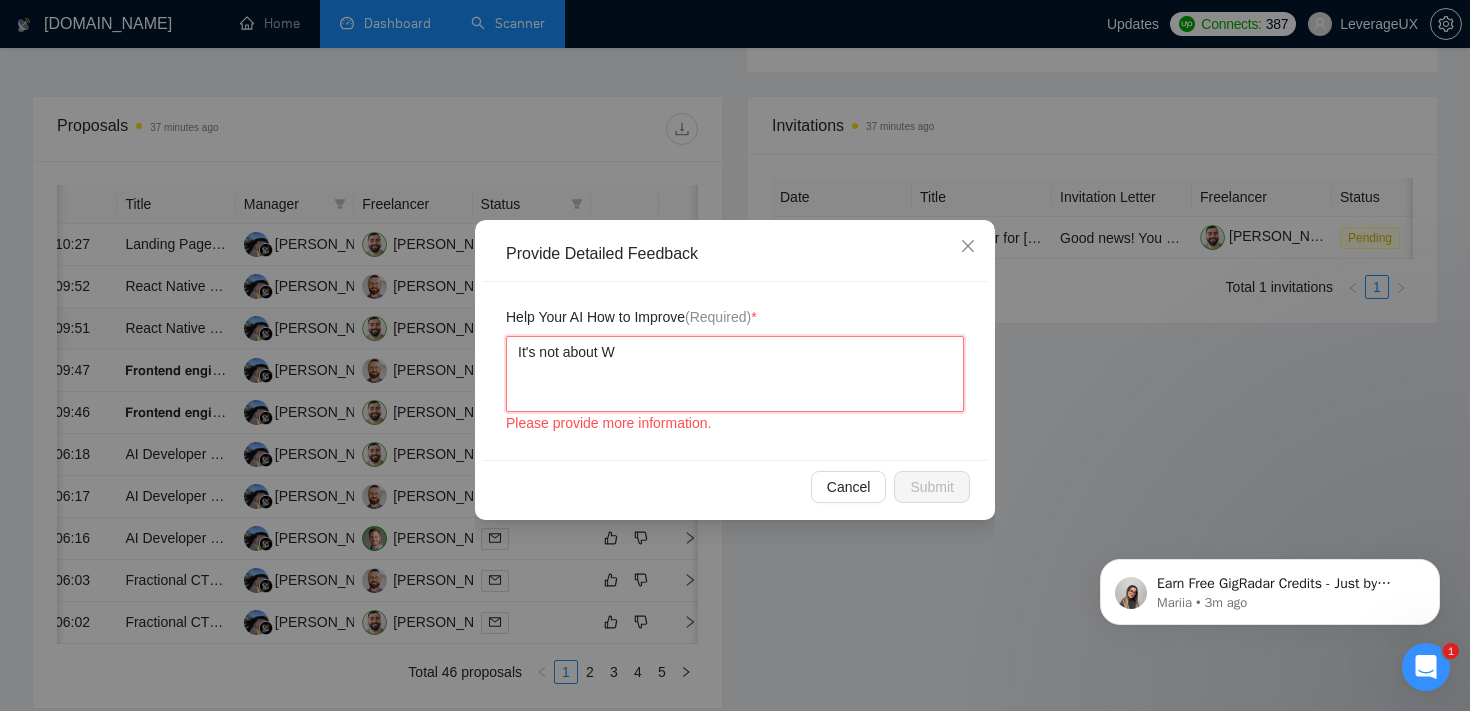 type 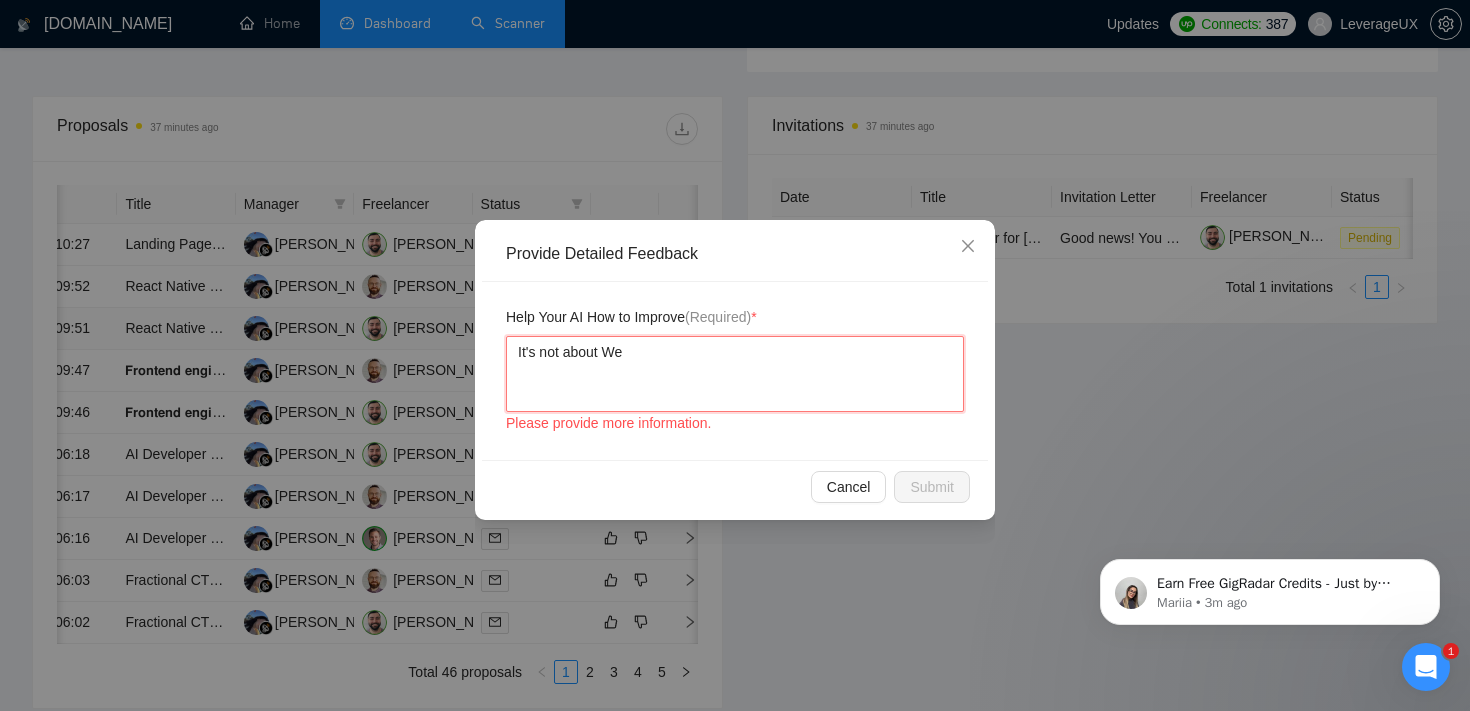 type 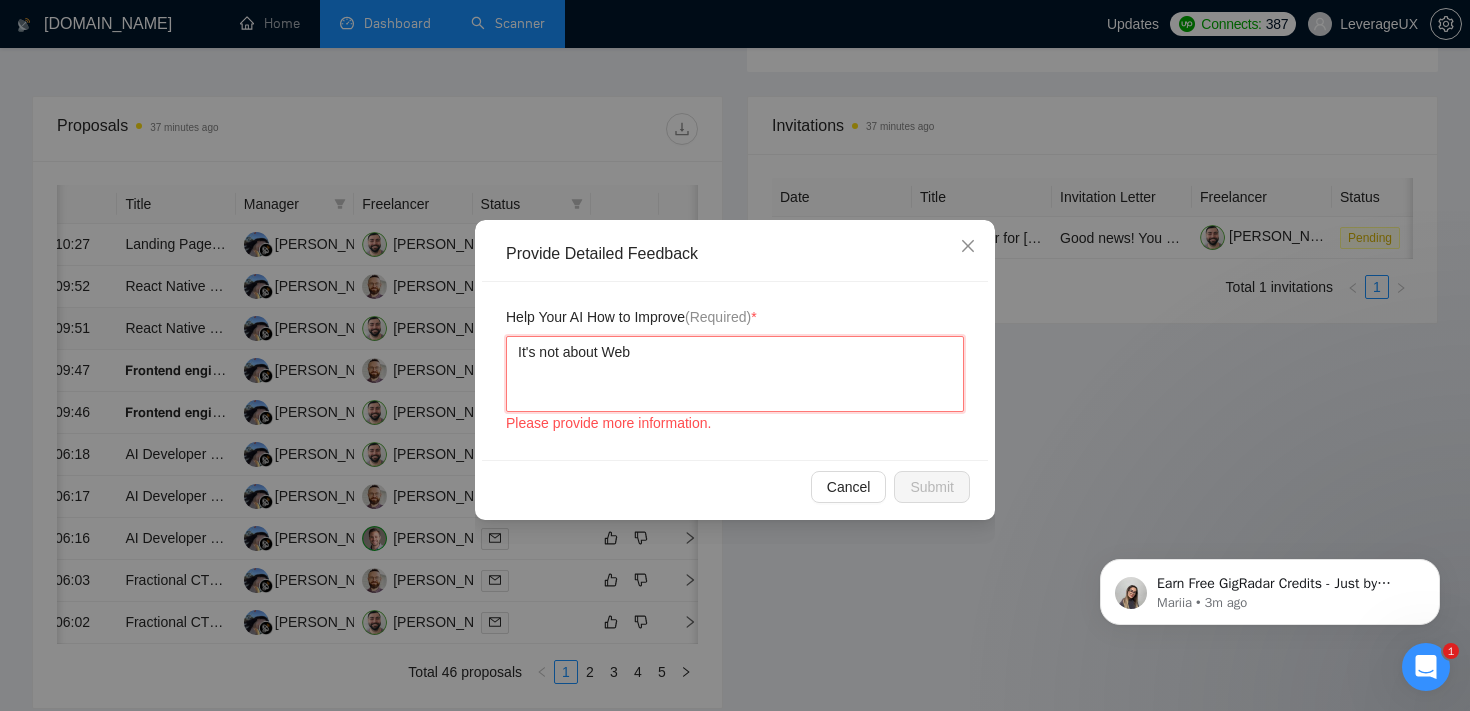 type 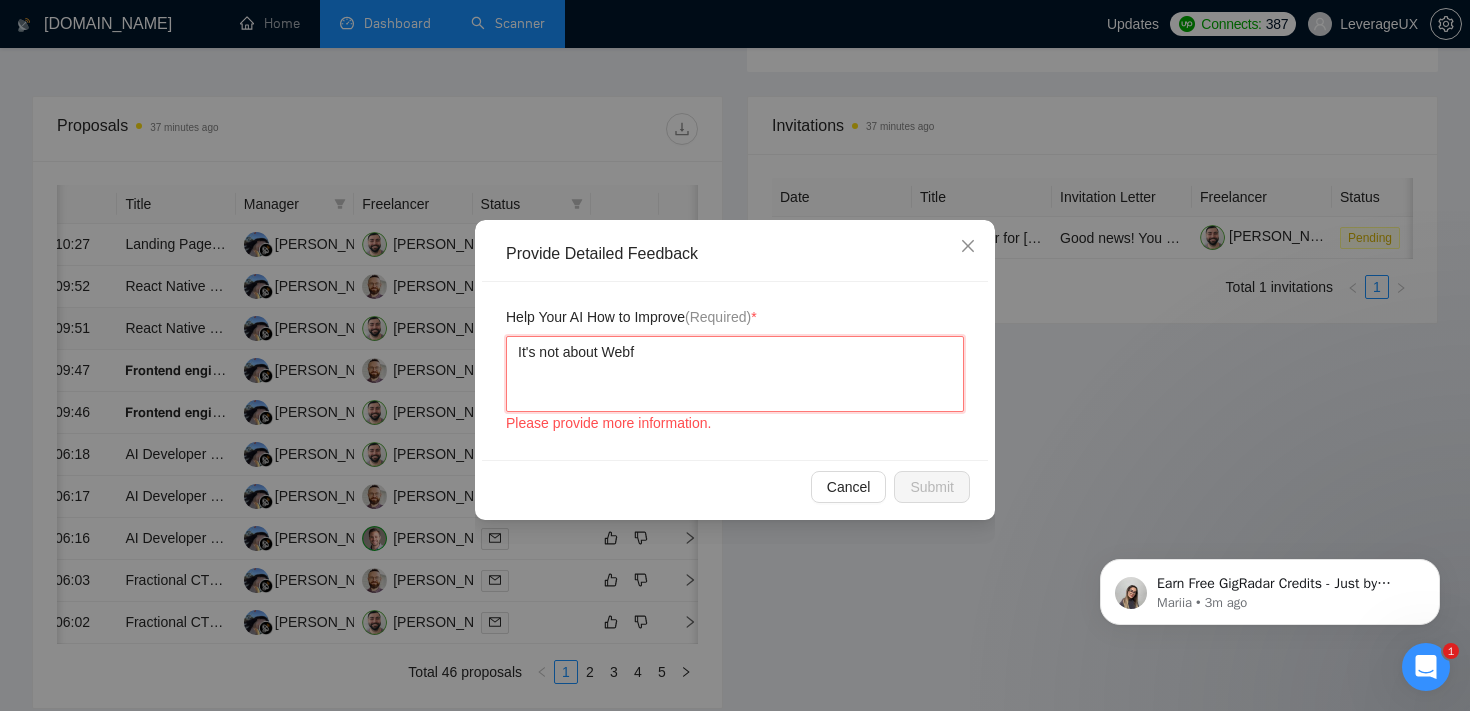 type 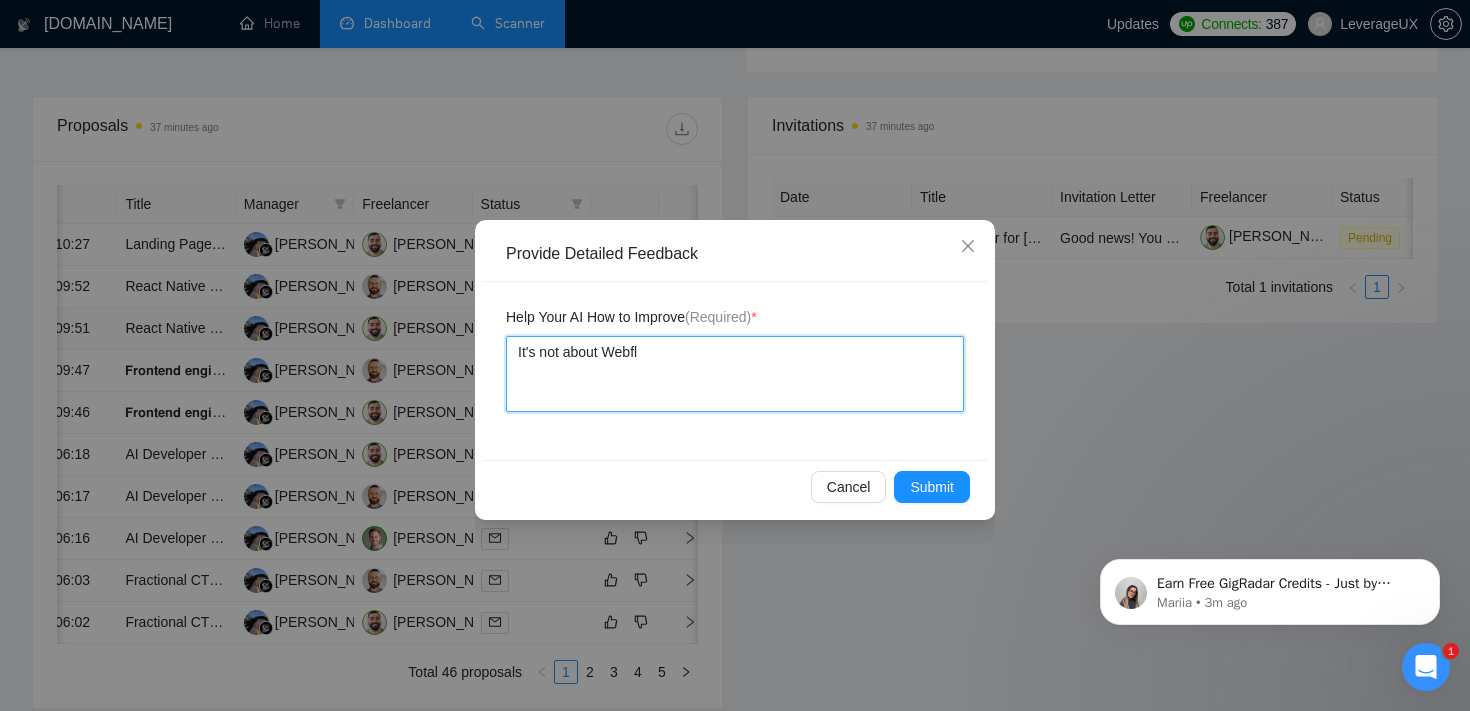 type 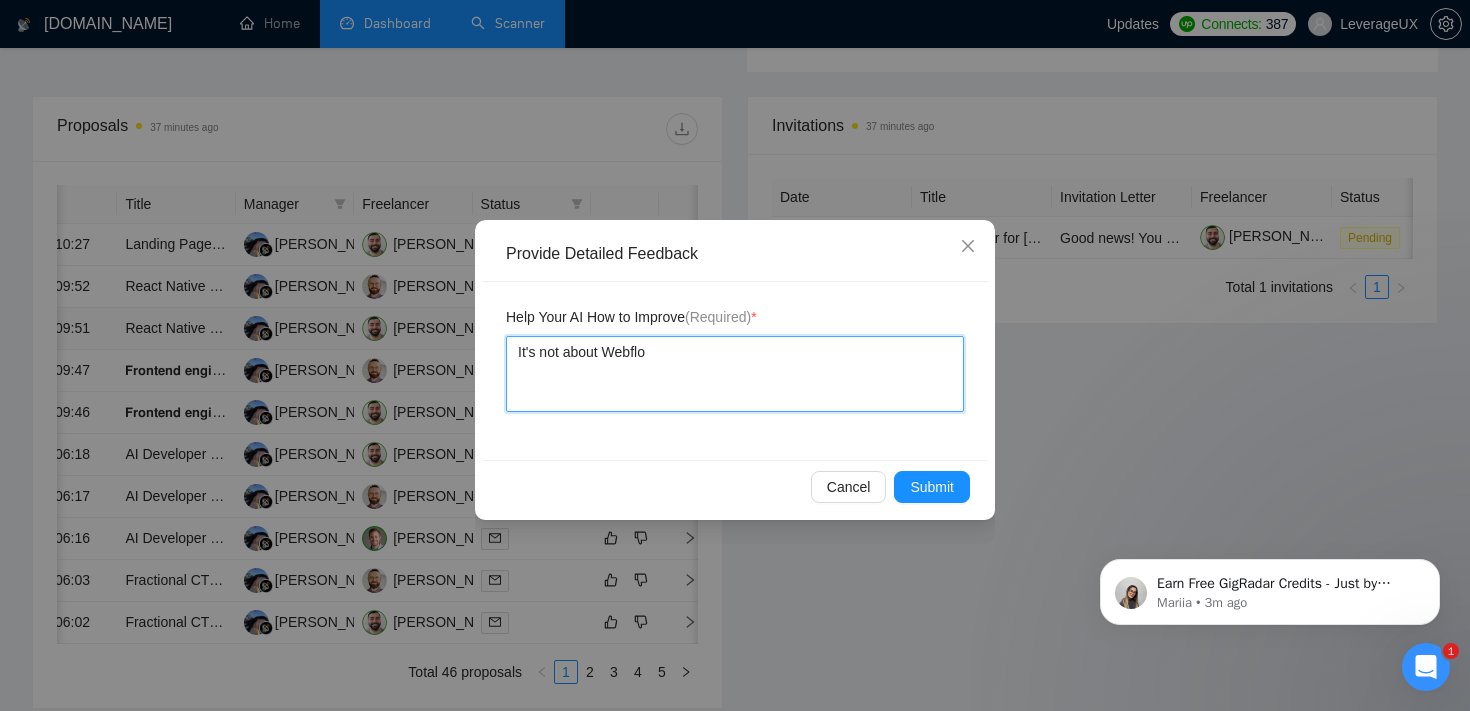 type 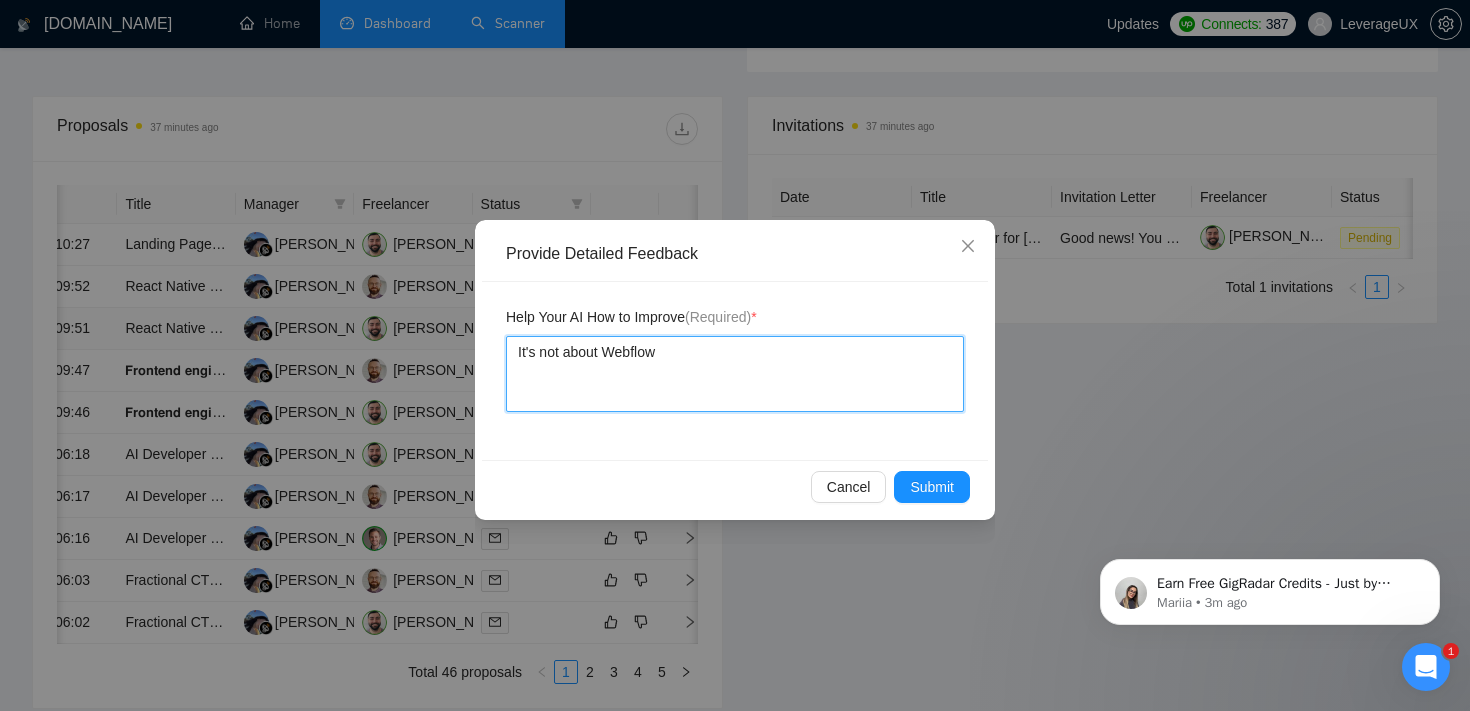 type 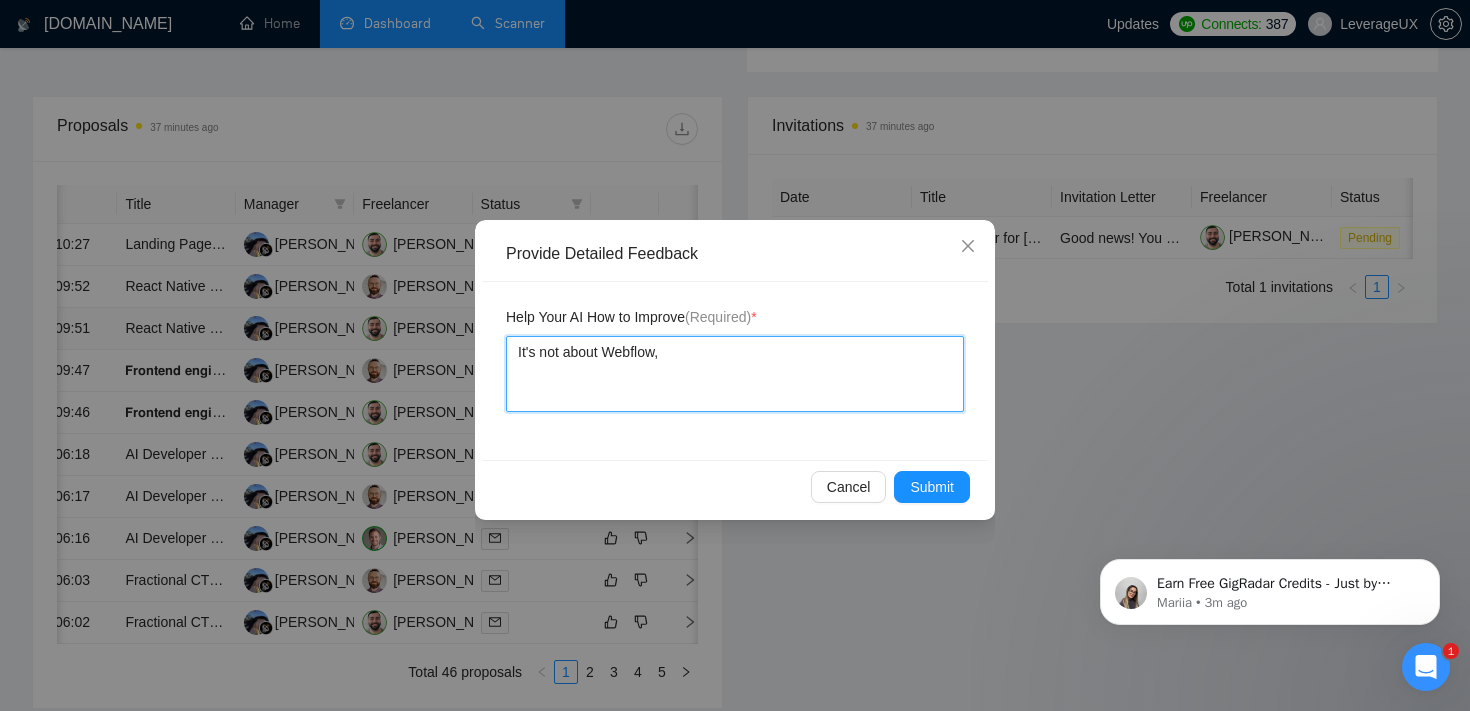 type 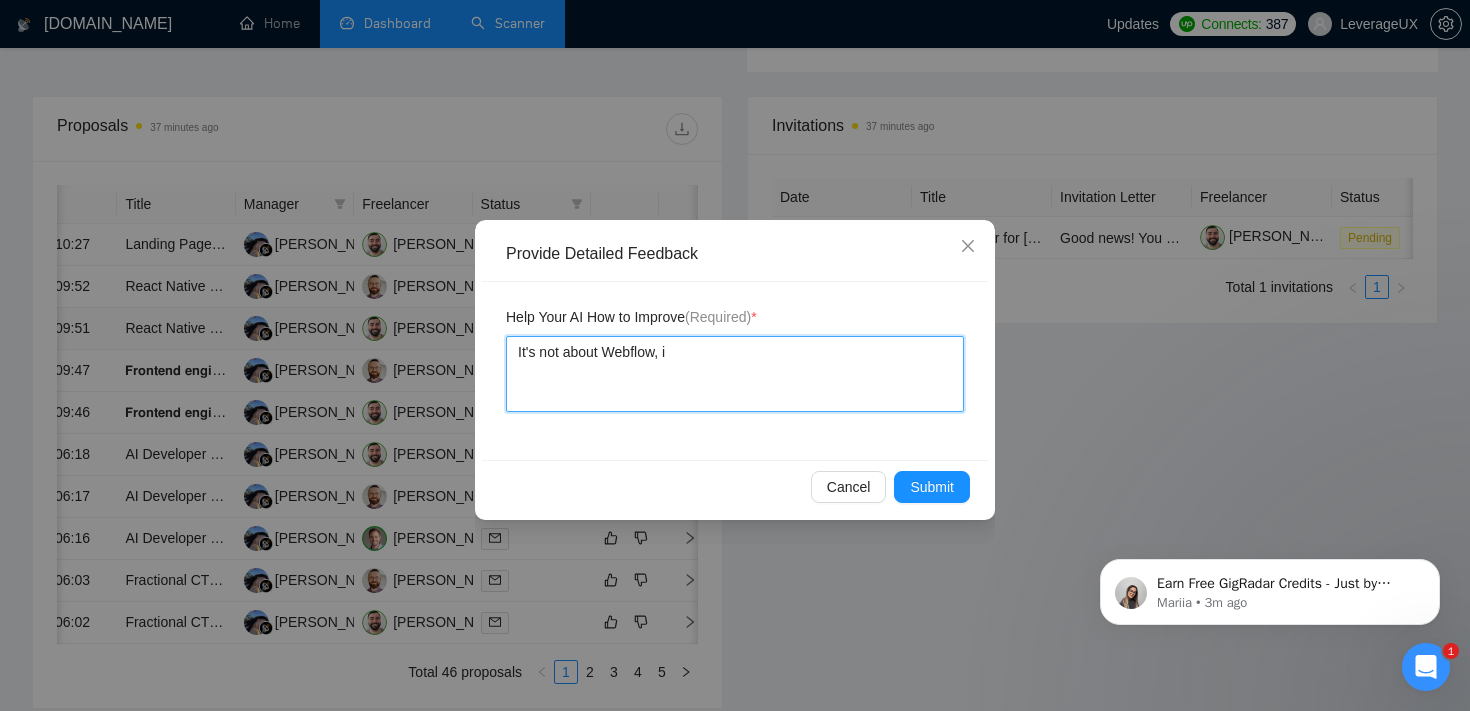 type 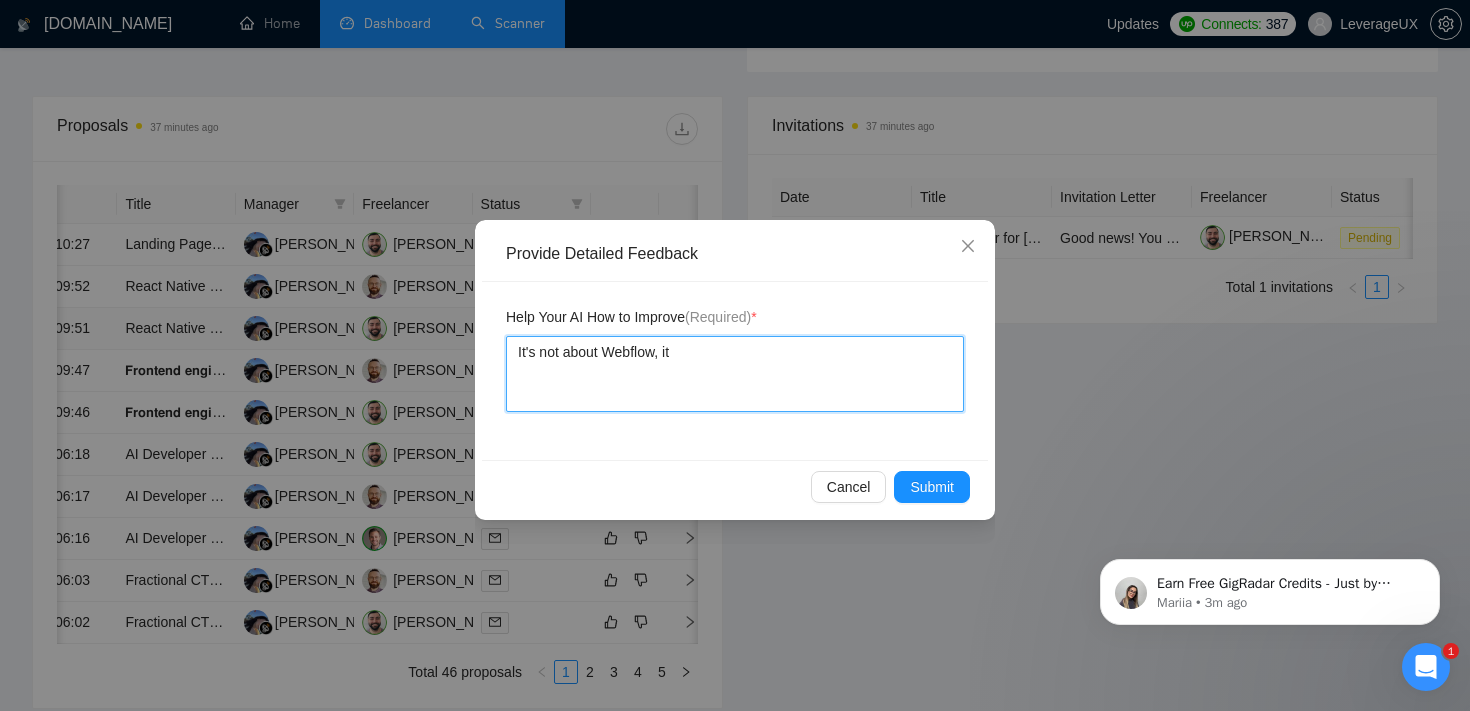 type 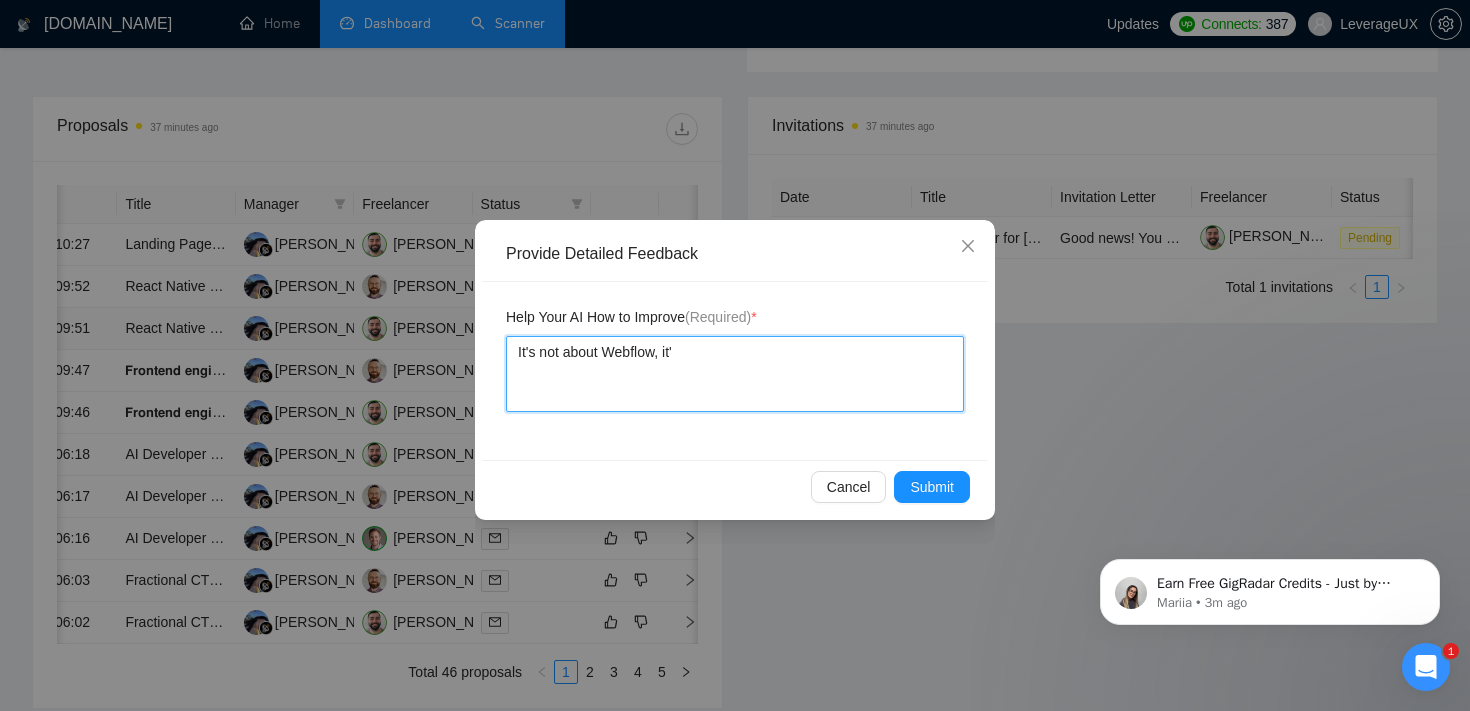 type 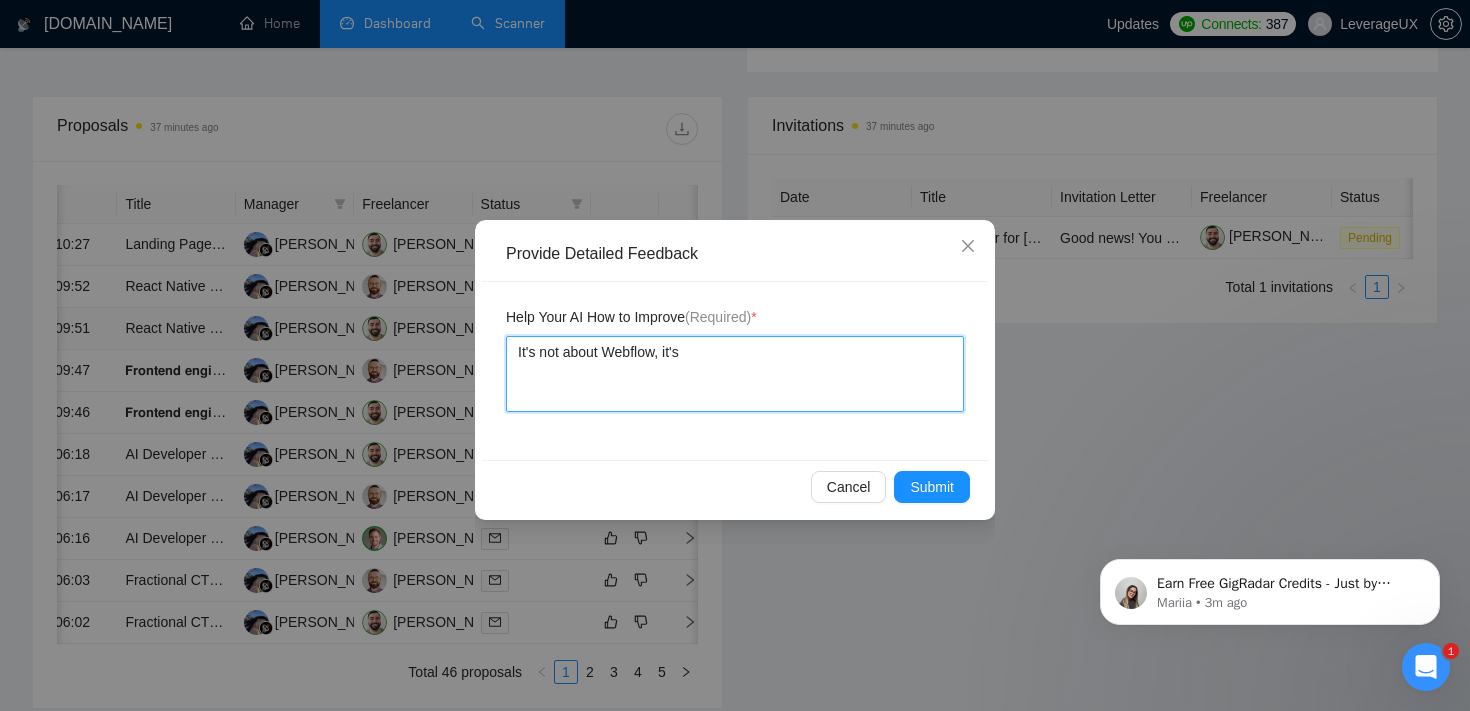 type 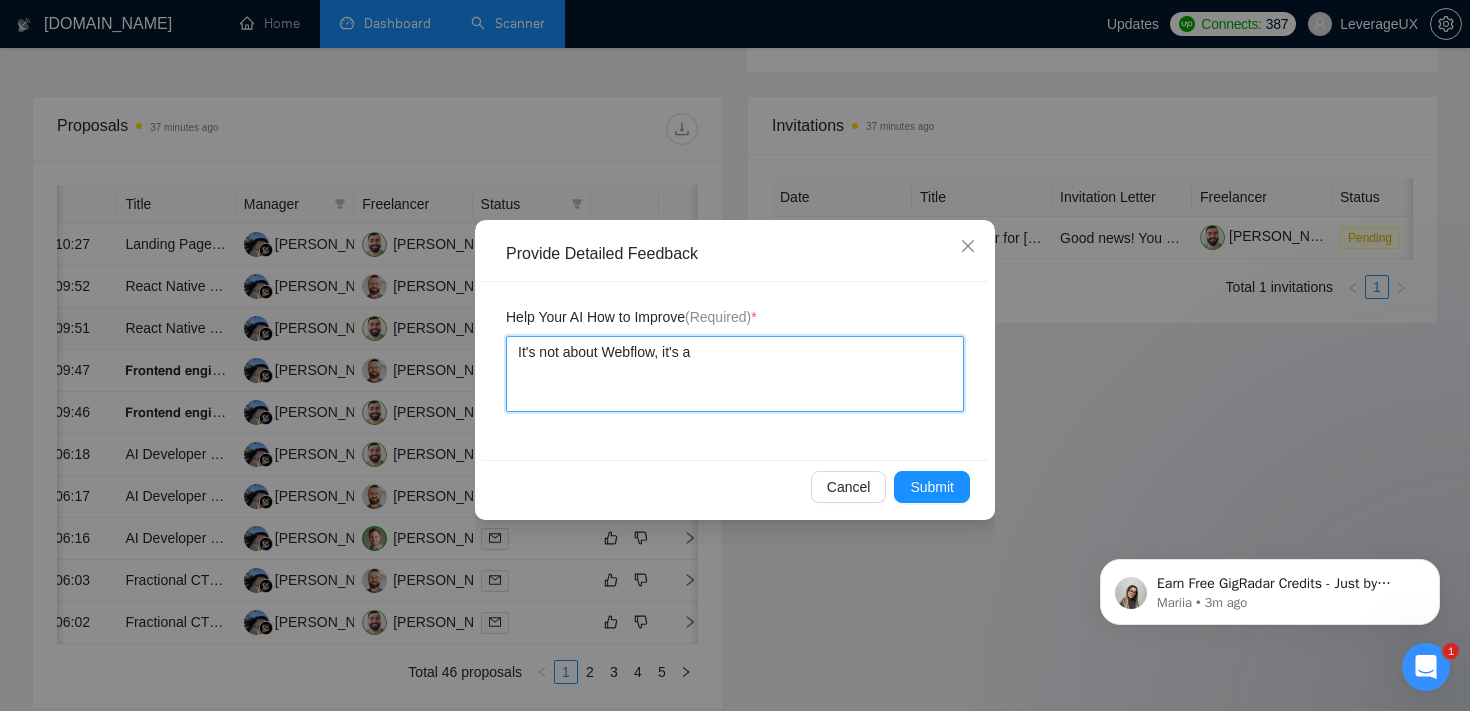 type 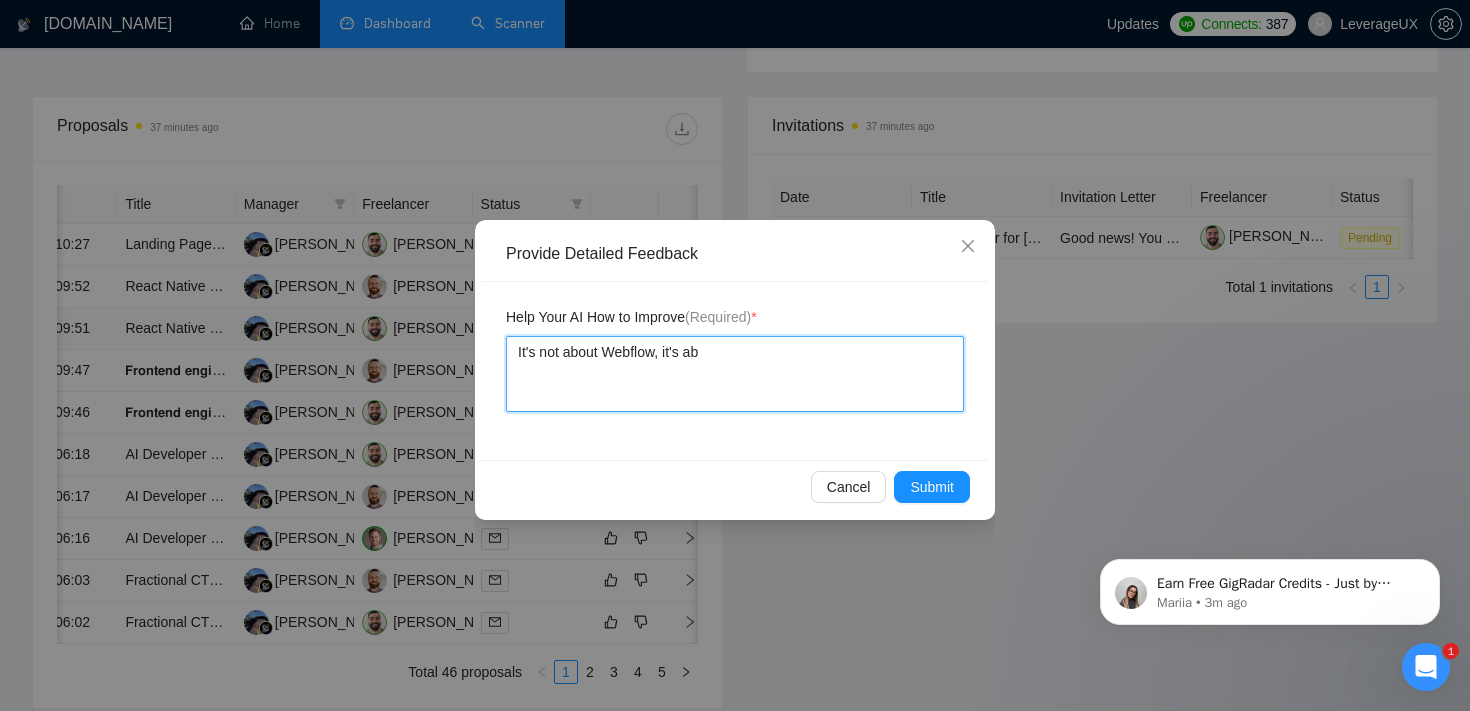 type 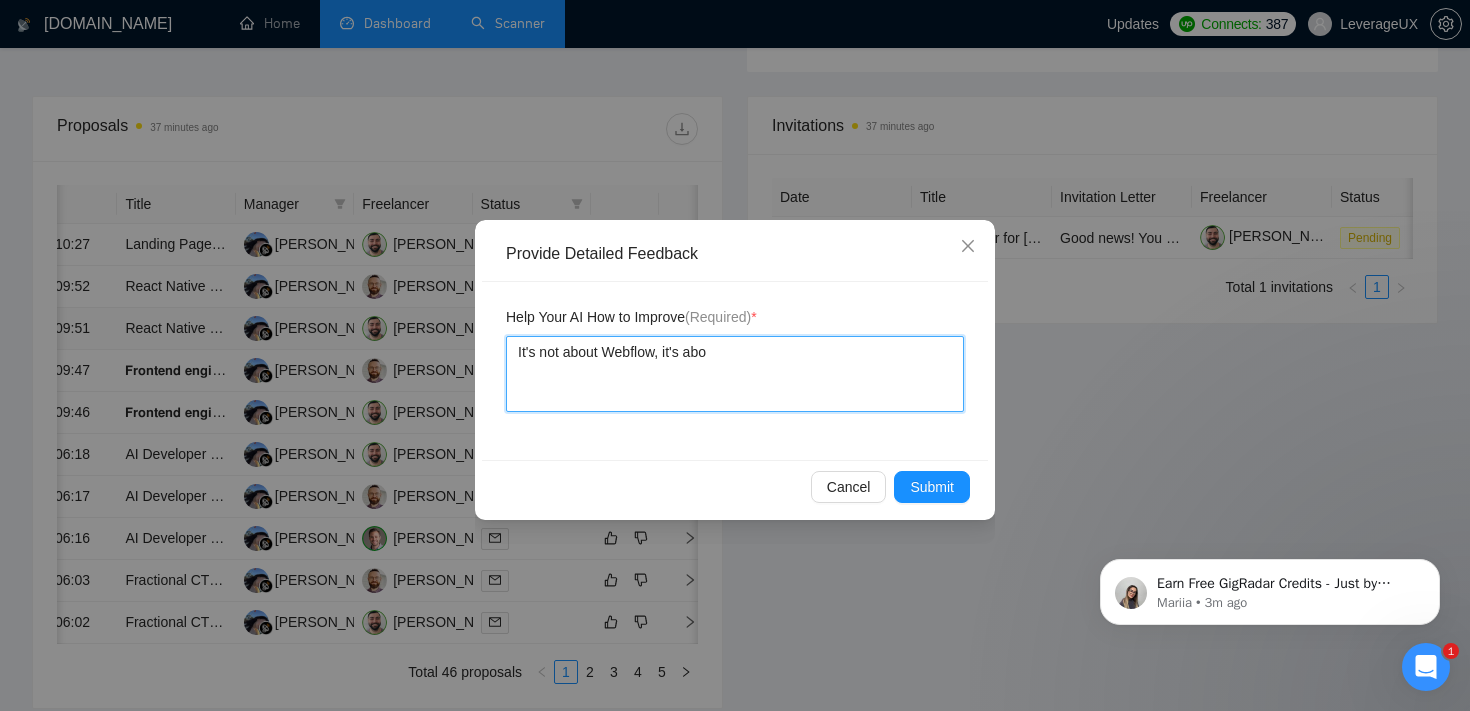 type 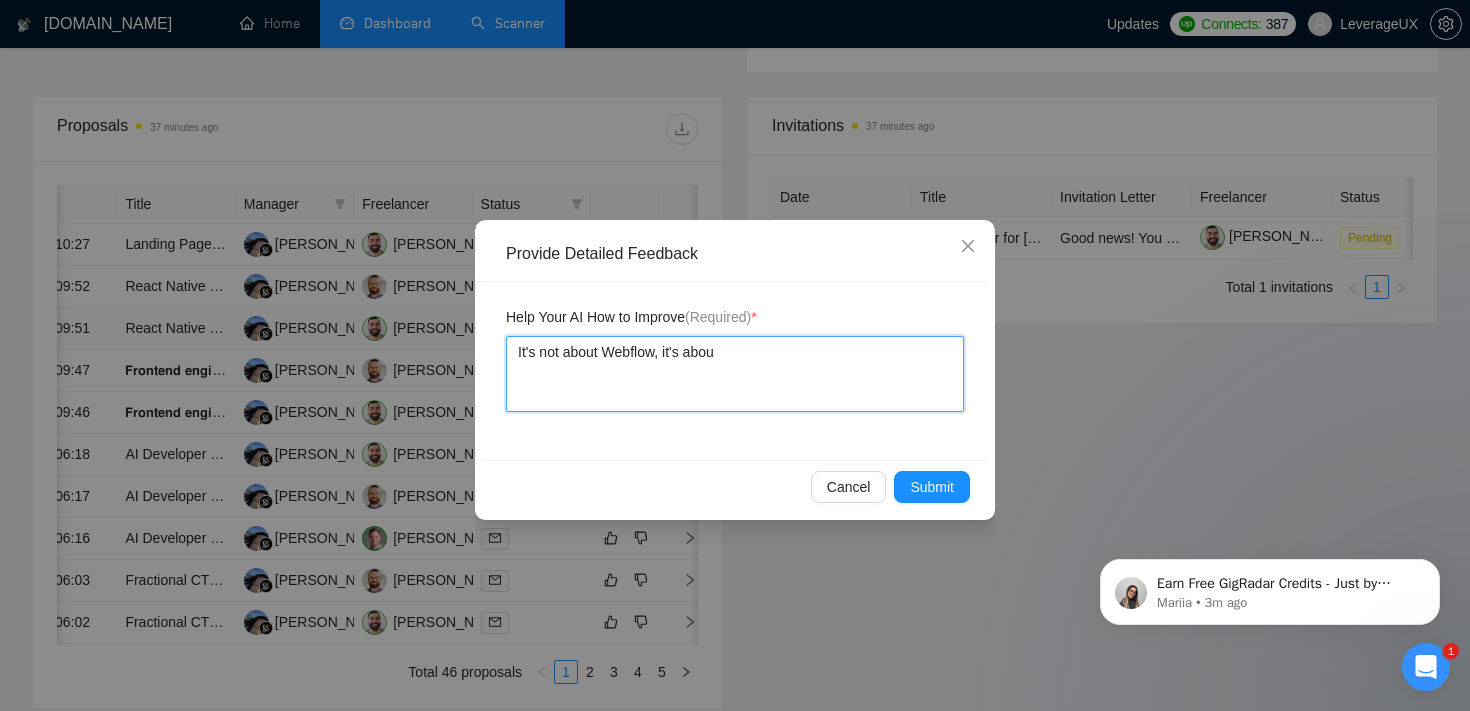 type 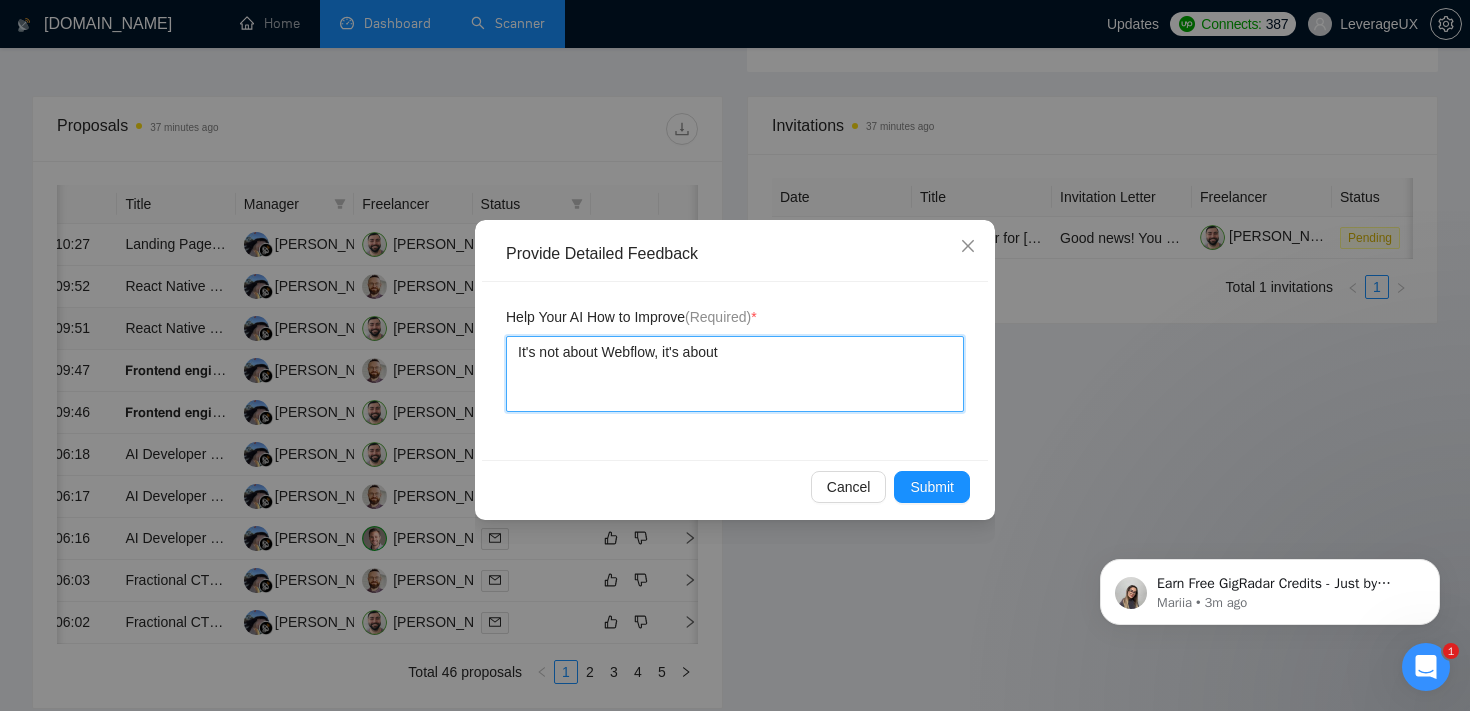 type 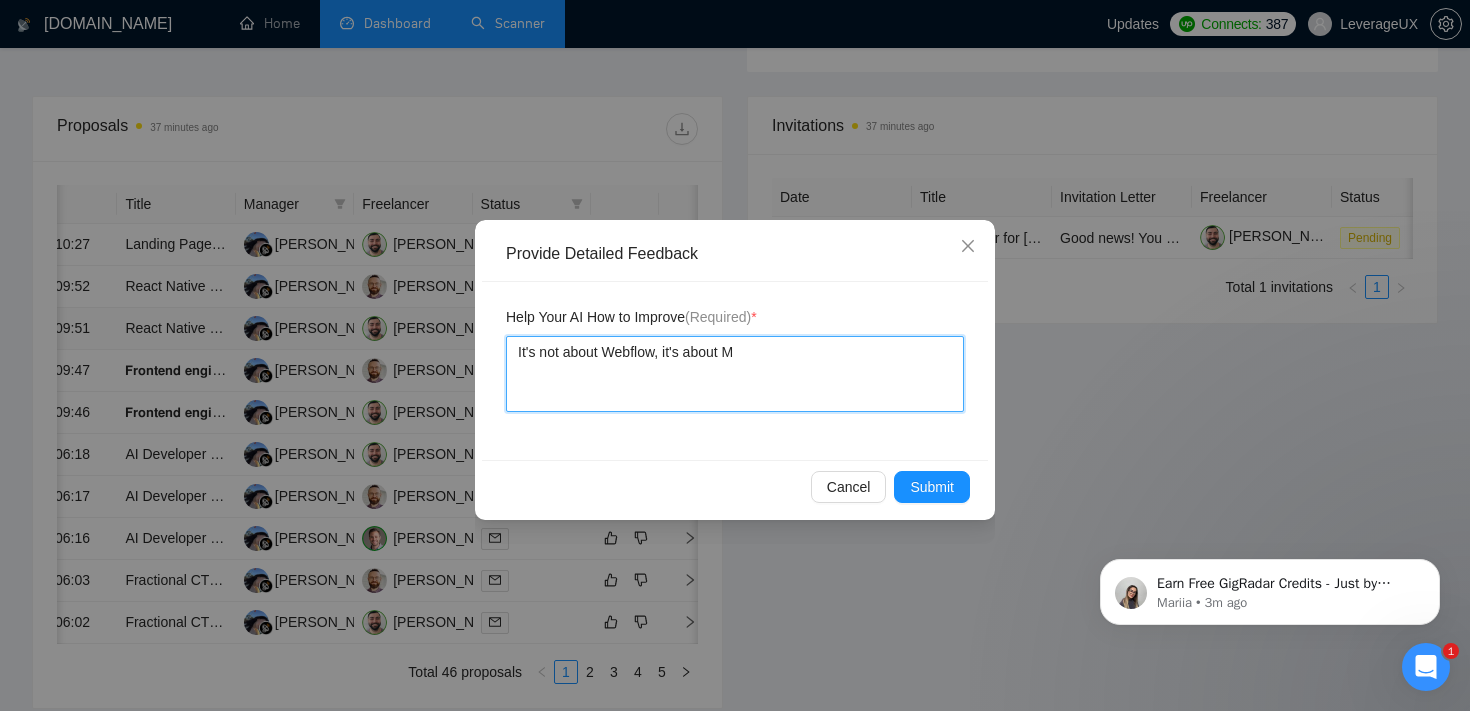 type 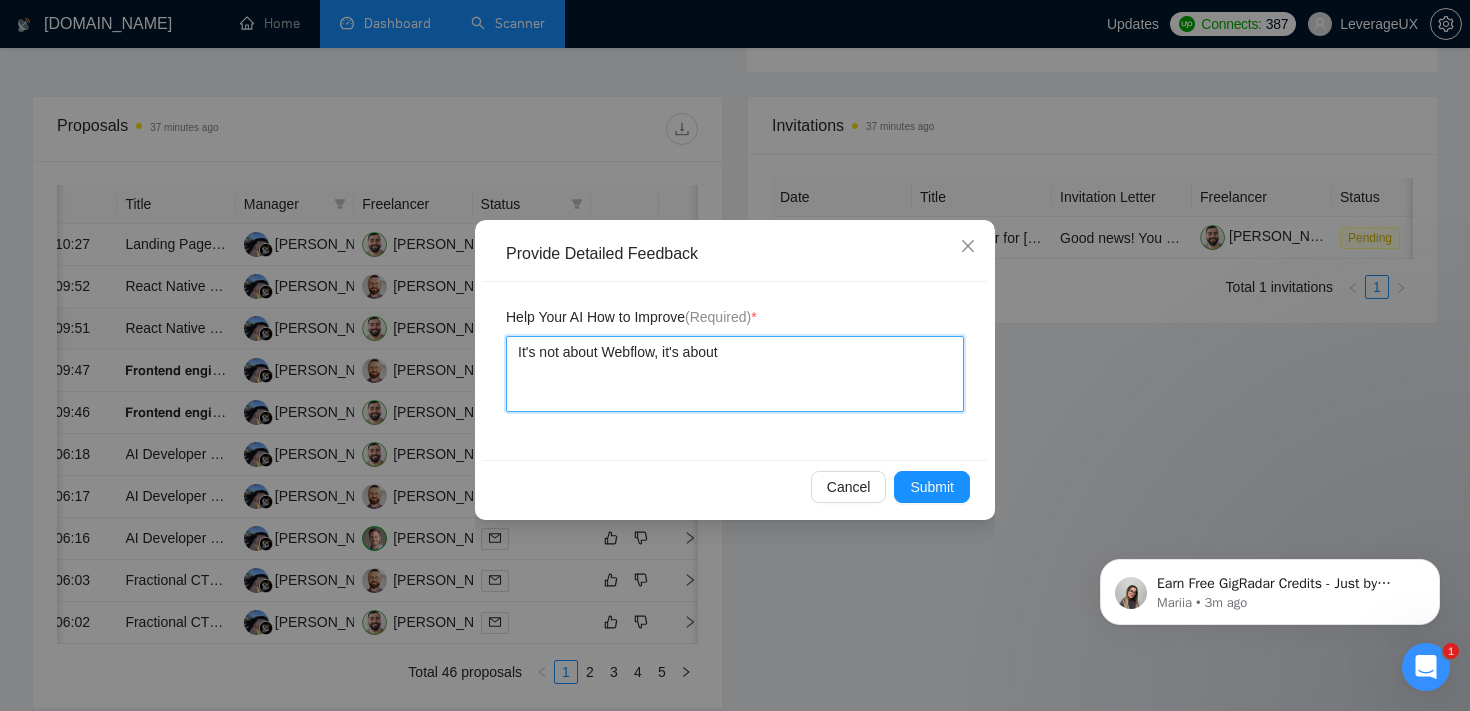 type 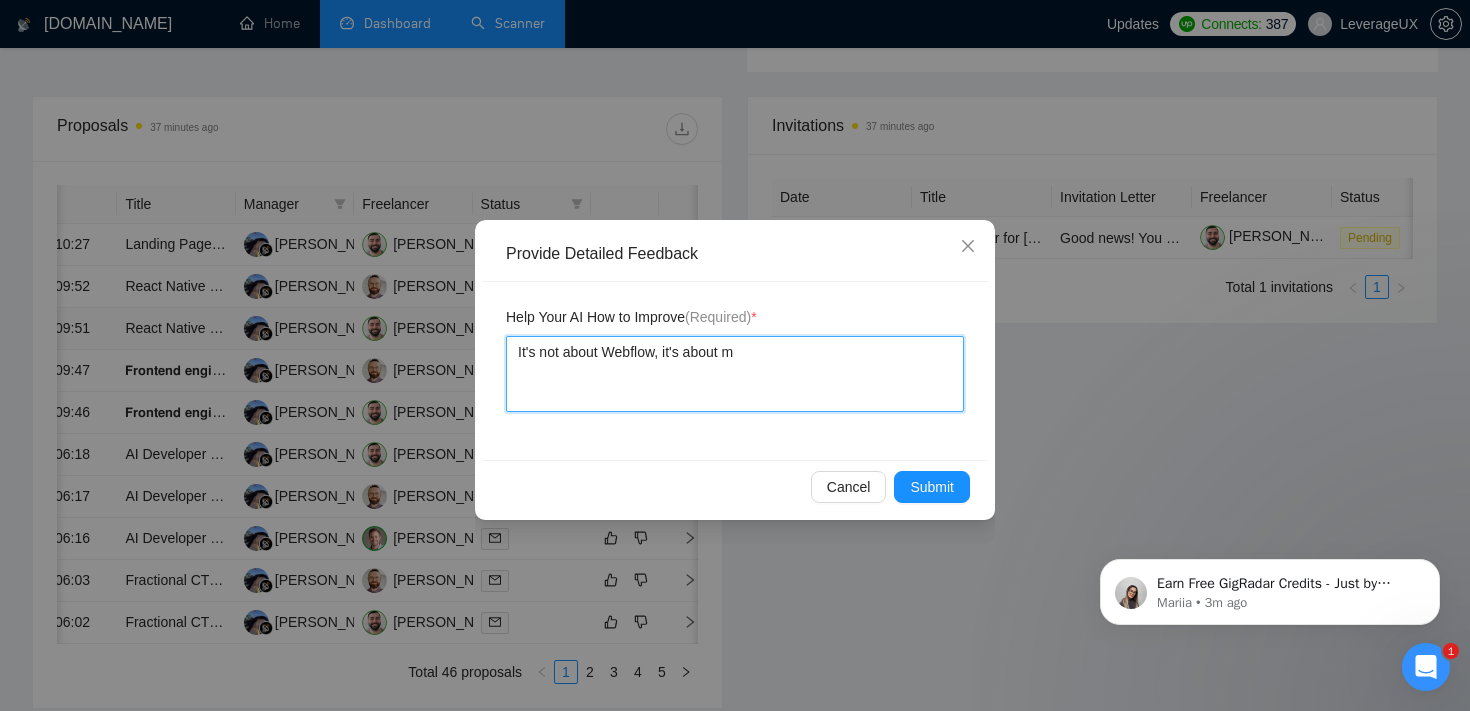 type 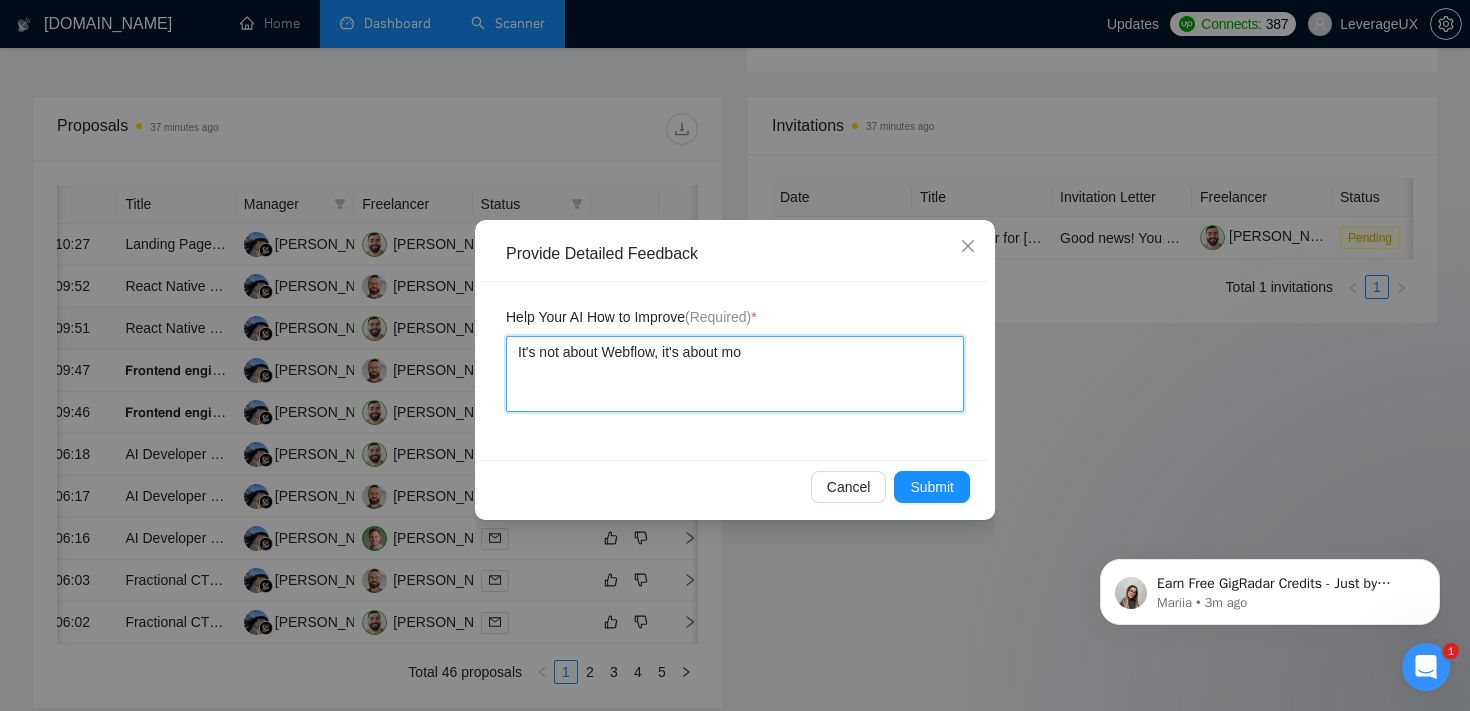 type 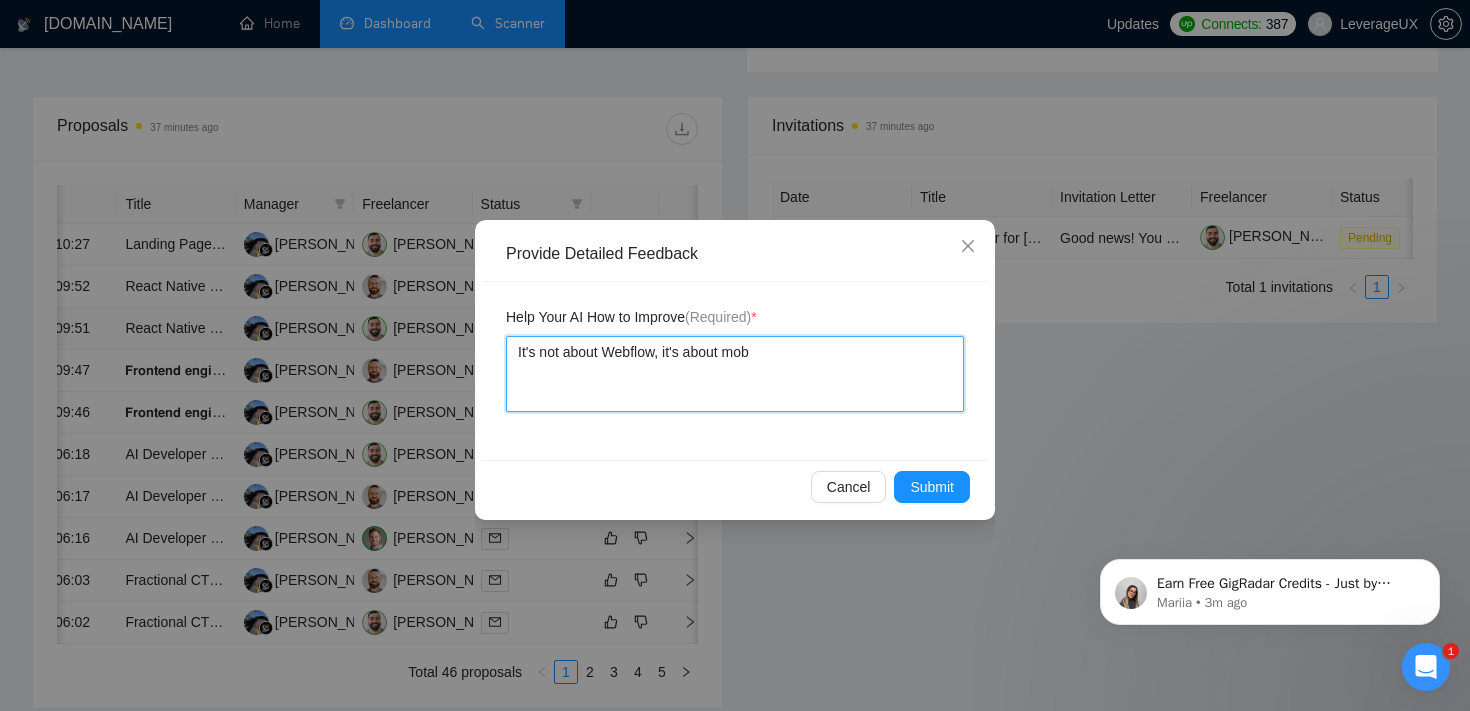 type 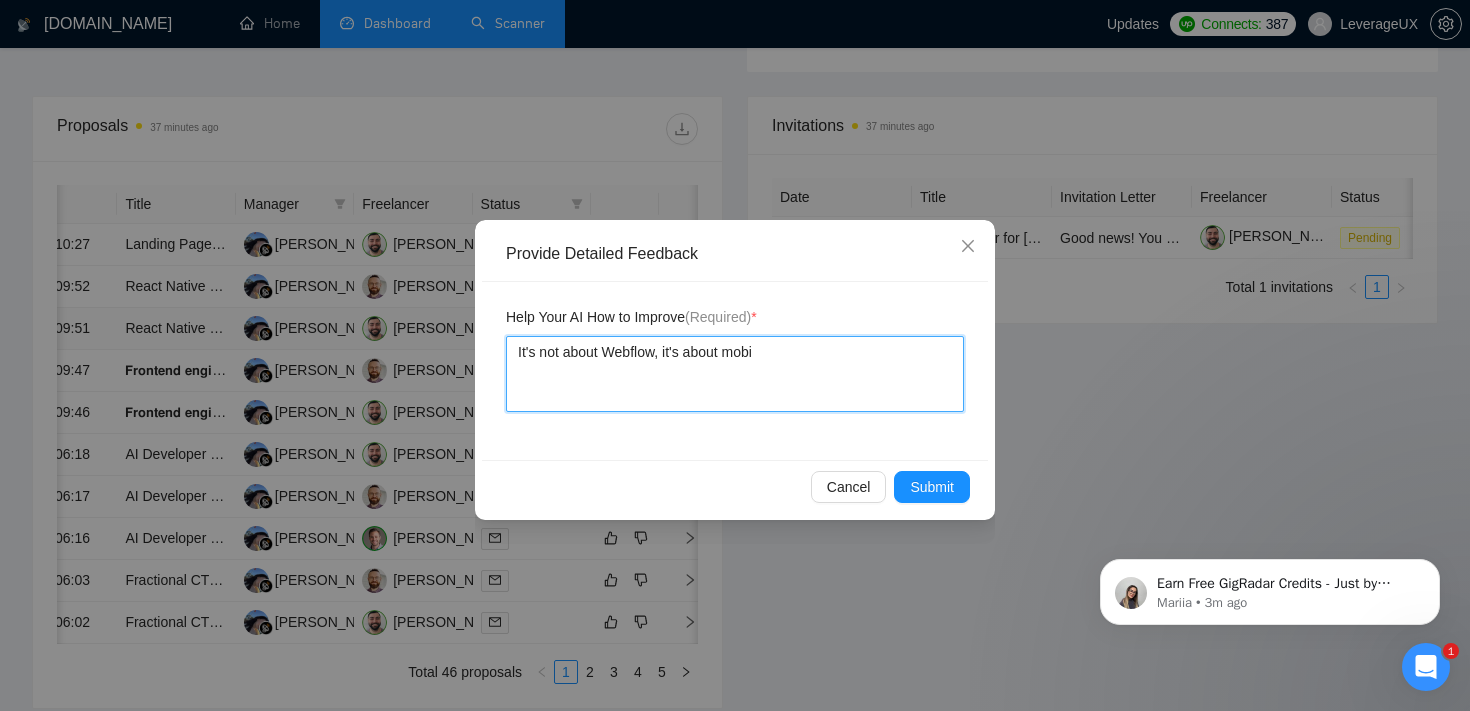 type 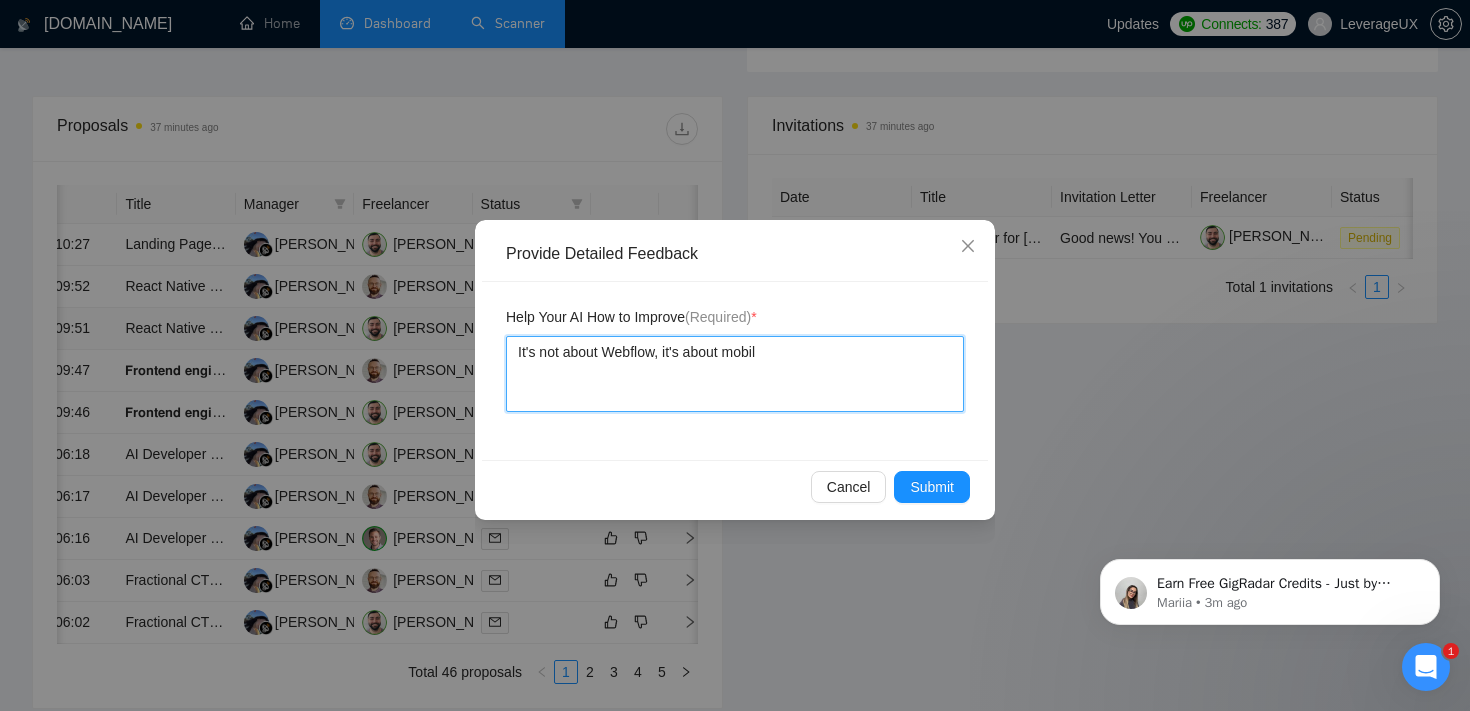 type 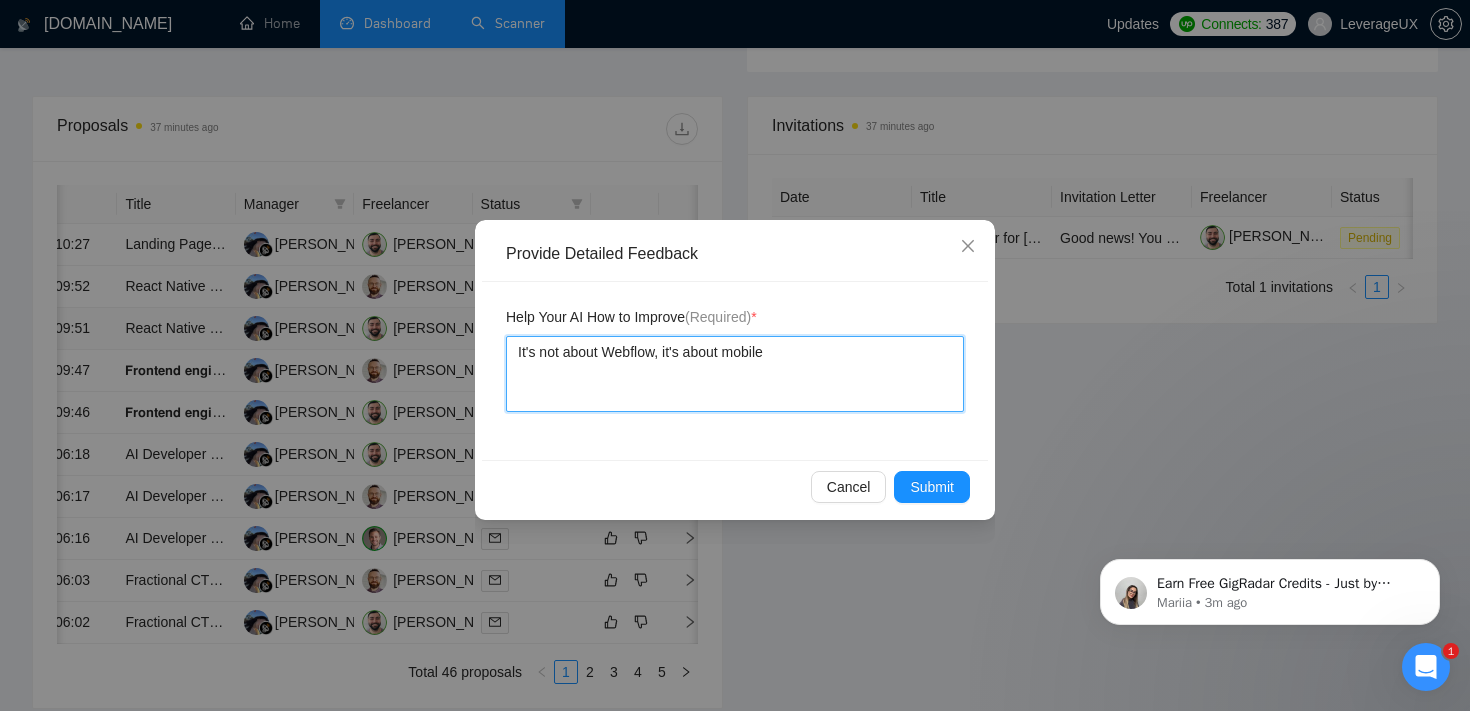 type 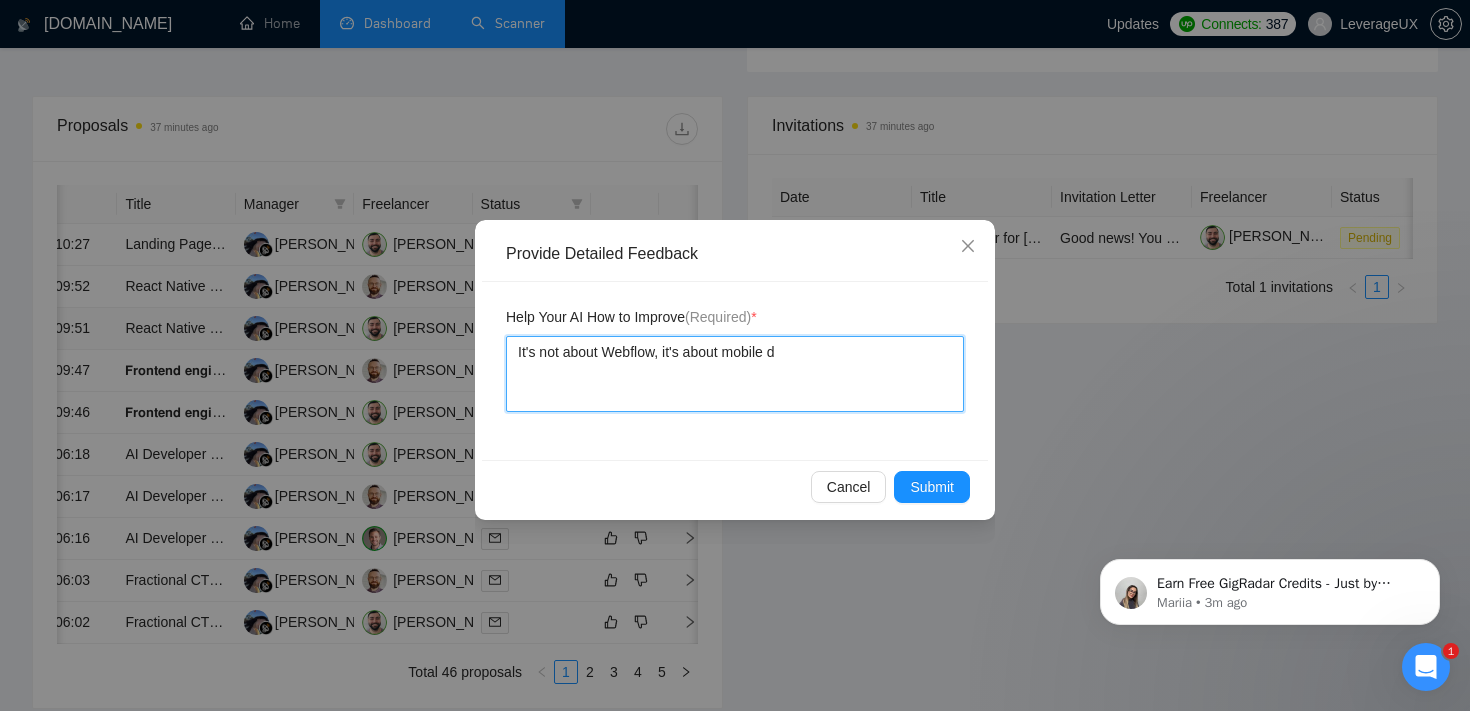 type 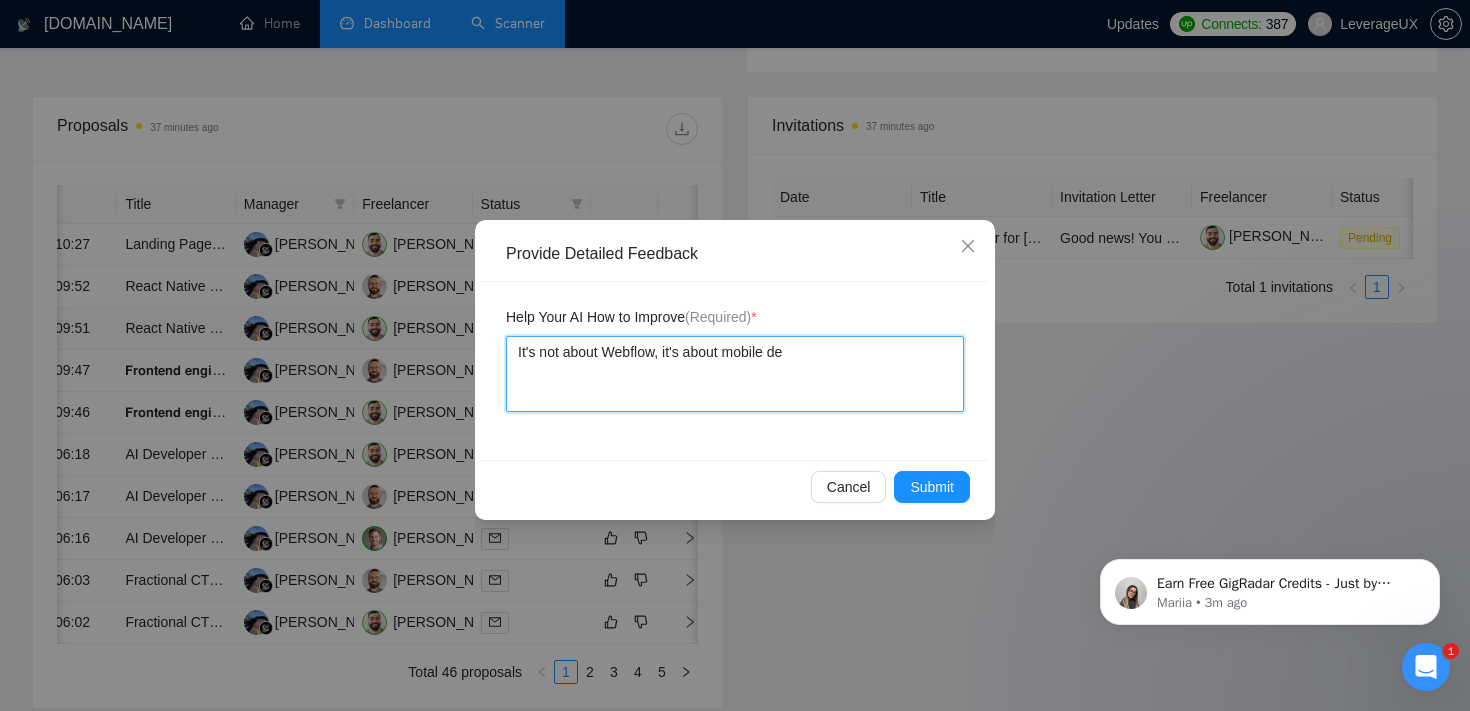 type 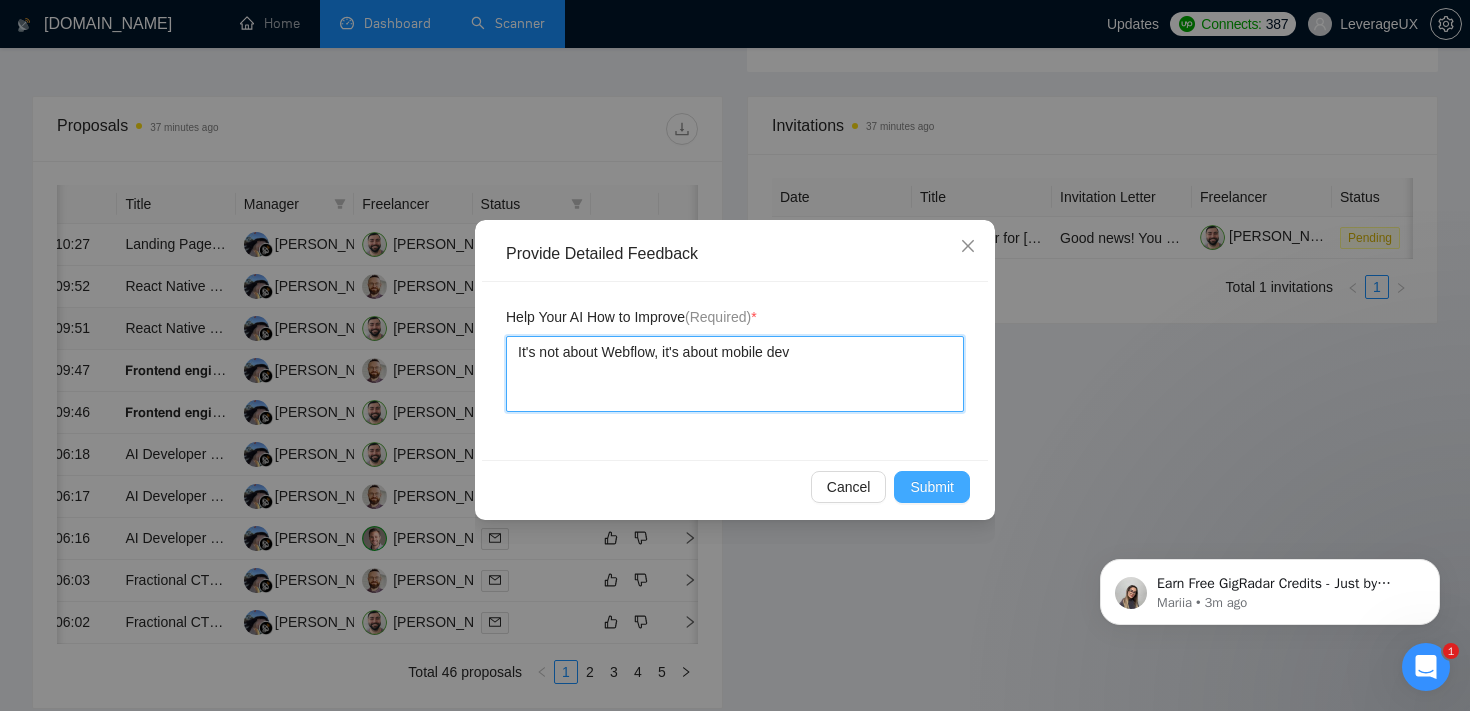 type on "It's not about Webflow, it's about mobile dev" 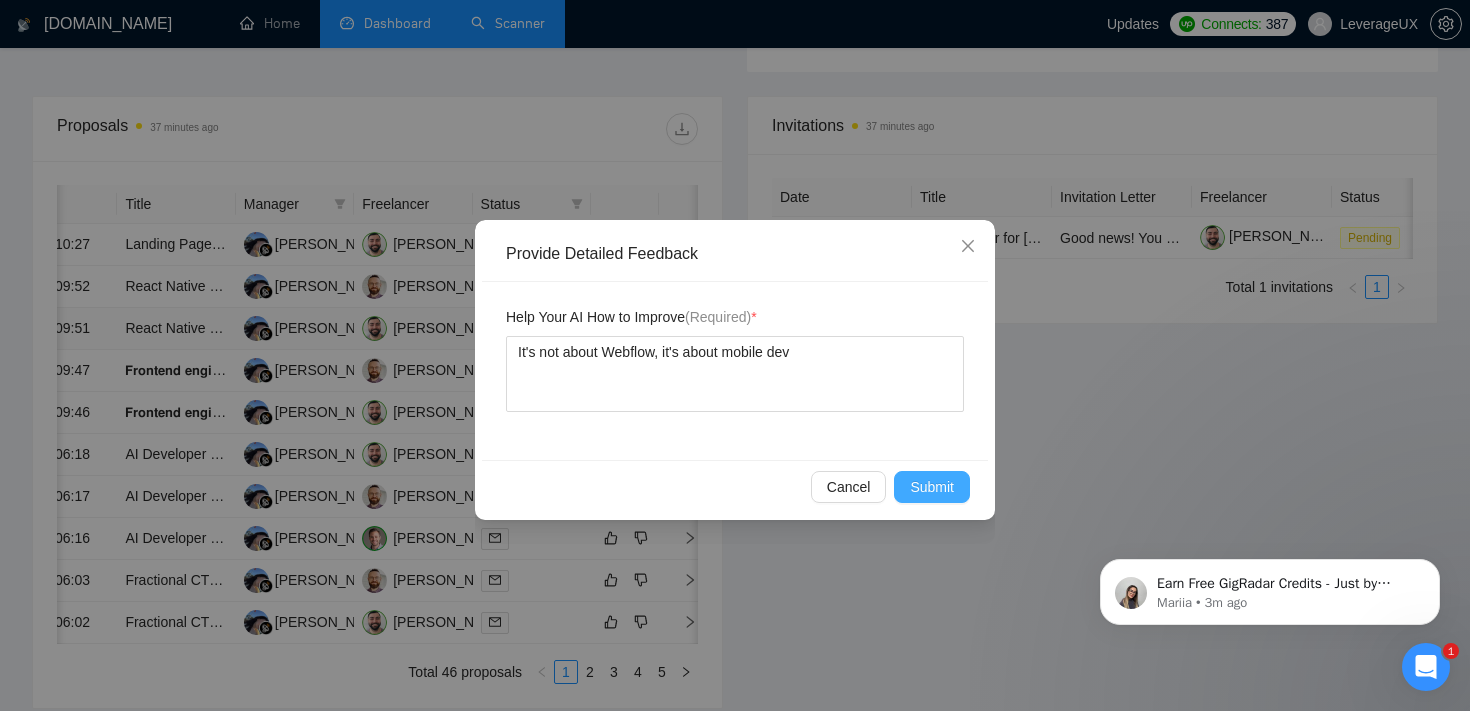 click on "Submit" at bounding box center (932, 487) 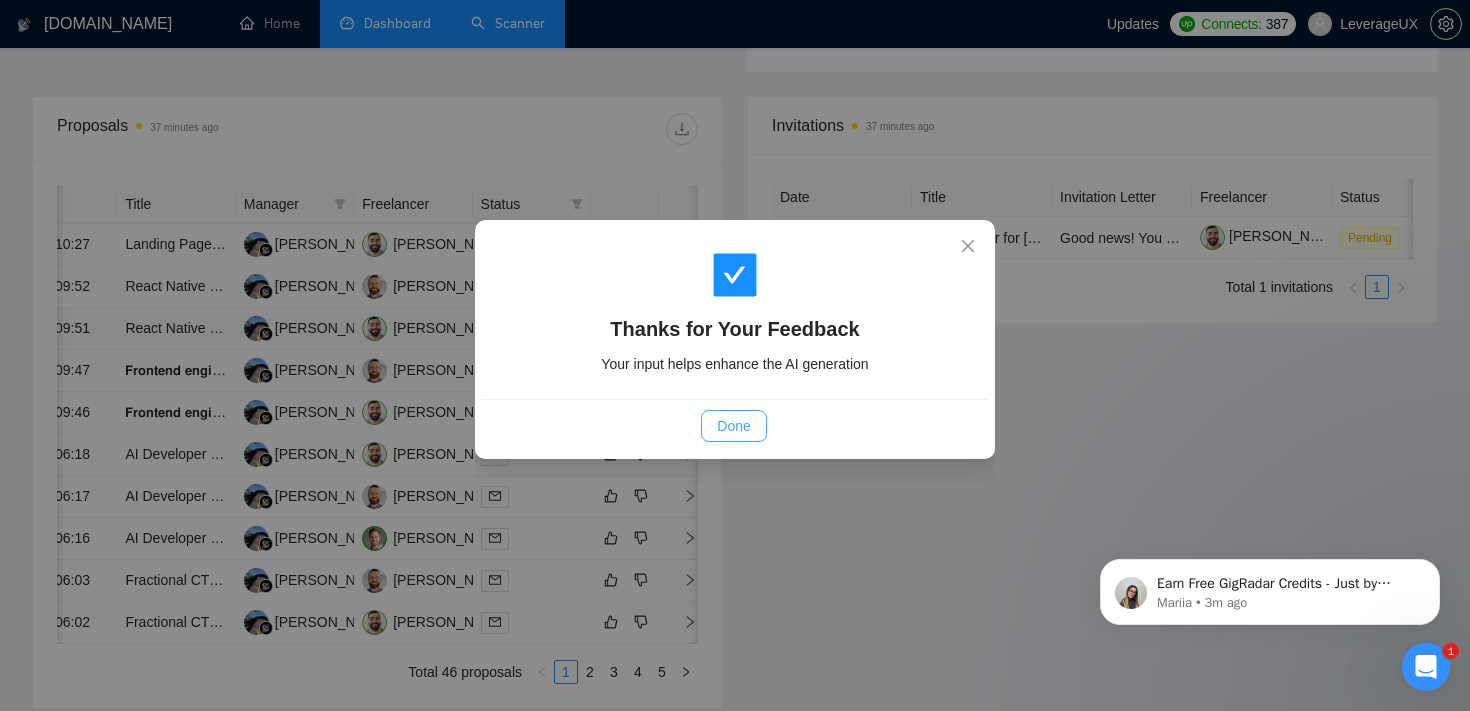 click on "Done" at bounding box center [733, 426] 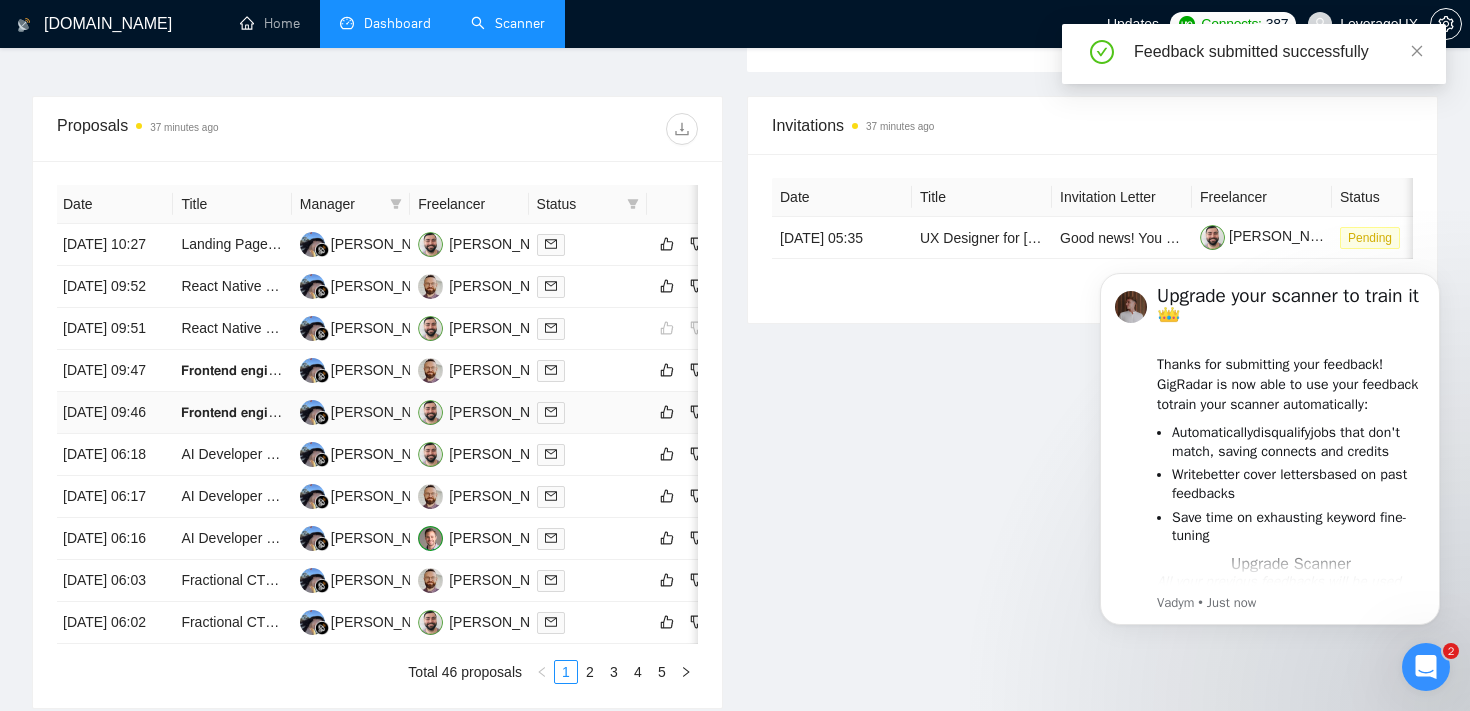 scroll, scrollTop: 0, scrollLeft: 0, axis: both 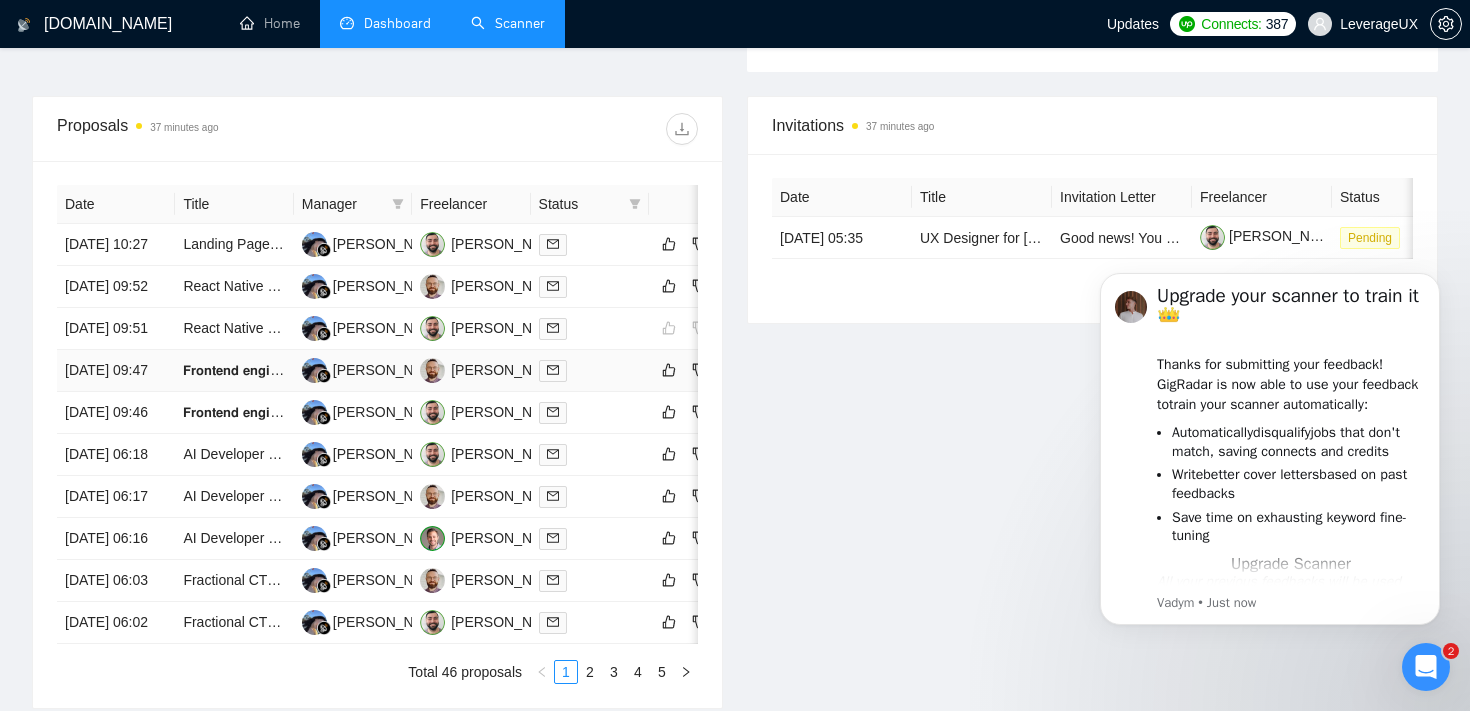 click at bounding box center (590, 370) 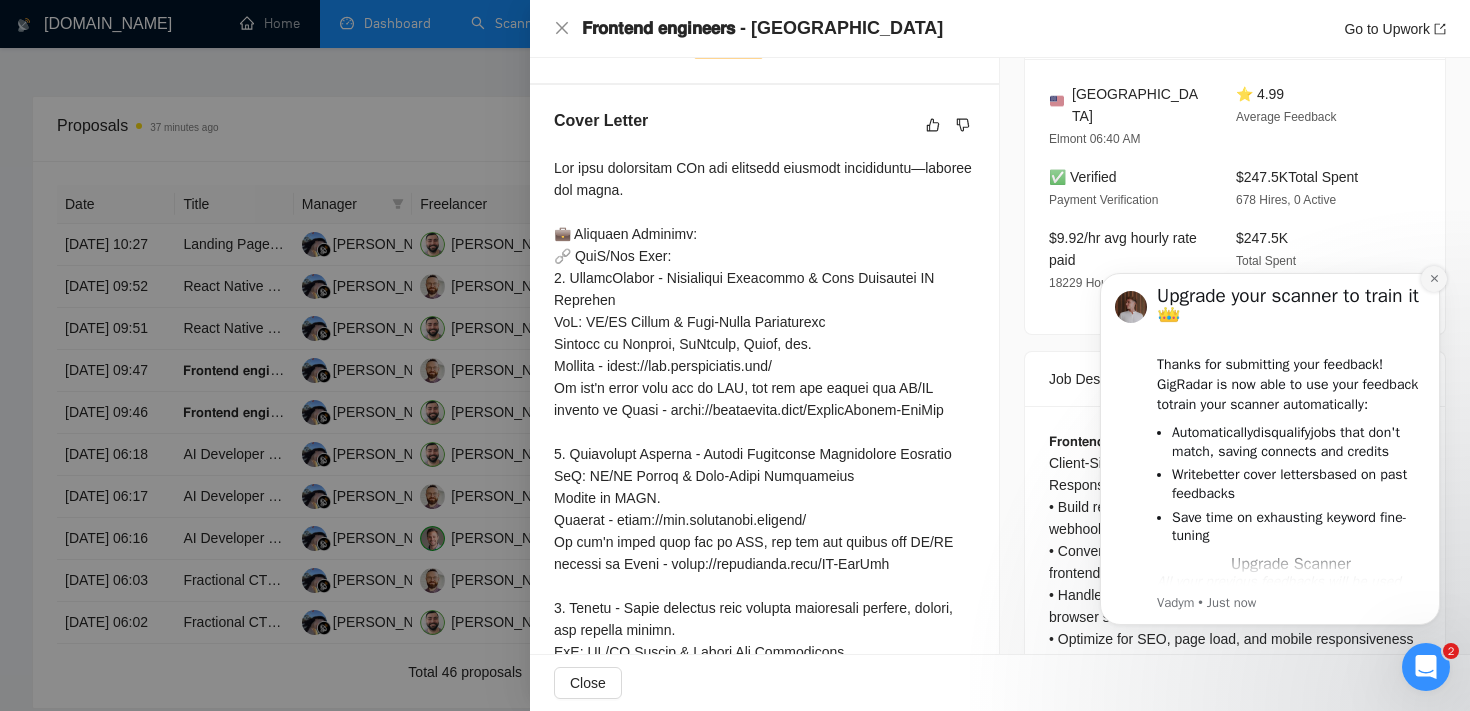 click 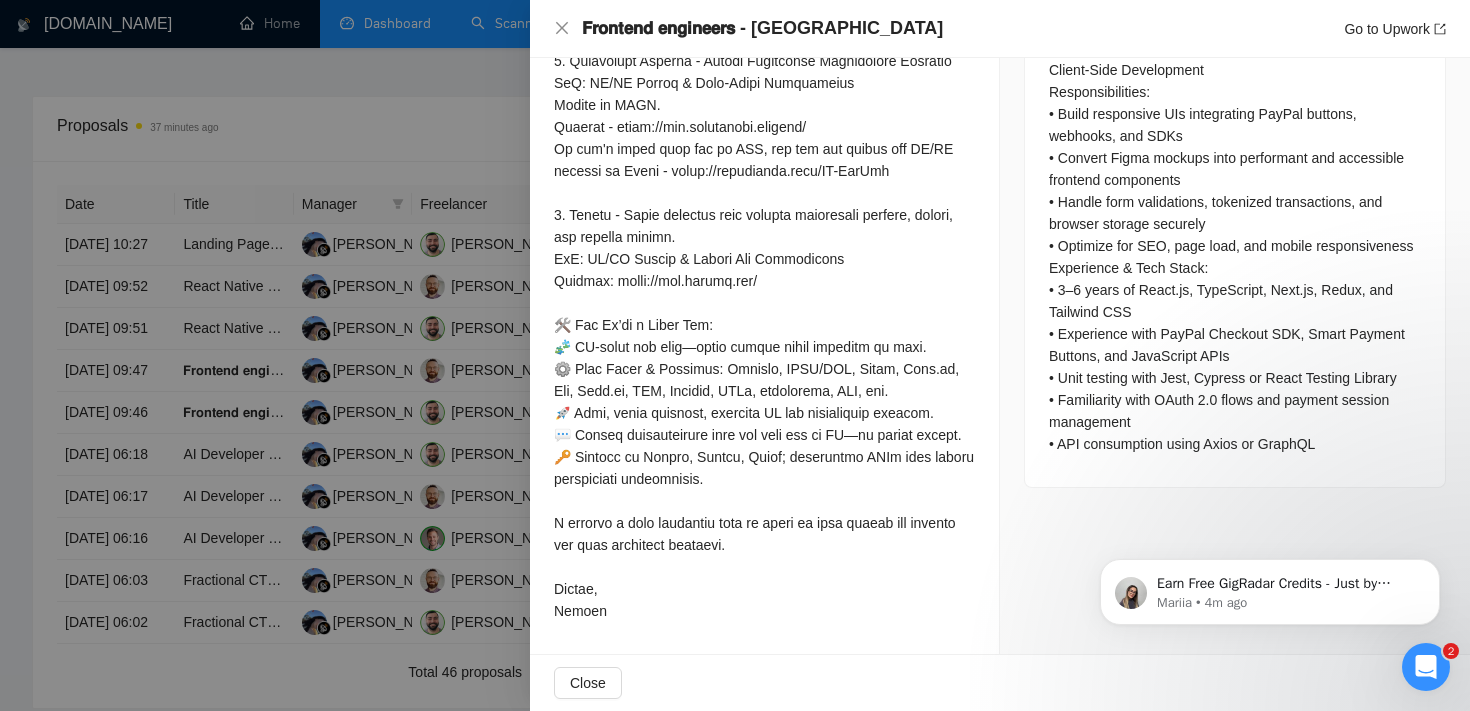 scroll, scrollTop: 933, scrollLeft: 0, axis: vertical 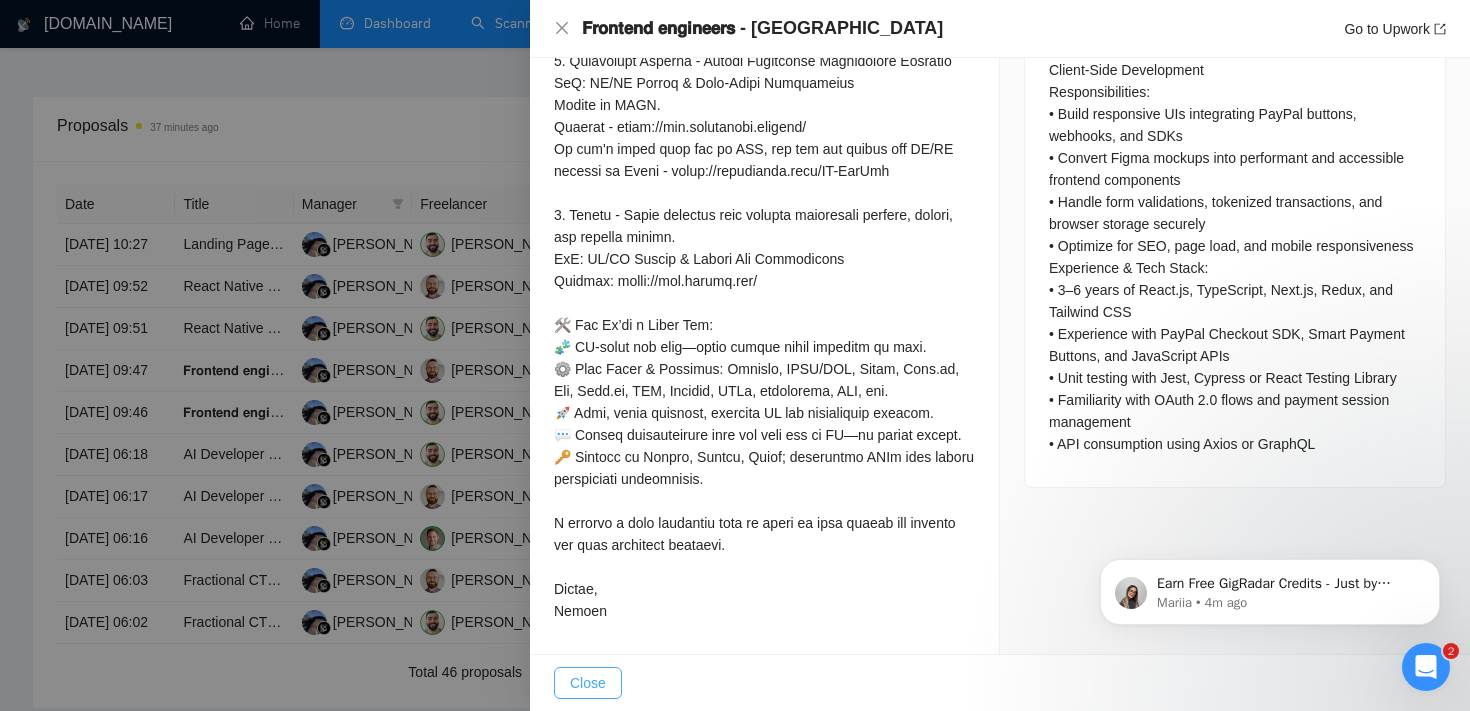 click on "Close" at bounding box center [588, 683] 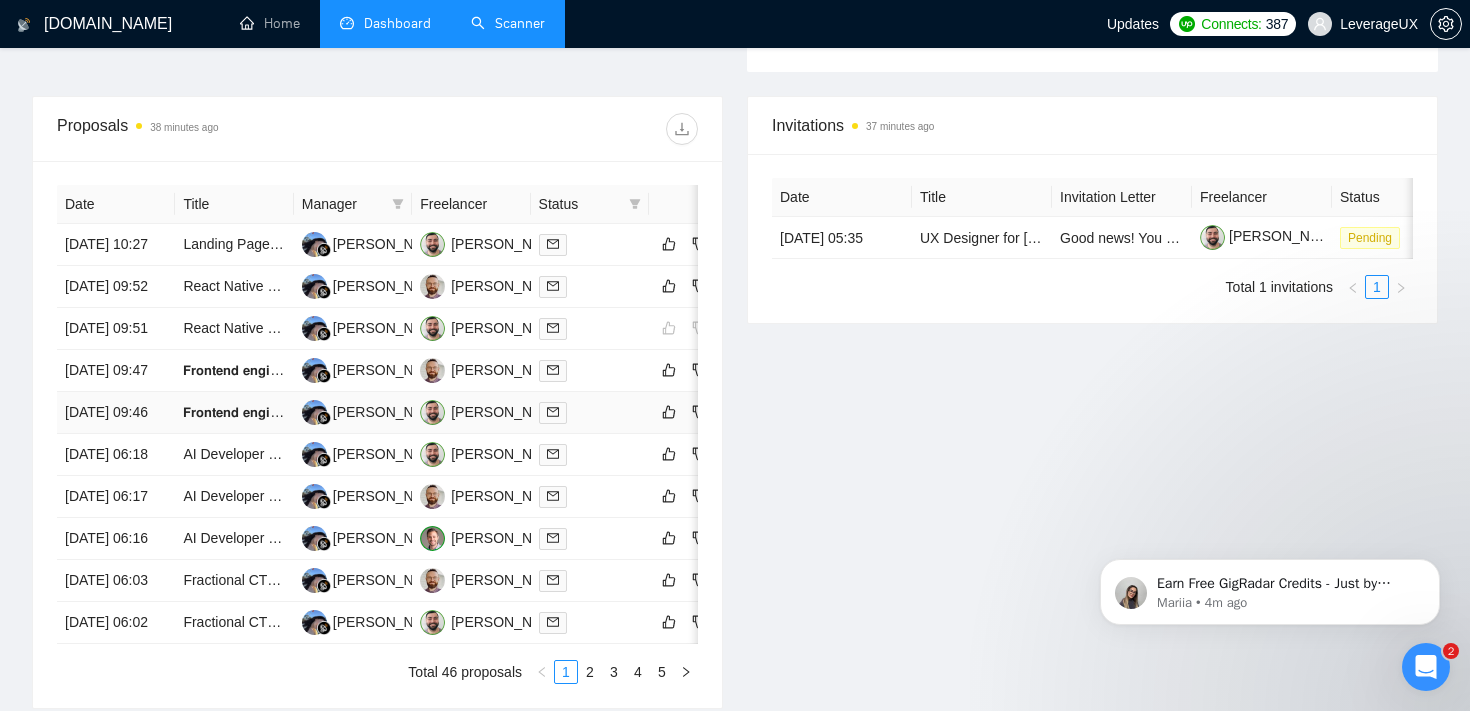 click at bounding box center [590, 413] 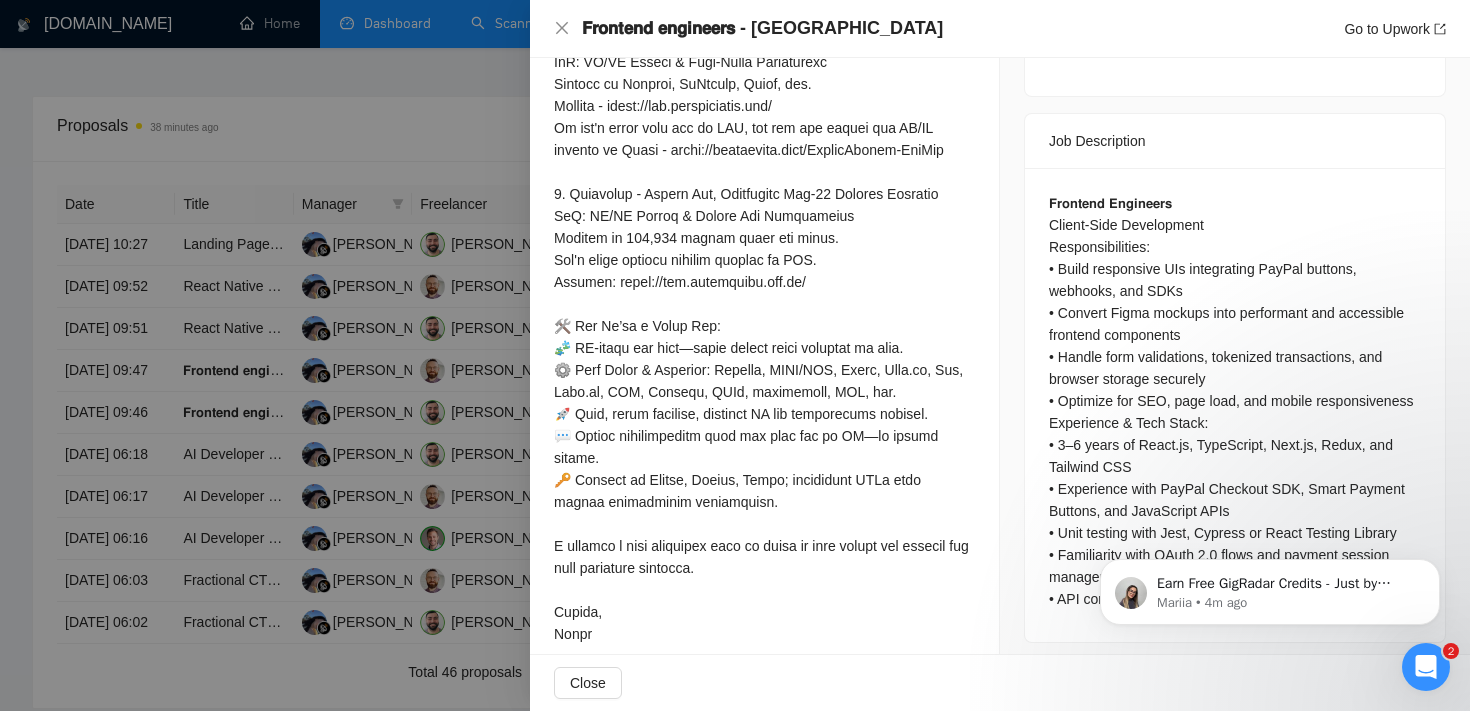 scroll, scrollTop: 779, scrollLeft: 0, axis: vertical 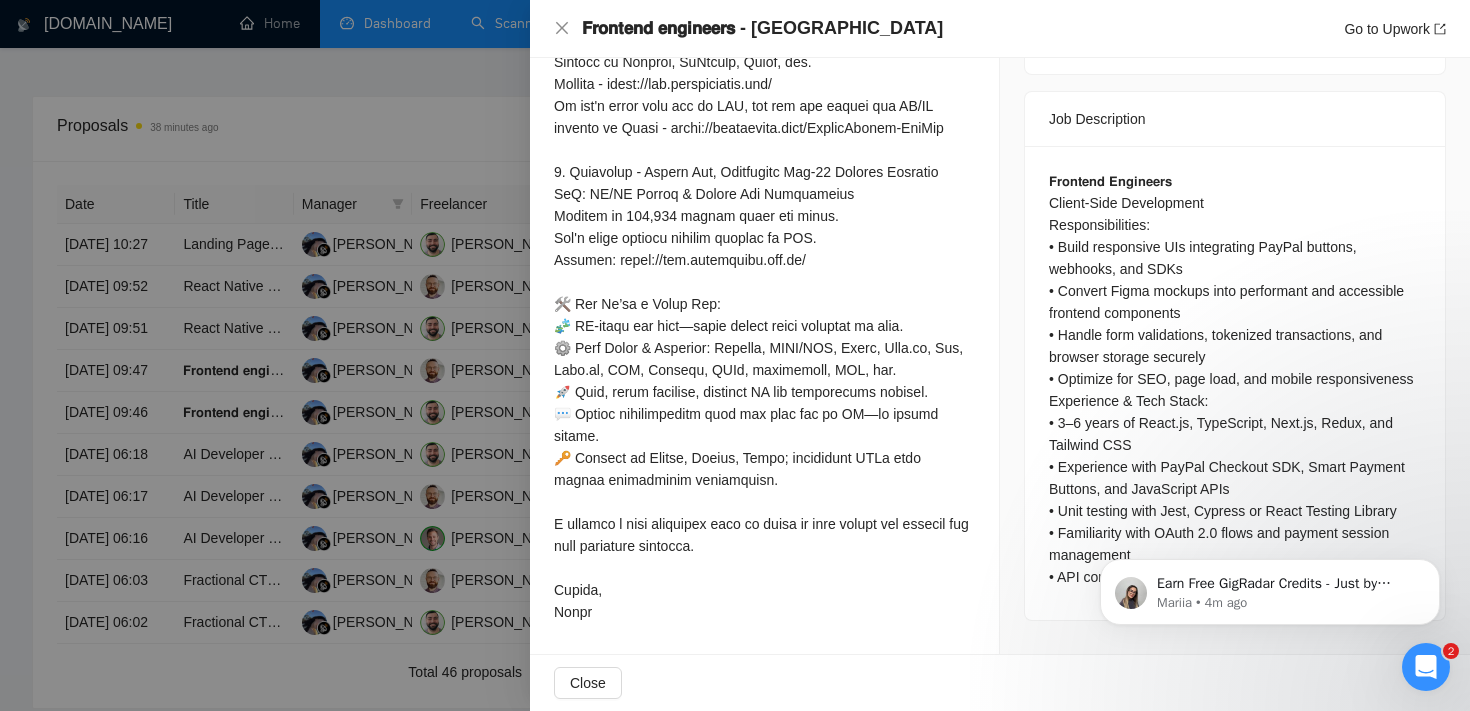 click at bounding box center [735, 355] 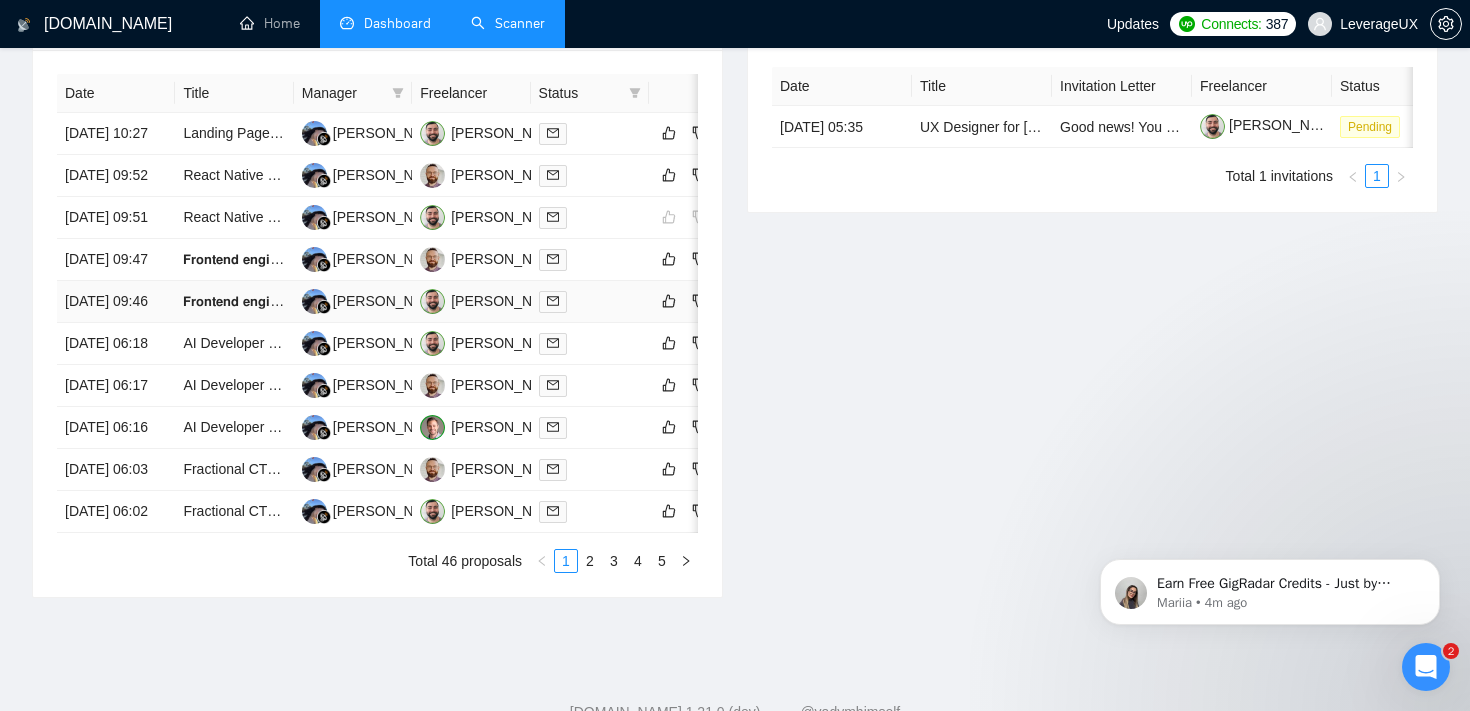scroll, scrollTop: 833, scrollLeft: 0, axis: vertical 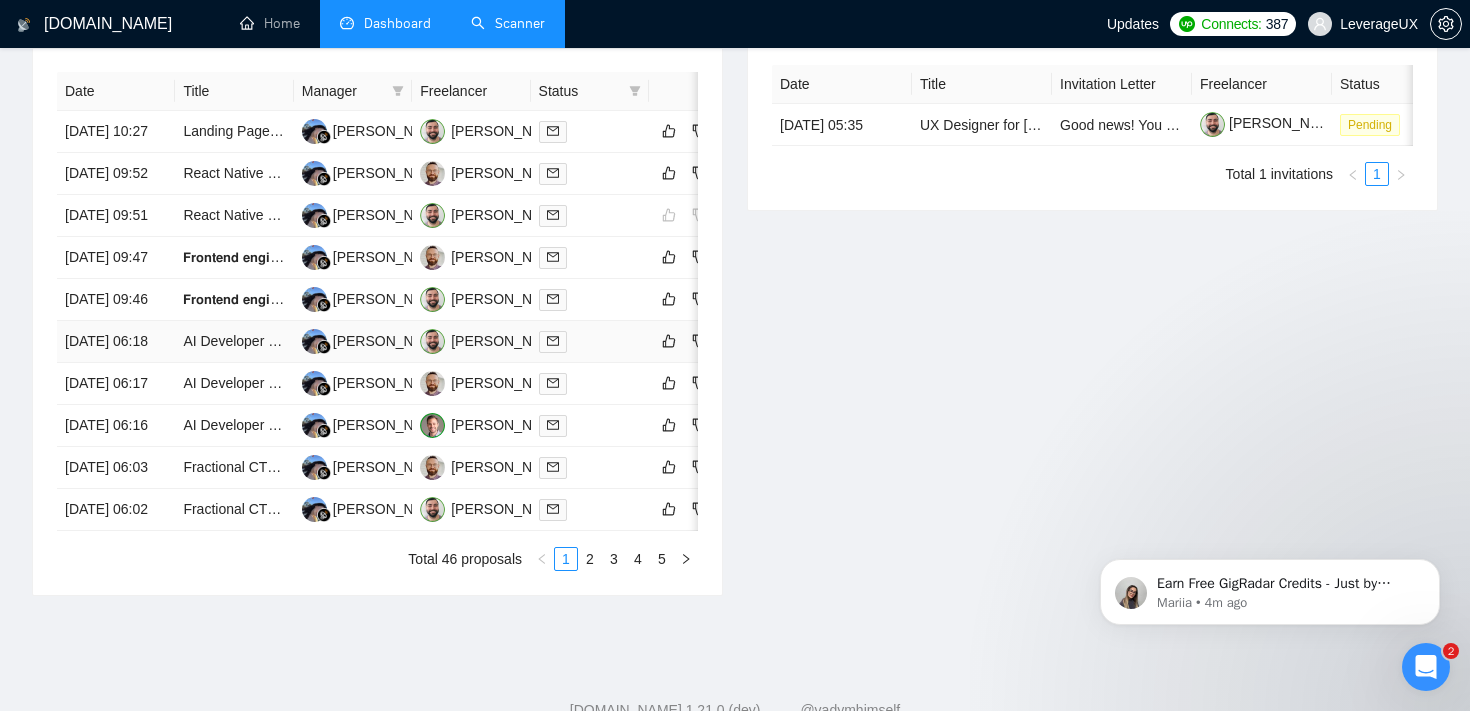 click at bounding box center (590, 341) 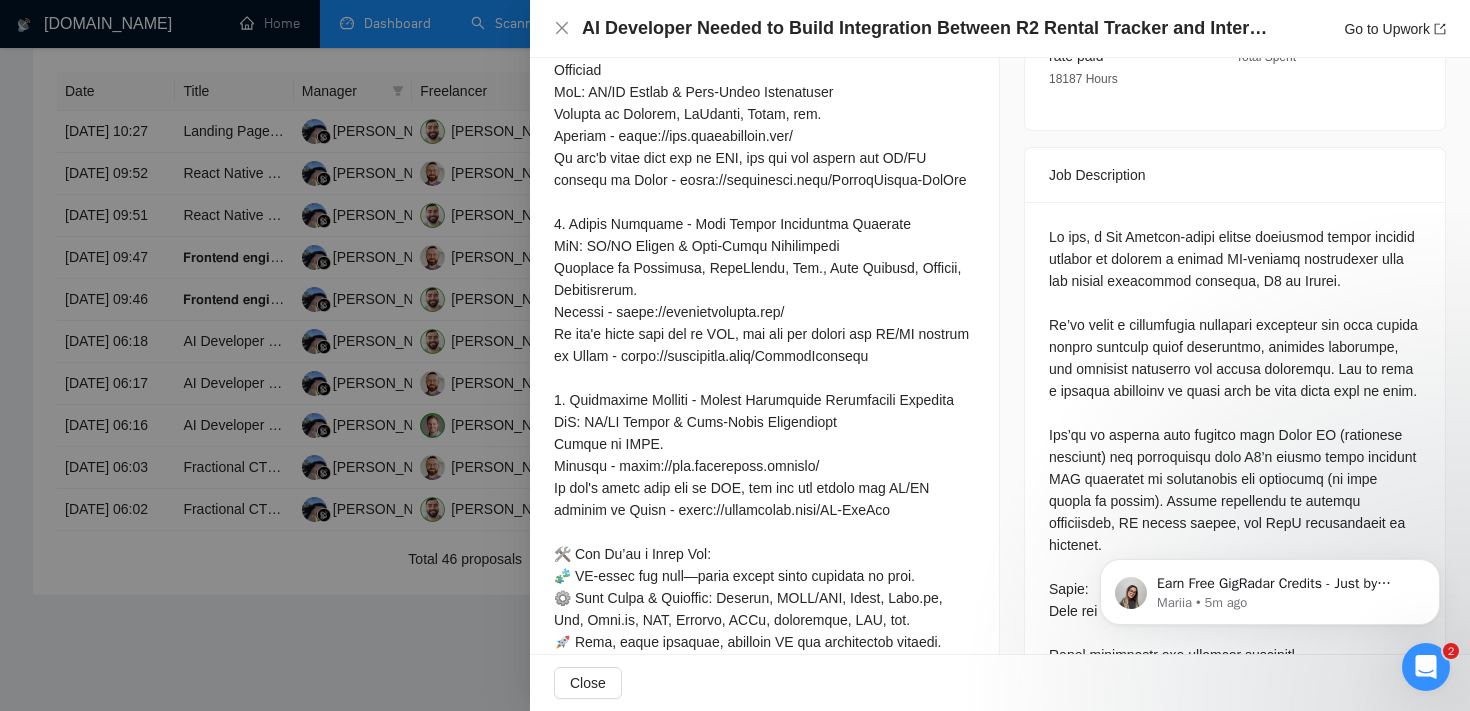 scroll, scrollTop: 752, scrollLeft: 0, axis: vertical 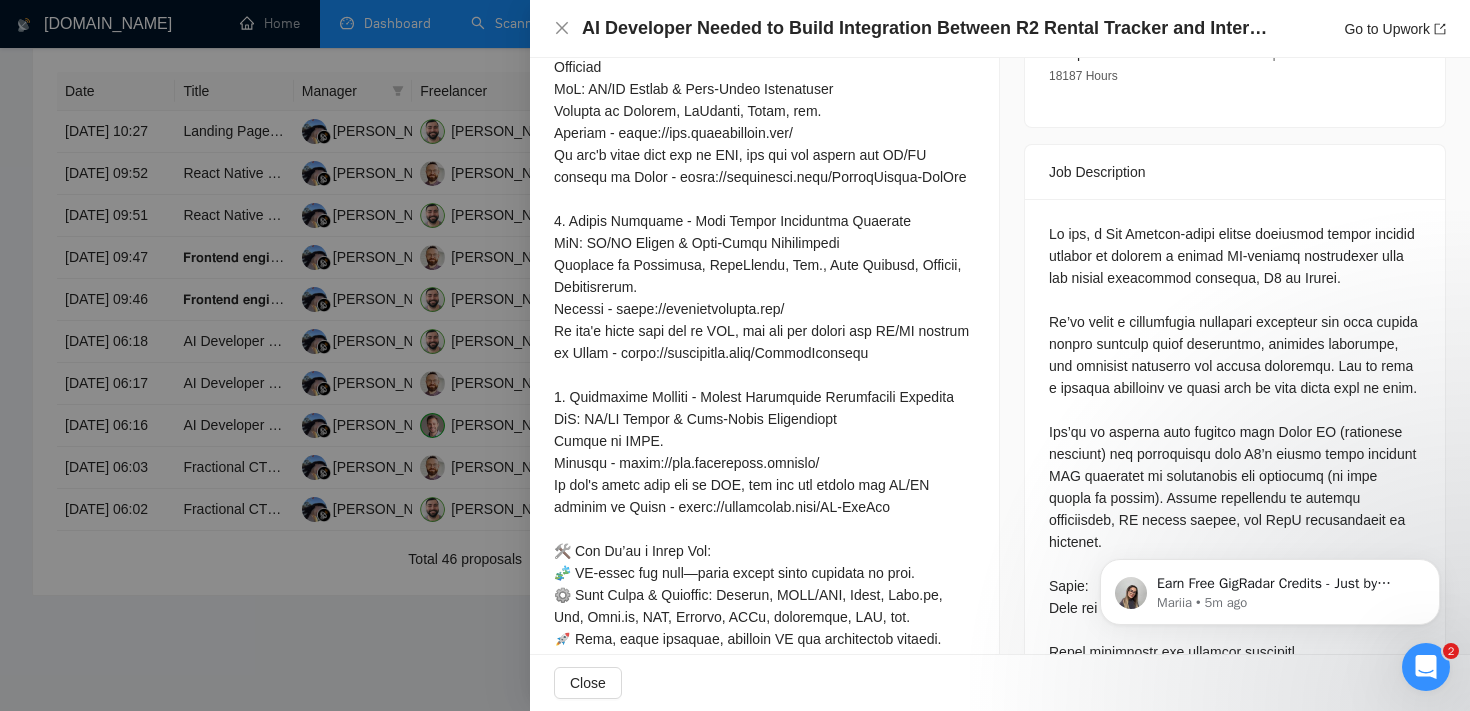 click at bounding box center (735, 355) 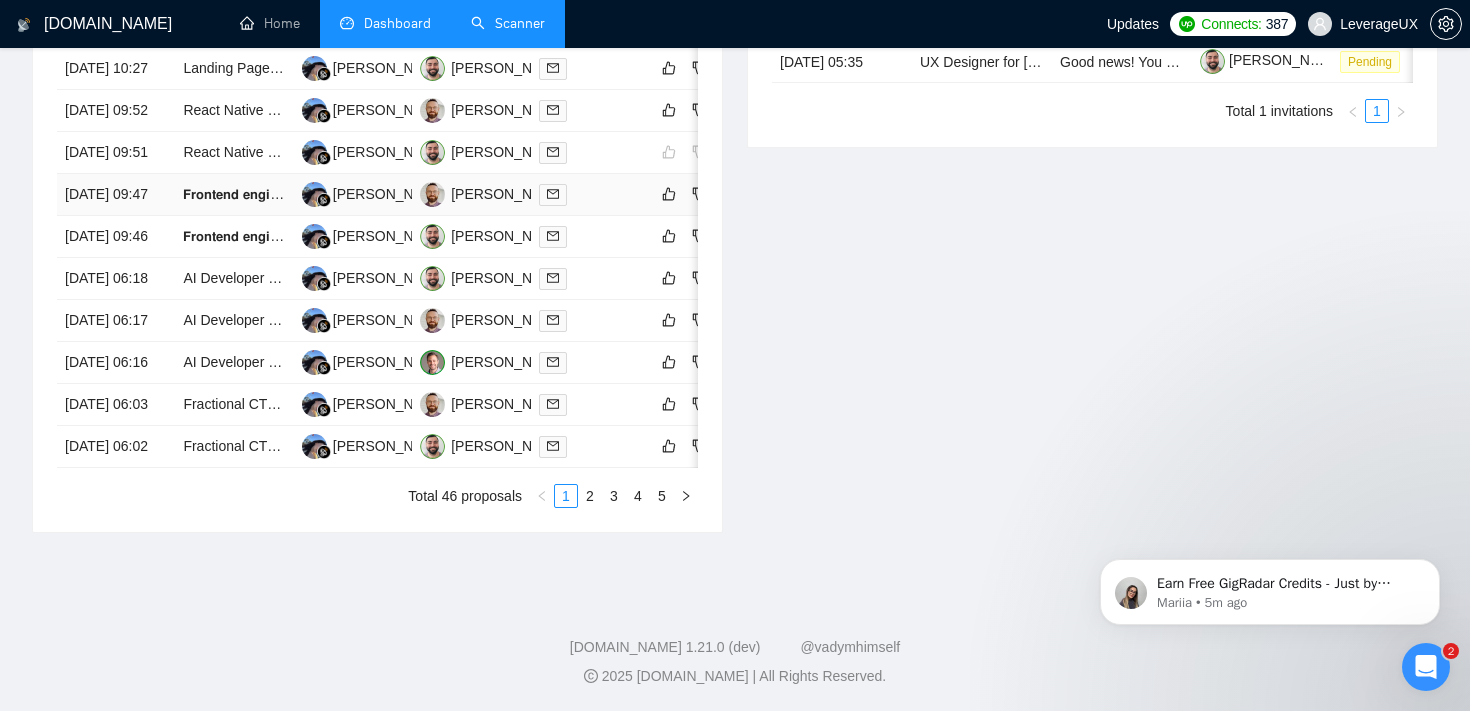 scroll, scrollTop: 959, scrollLeft: 0, axis: vertical 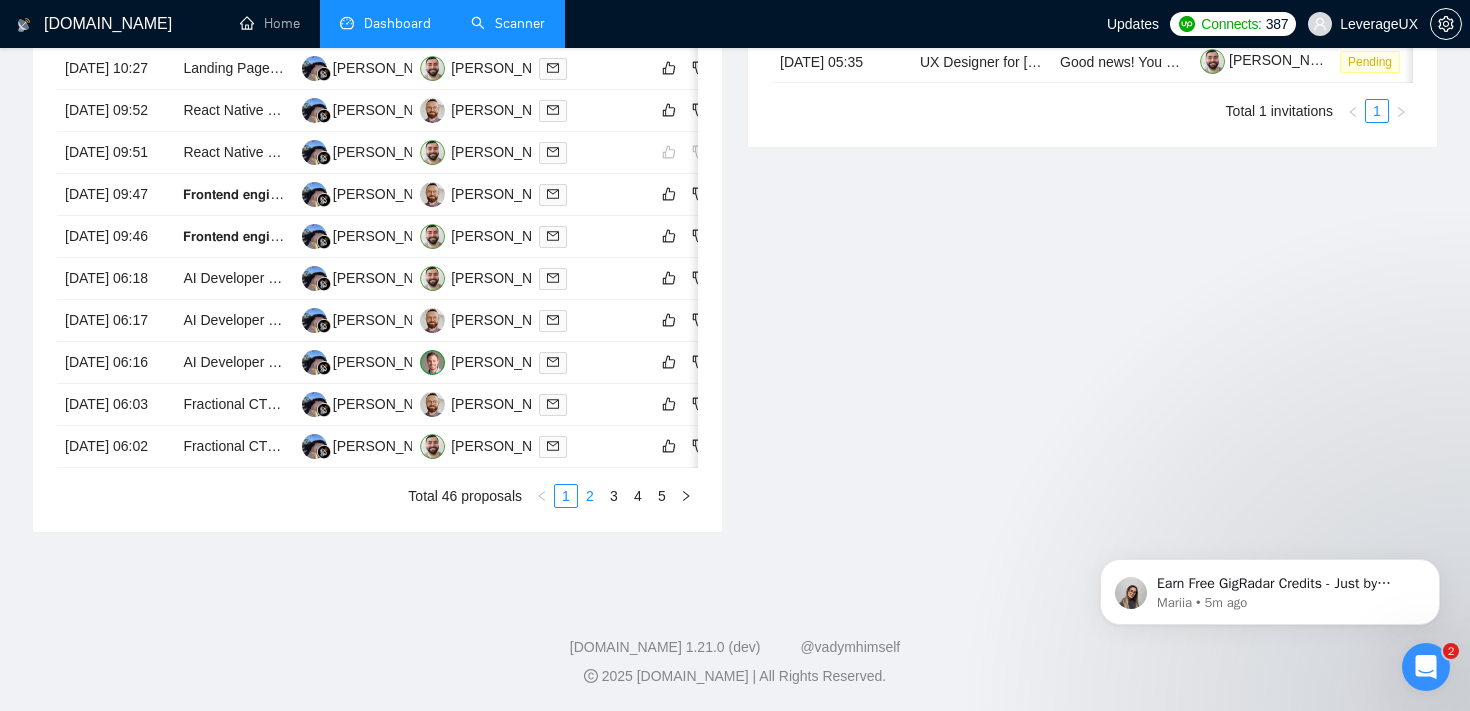 click on "2" at bounding box center (590, 496) 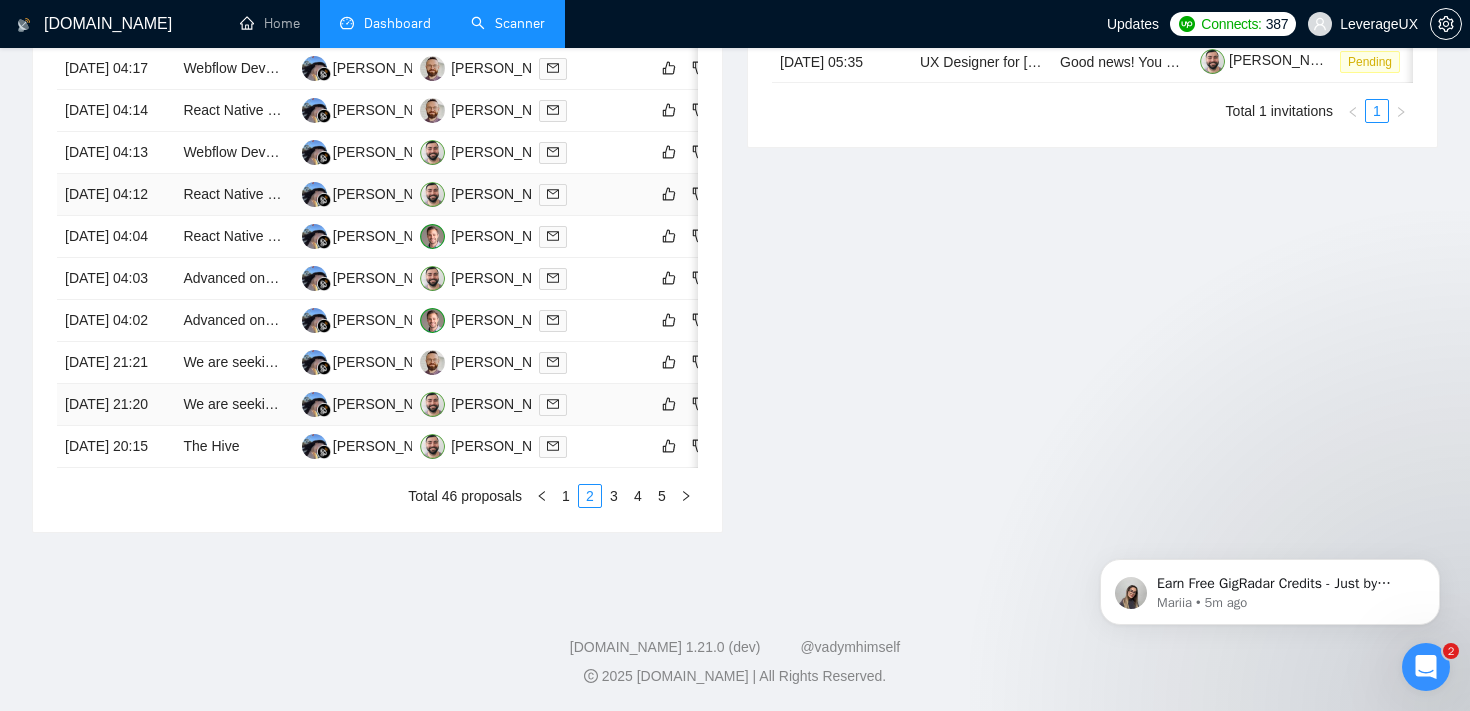 scroll, scrollTop: 995, scrollLeft: 0, axis: vertical 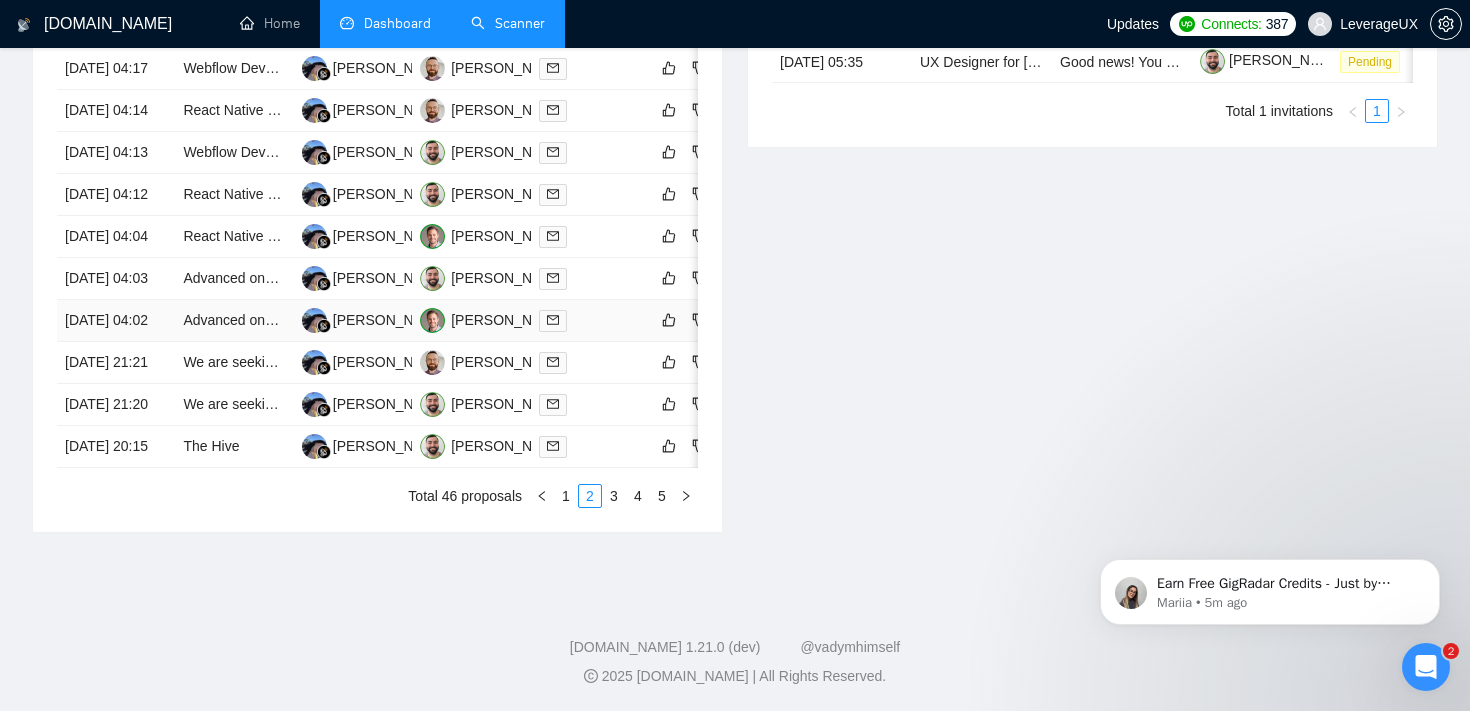 click at bounding box center (590, 320) 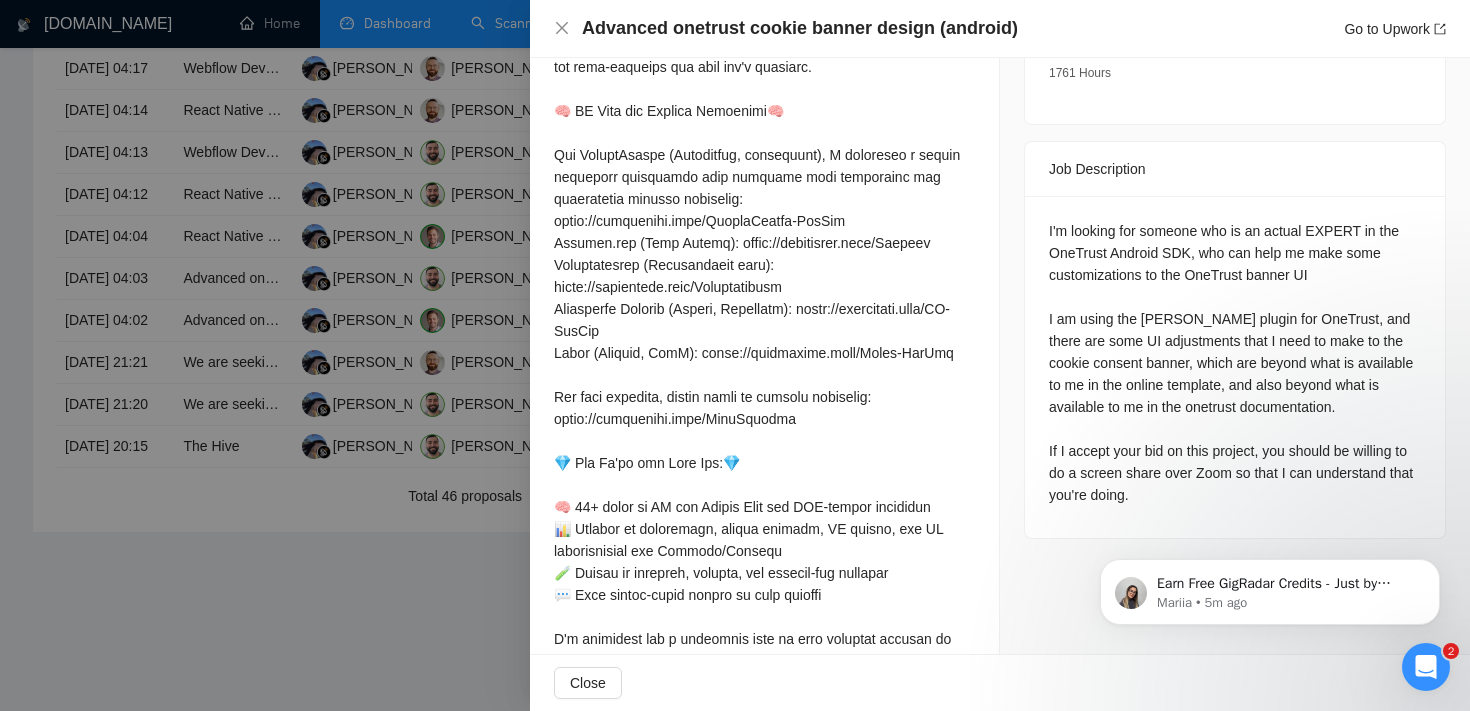 click at bounding box center (735, 355) 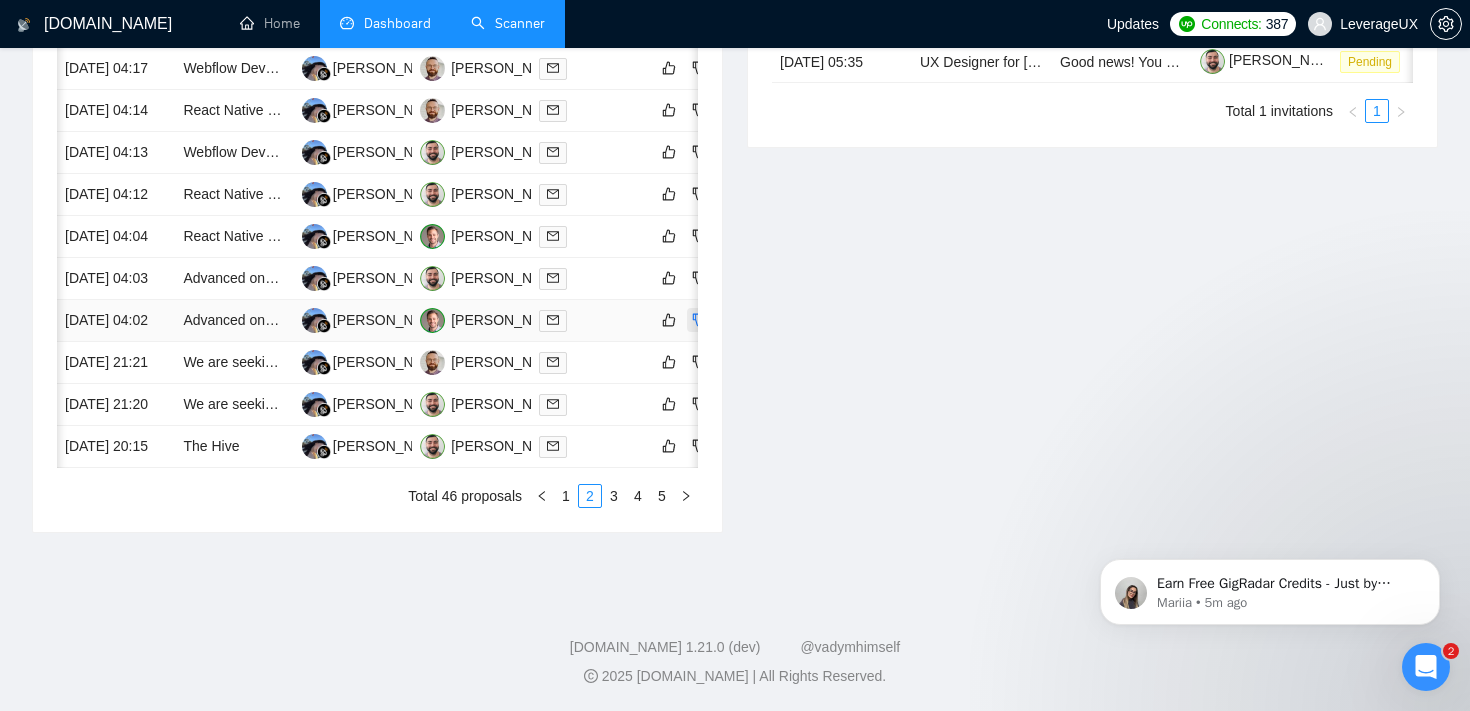 scroll, scrollTop: 0, scrollLeft: 59, axis: horizontal 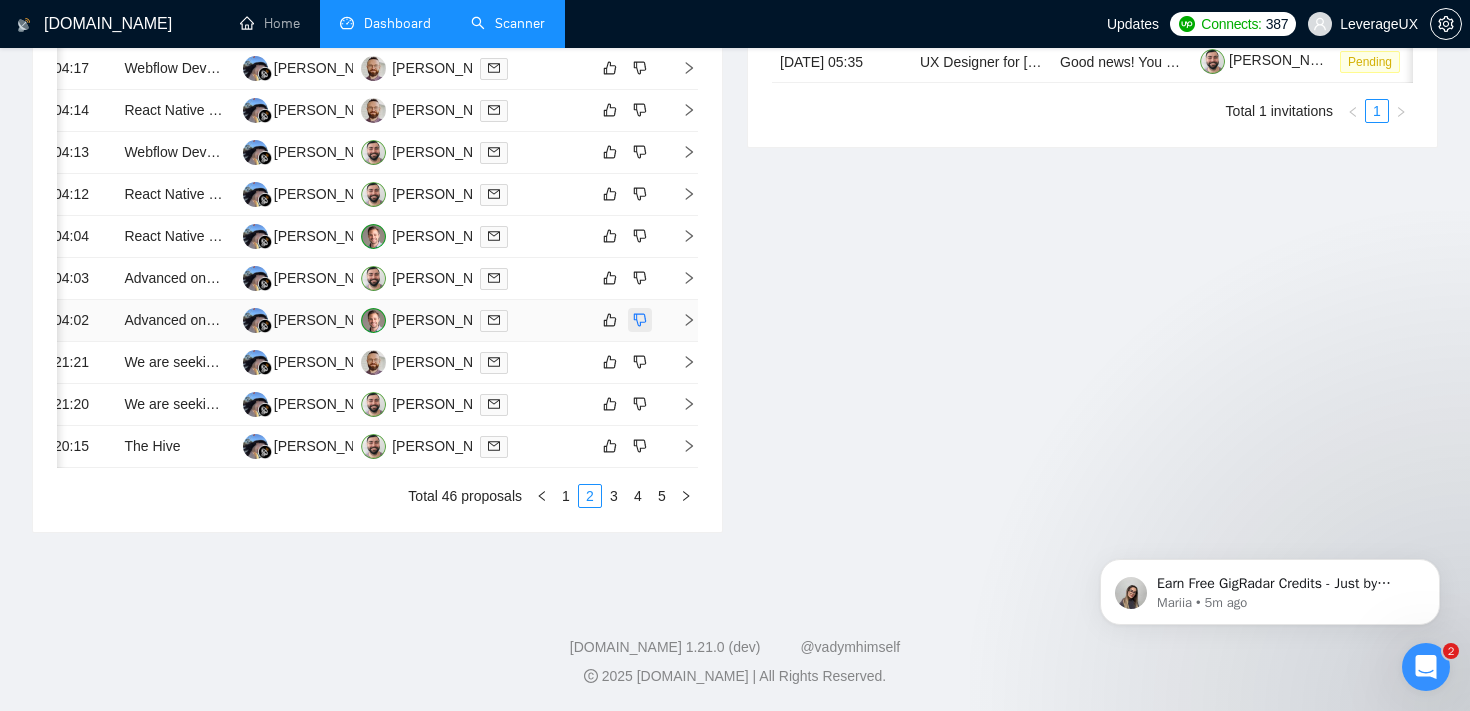 click 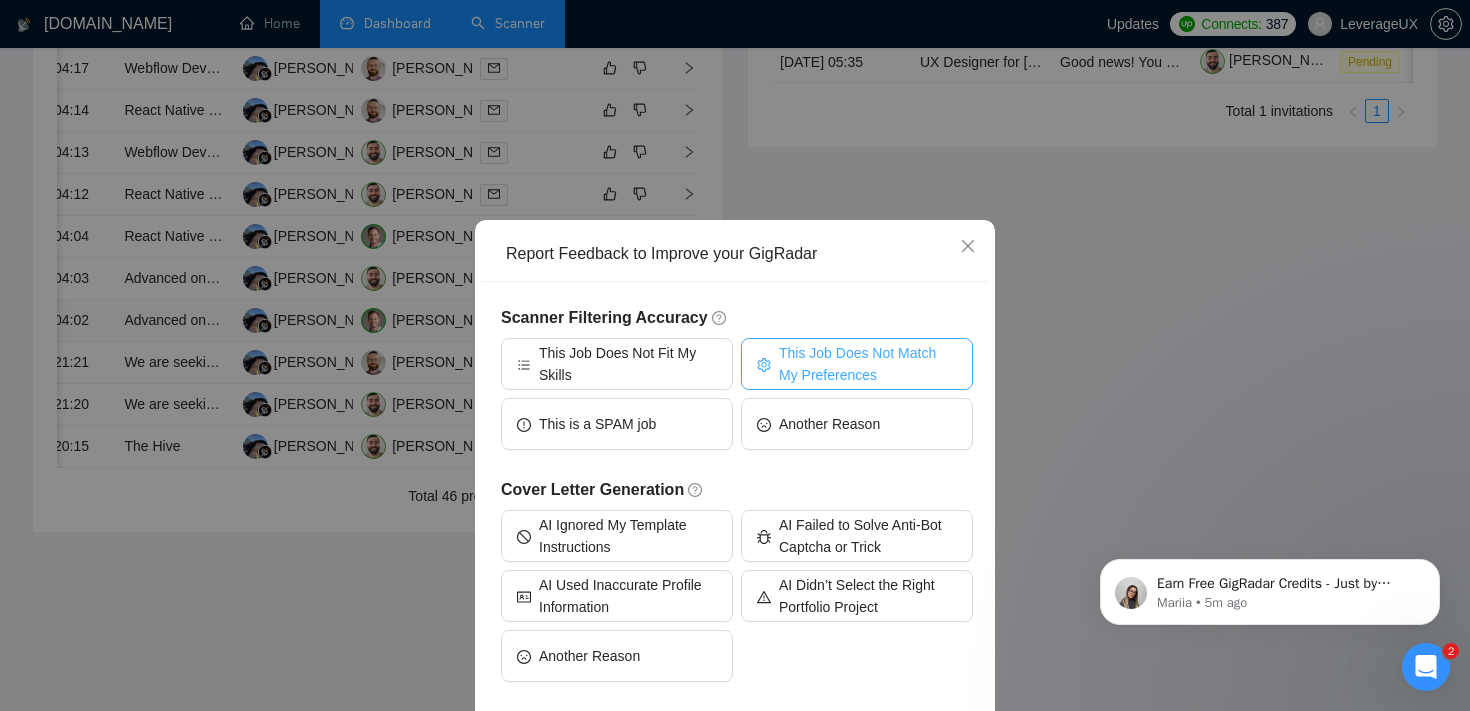 click on "This Job Does Not Match My Preferences" at bounding box center (868, 364) 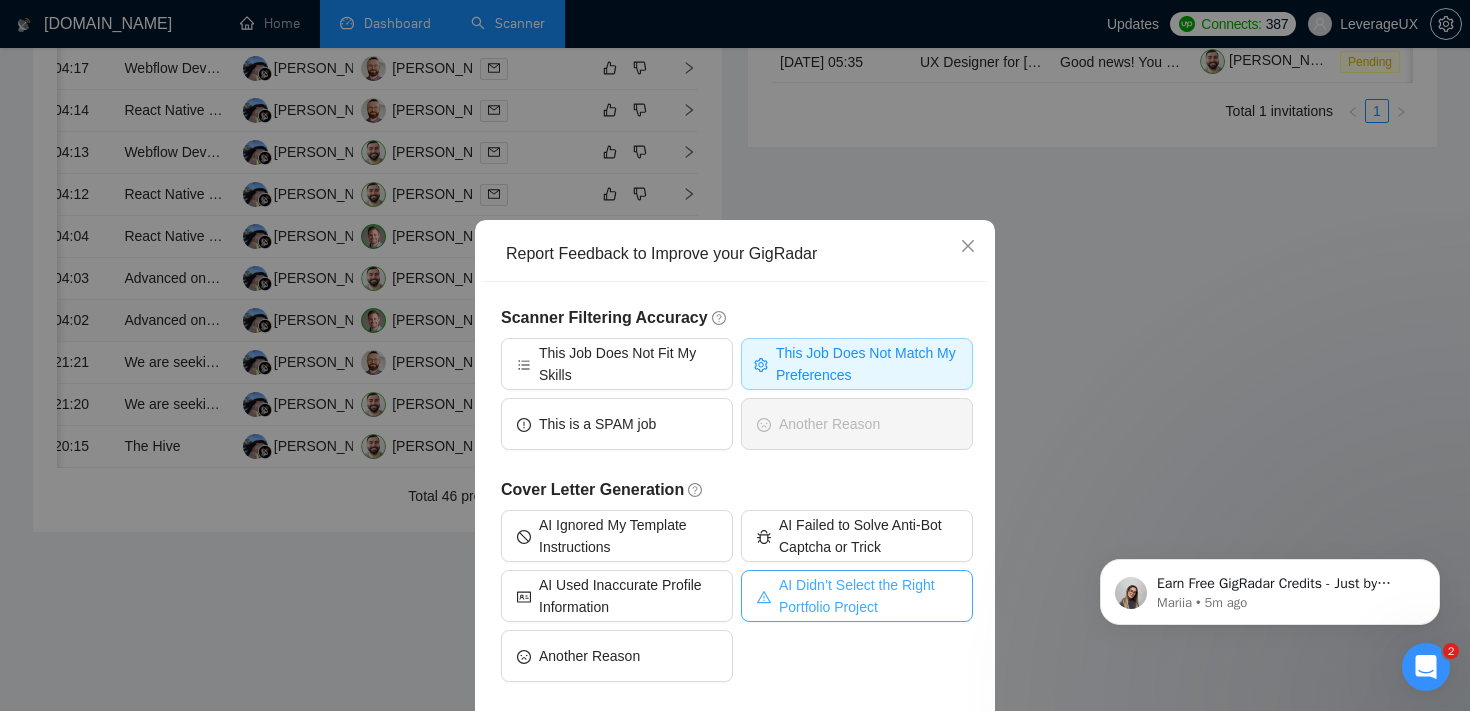 scroll, scrollTop: 87, scrollLeft: 0, axis: vertical 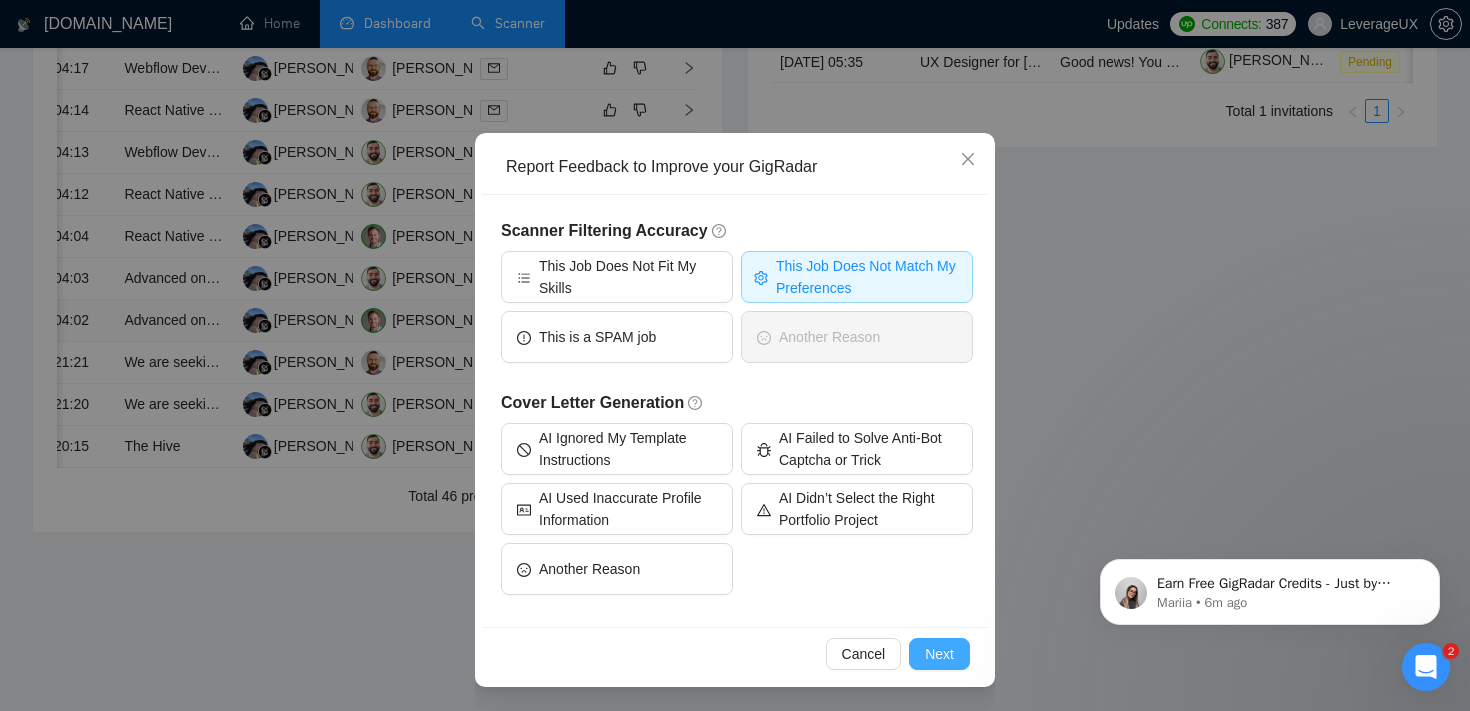 click on "Next" at bounding box center [939, 654] 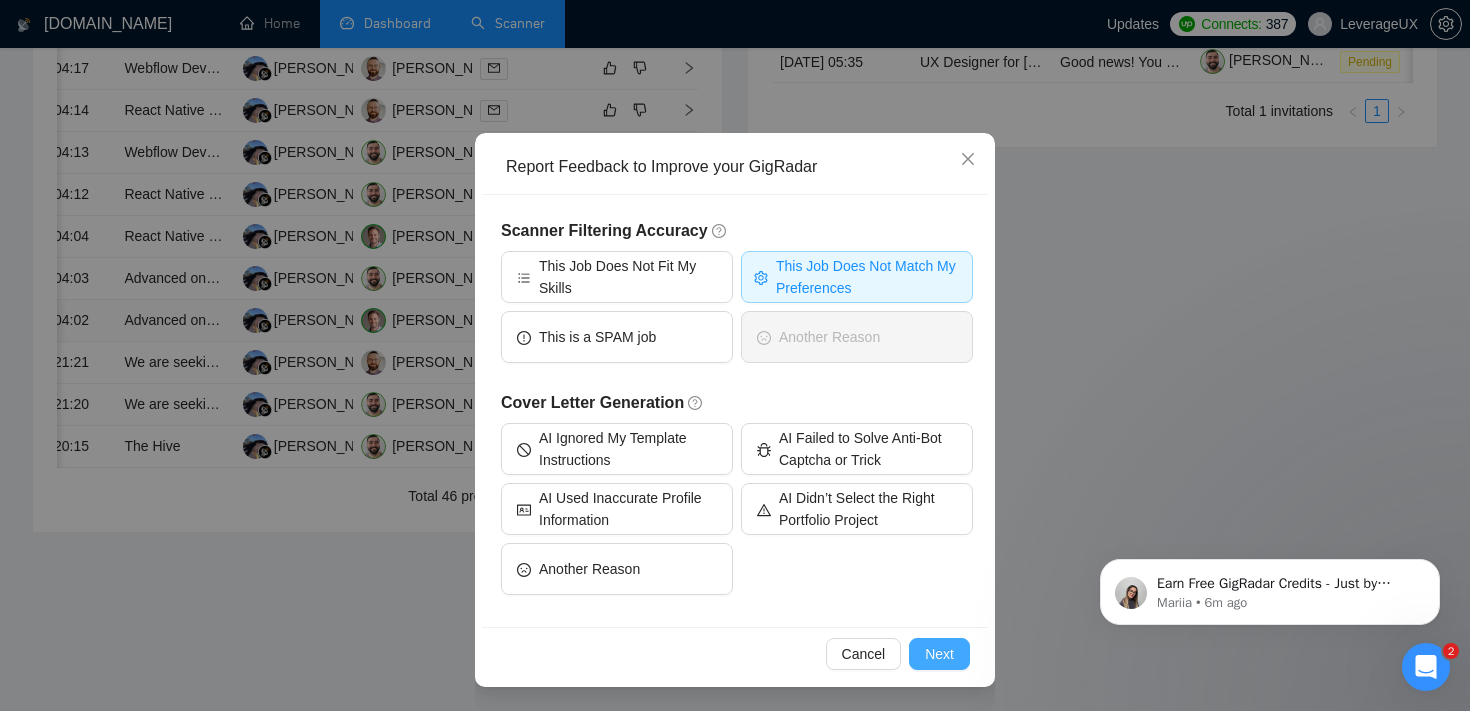 scroll, scrollTop: 0, scrollLeft: 0, axis: both 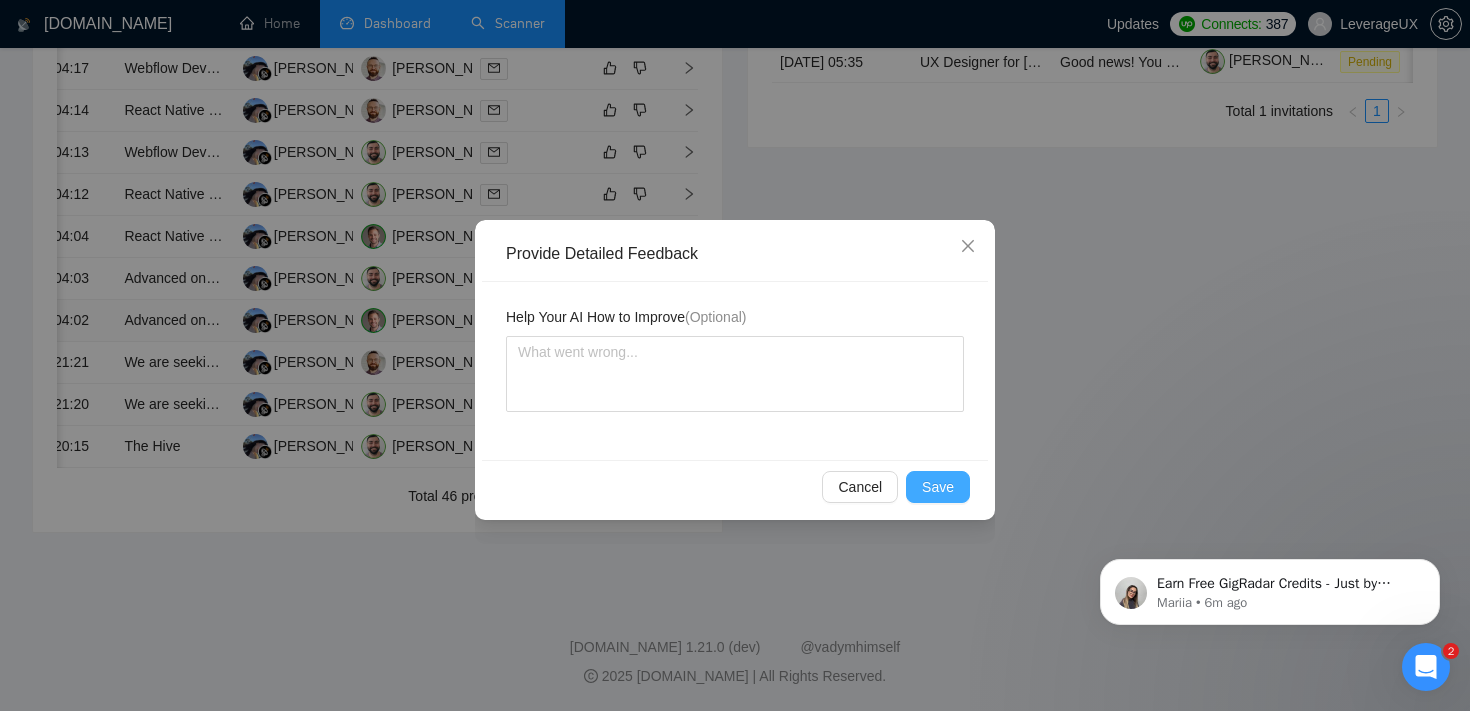 click on "Save" at bounding box center (938, 487) 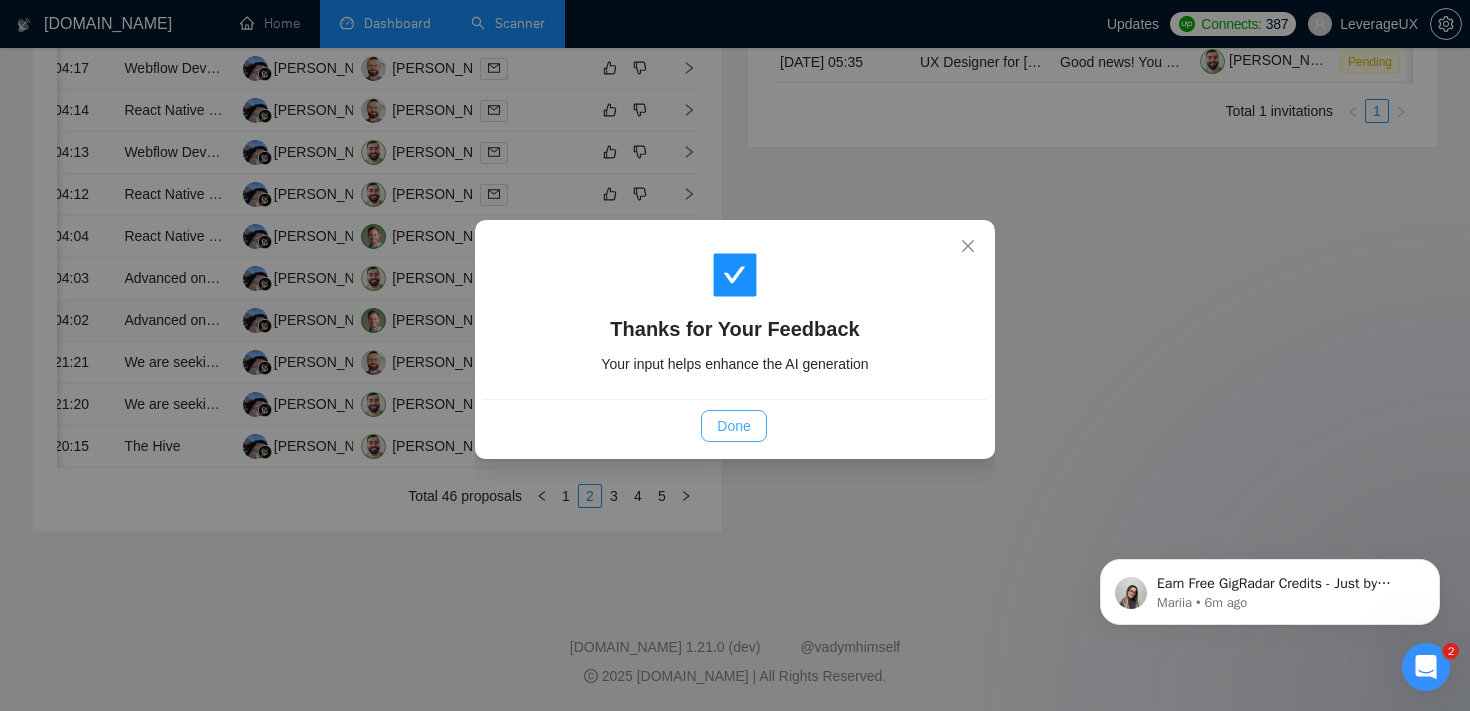 click on "Done" at bounding box center (733, 426) 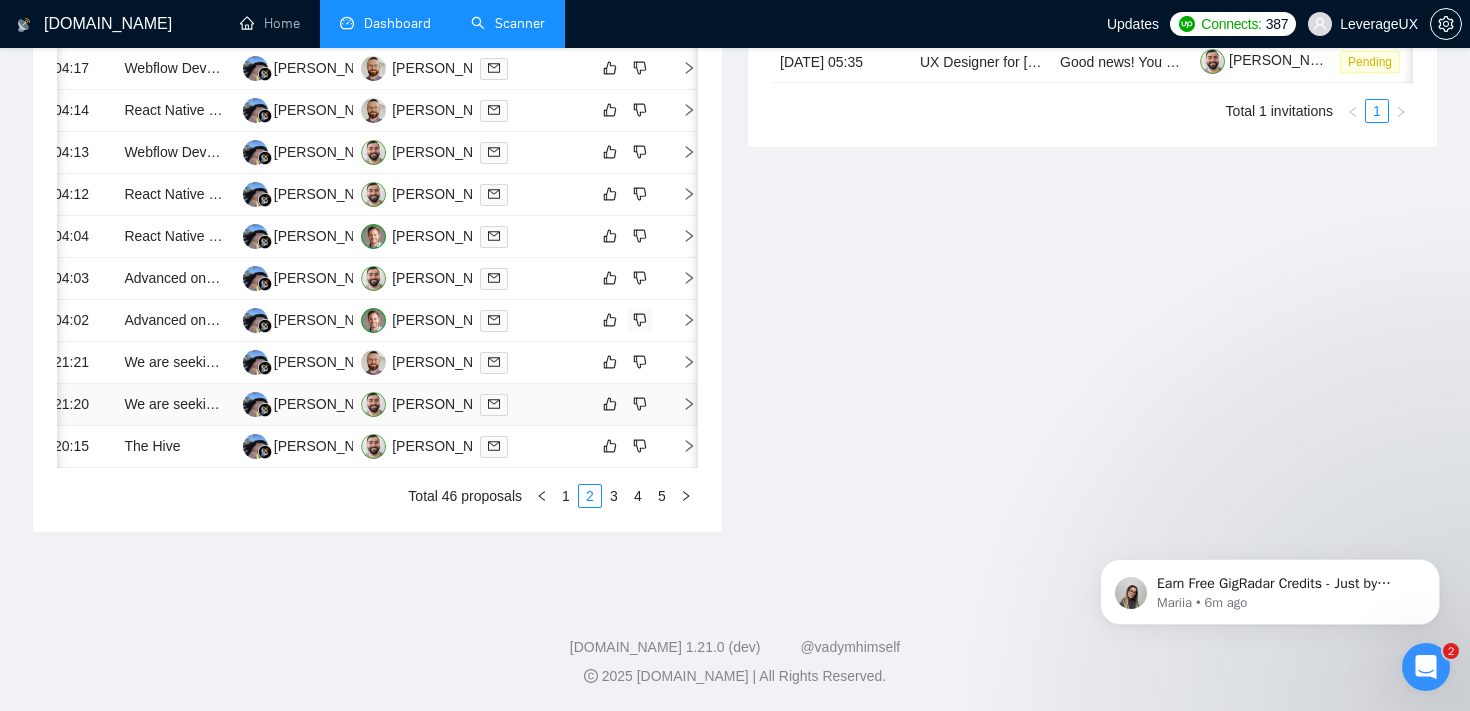 scroll, scrollTop: 0, scrollLeft: 0, axis: both 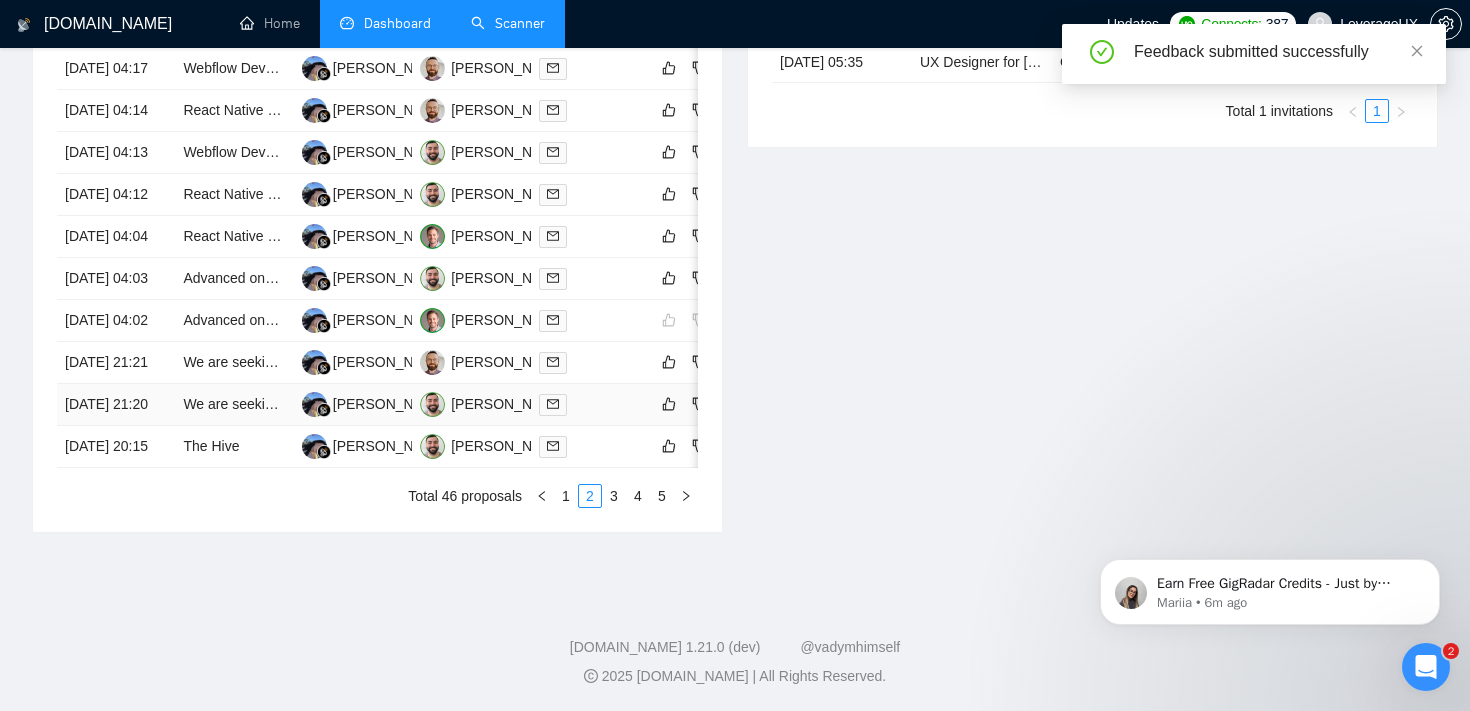 click at bounding box center [590, 404] 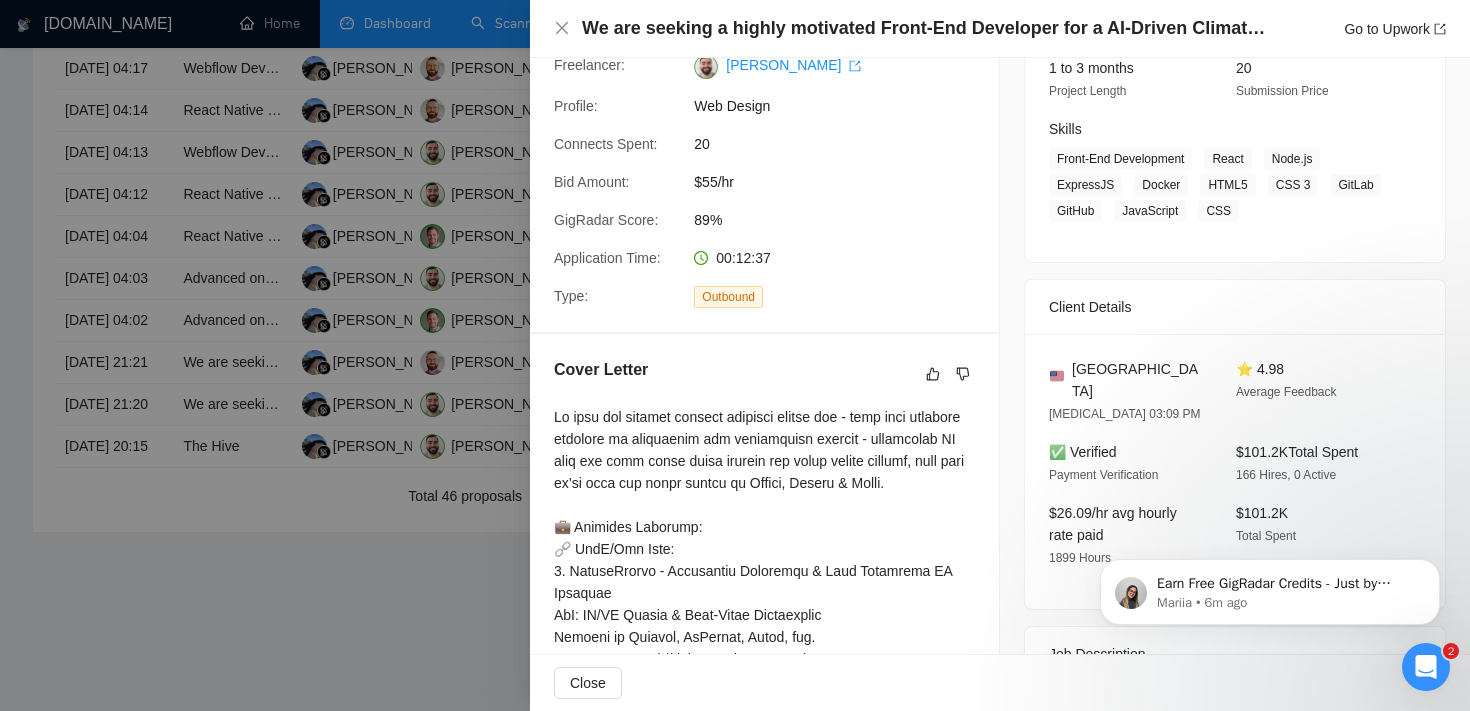 scroll, scrollTop: 269, scrollLeft: 0, axis: vertical 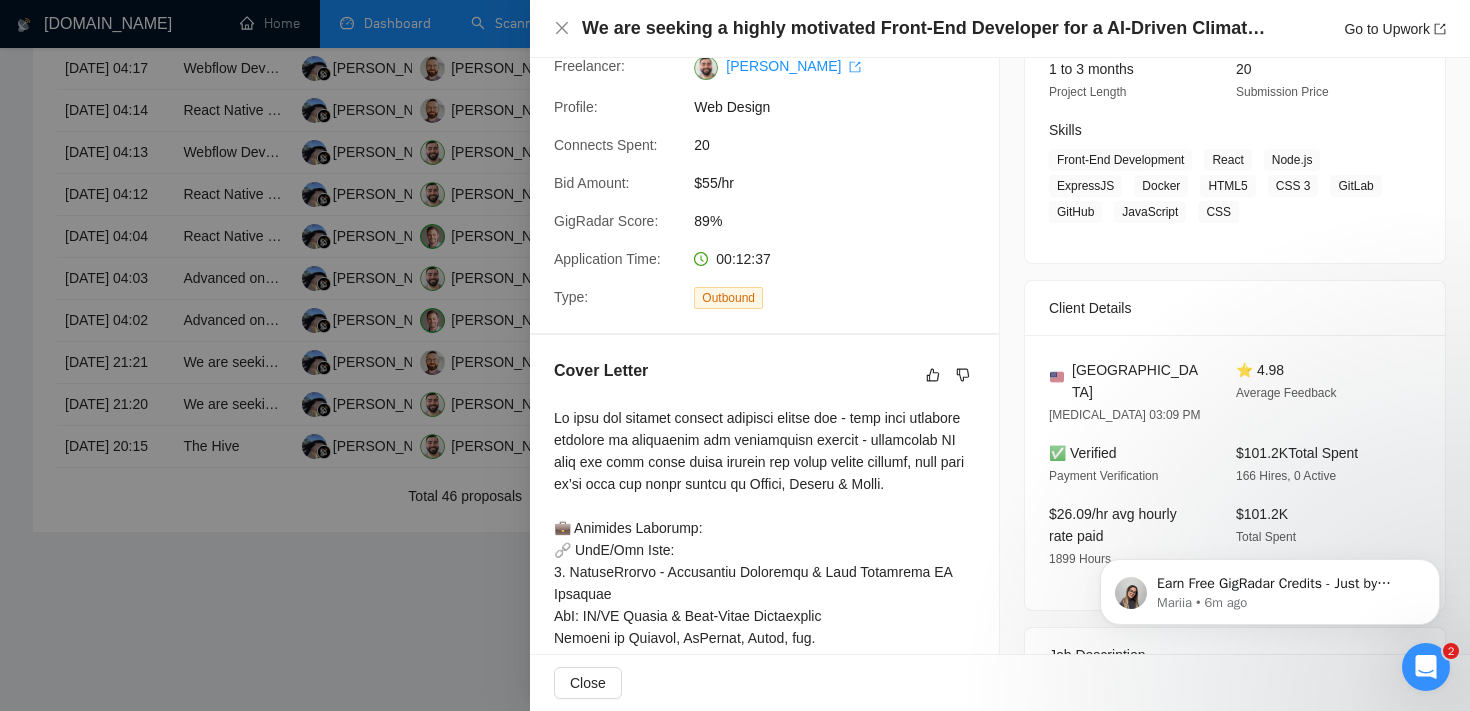click on "Job Posting Details Overview [DATE] 21:07 Published $35 - $45 Hourly Rate Expert Experience Level Hours to be determined Hourly 1 to 3 months Project Length 20 Submission Price Skills Front-End Development React Node.js ExpressJS Docker HTML5 CSS 3 GitLab GitHub JavaScript CSS Client Details [GEOGRAPHIC_DATA] [MEDICAL_DATA] 03:09 PM  ⭐ 4.98 Average Feedback ✅ Verified Payment Verification $101.2K  Total Spent 166 Hires, 0 Active $26.09/hr avg hourly rate paid 1899 Hours $101.2K Total Spent Job Description" at bounding box center [1235, 716] 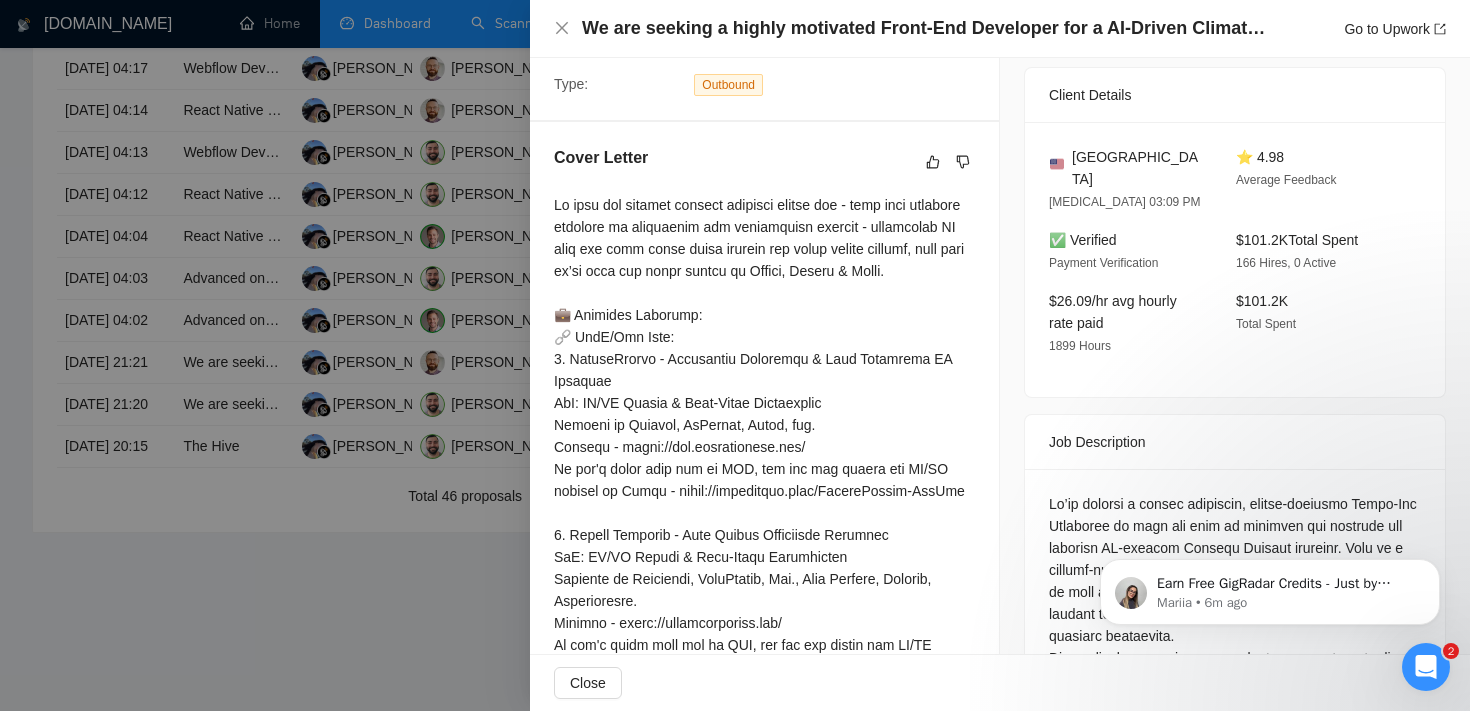 scroll, scrollTop: 397, scrollLeft: 0, axis: vertical 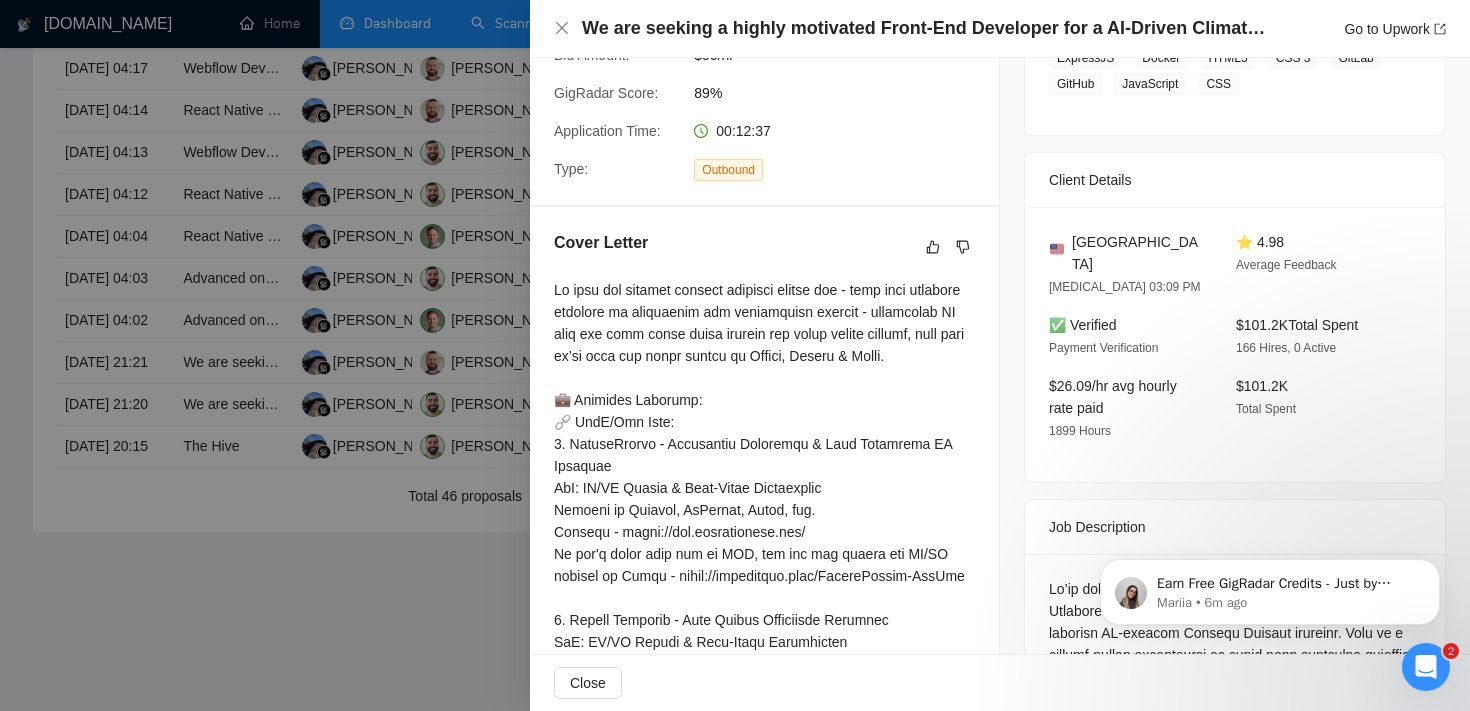 click at bounding box center [735, 355] 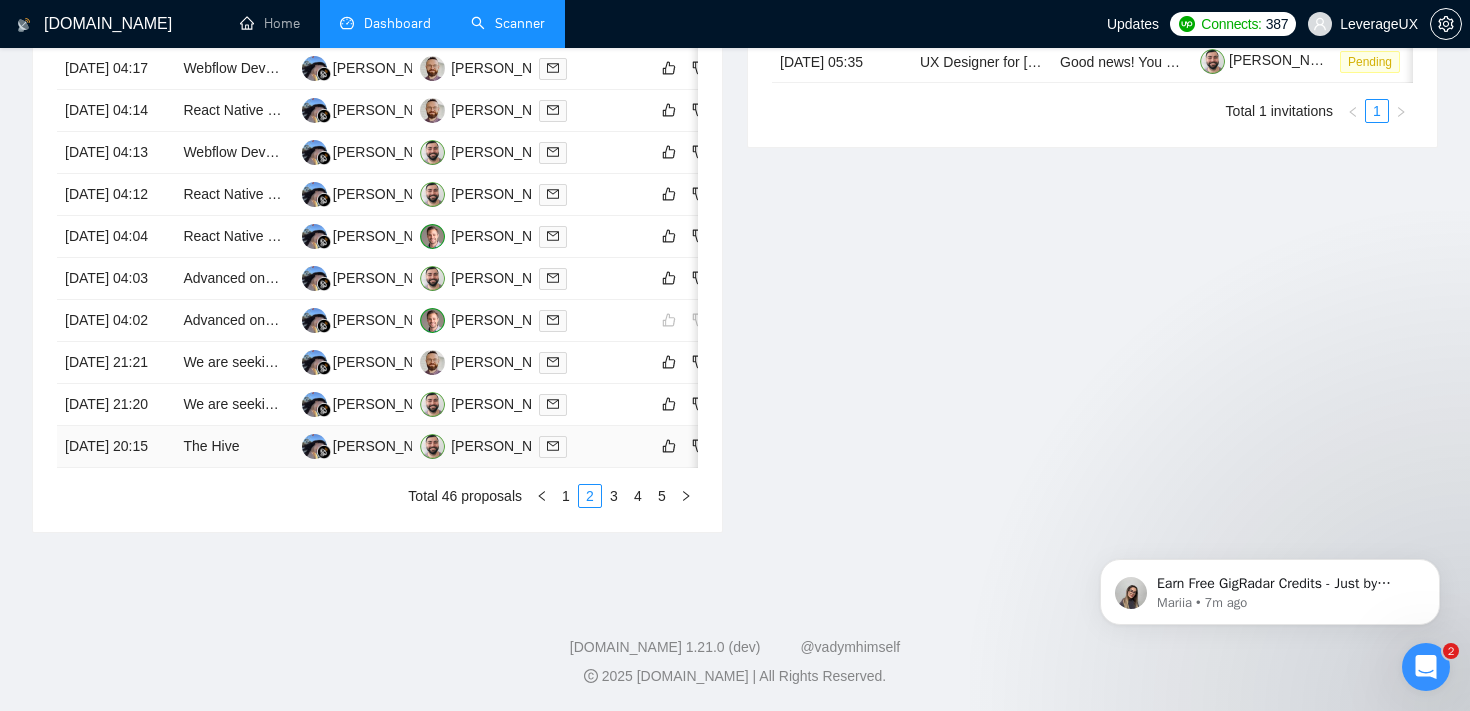 click at bounding box center [590, 446] 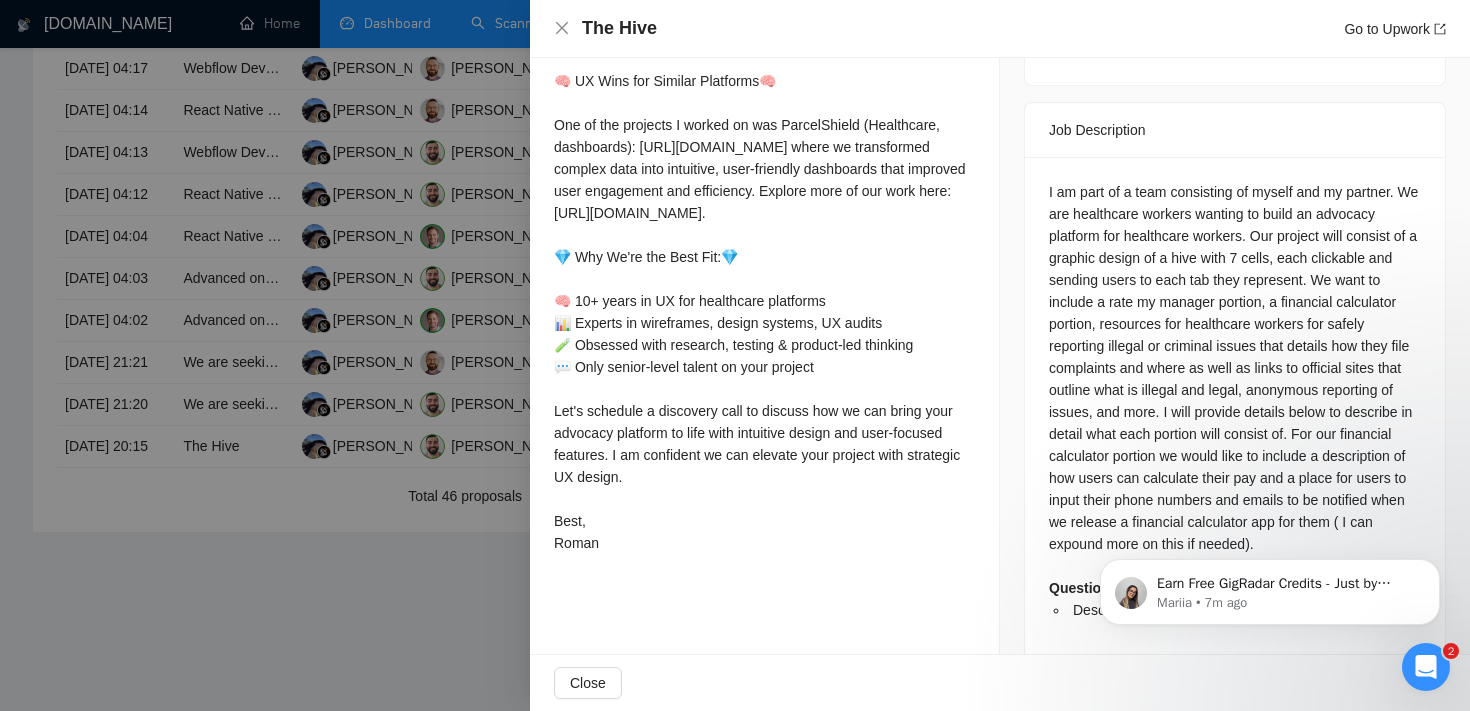 scroll, scrollTop: 851, scrollLeft: 0, axis: vertical 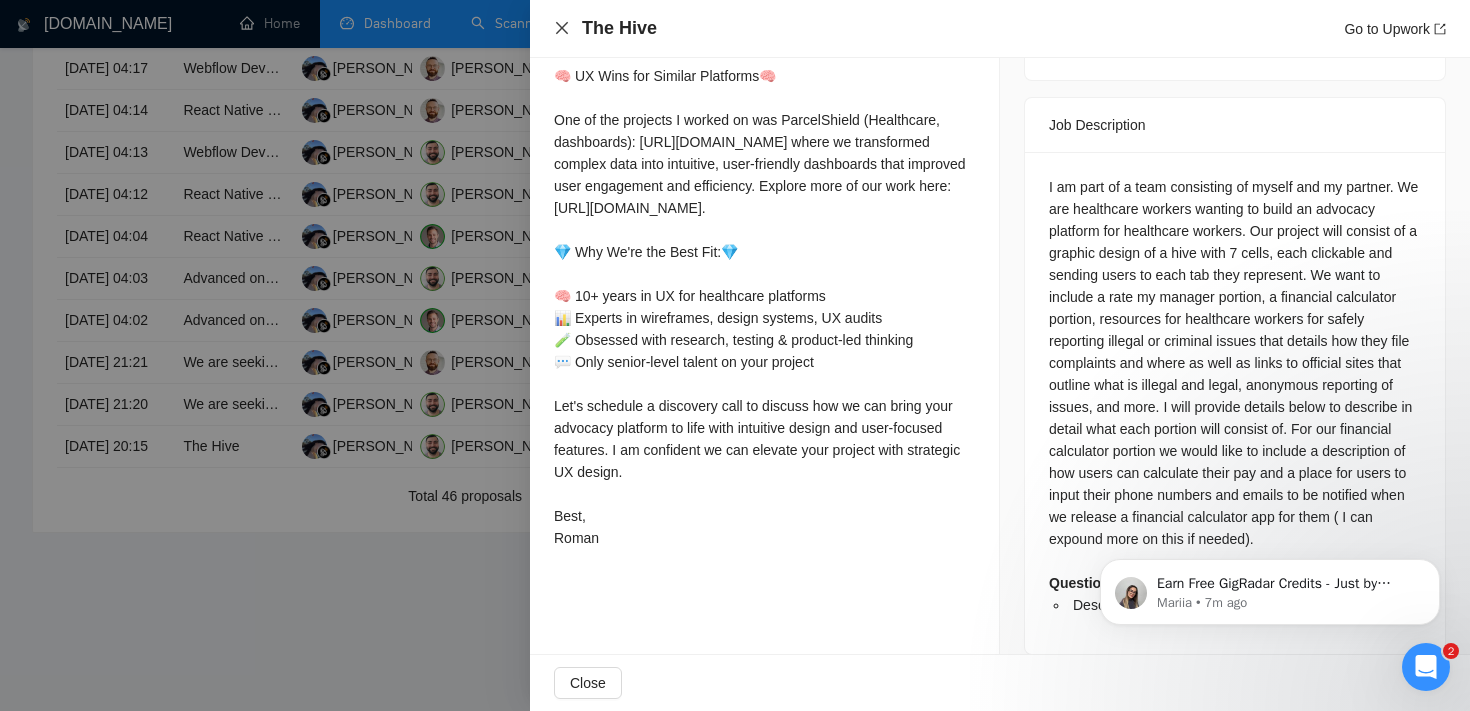click 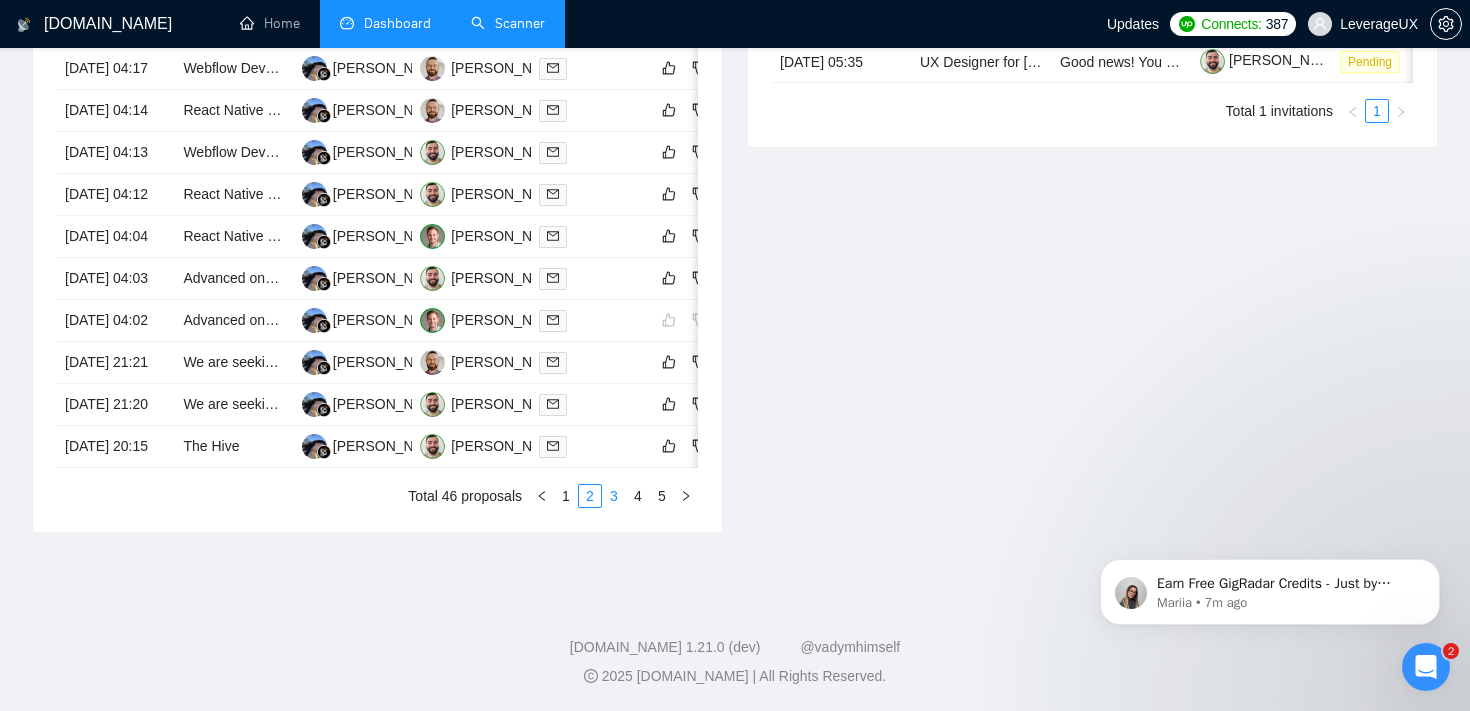 click on "3" at bounding box center [614, 496] 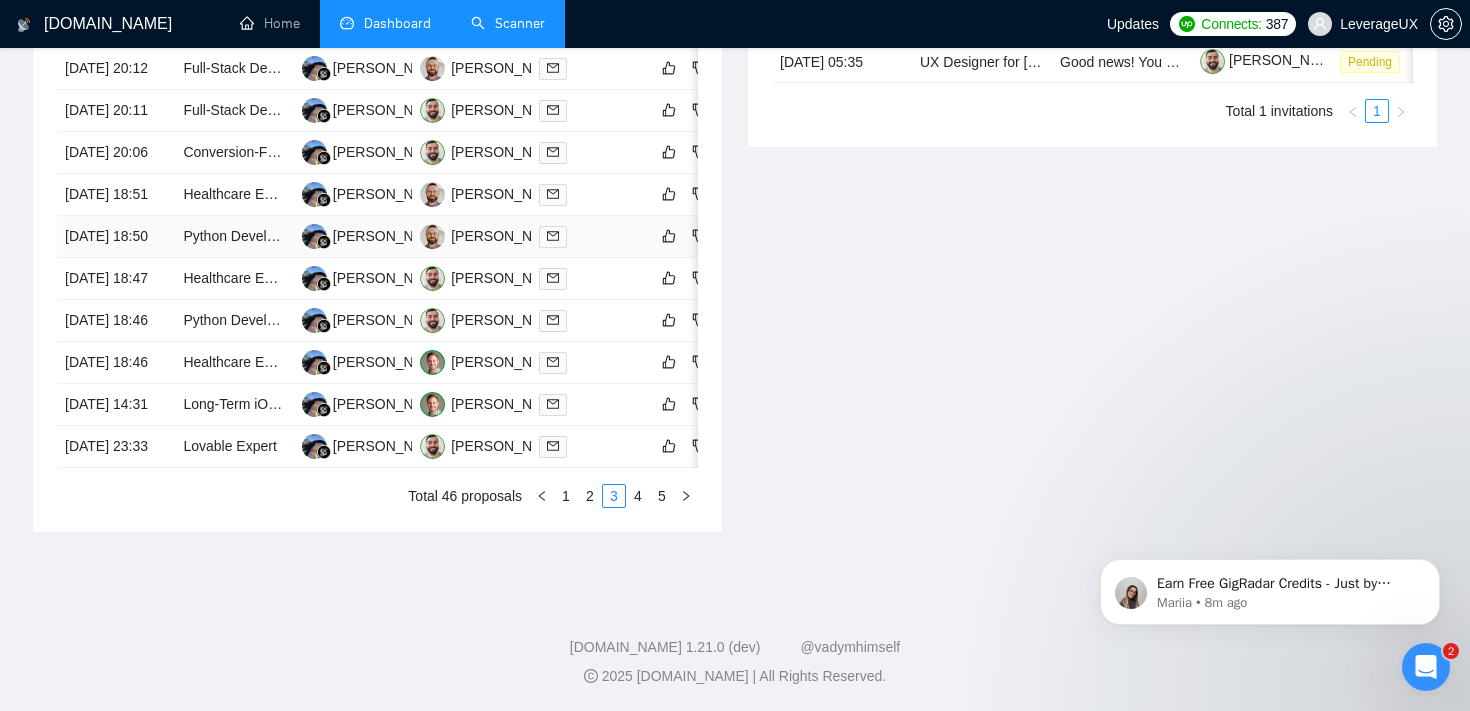 scroll, scrollTop: 1086, scrollLeft: 0, axis: vertical 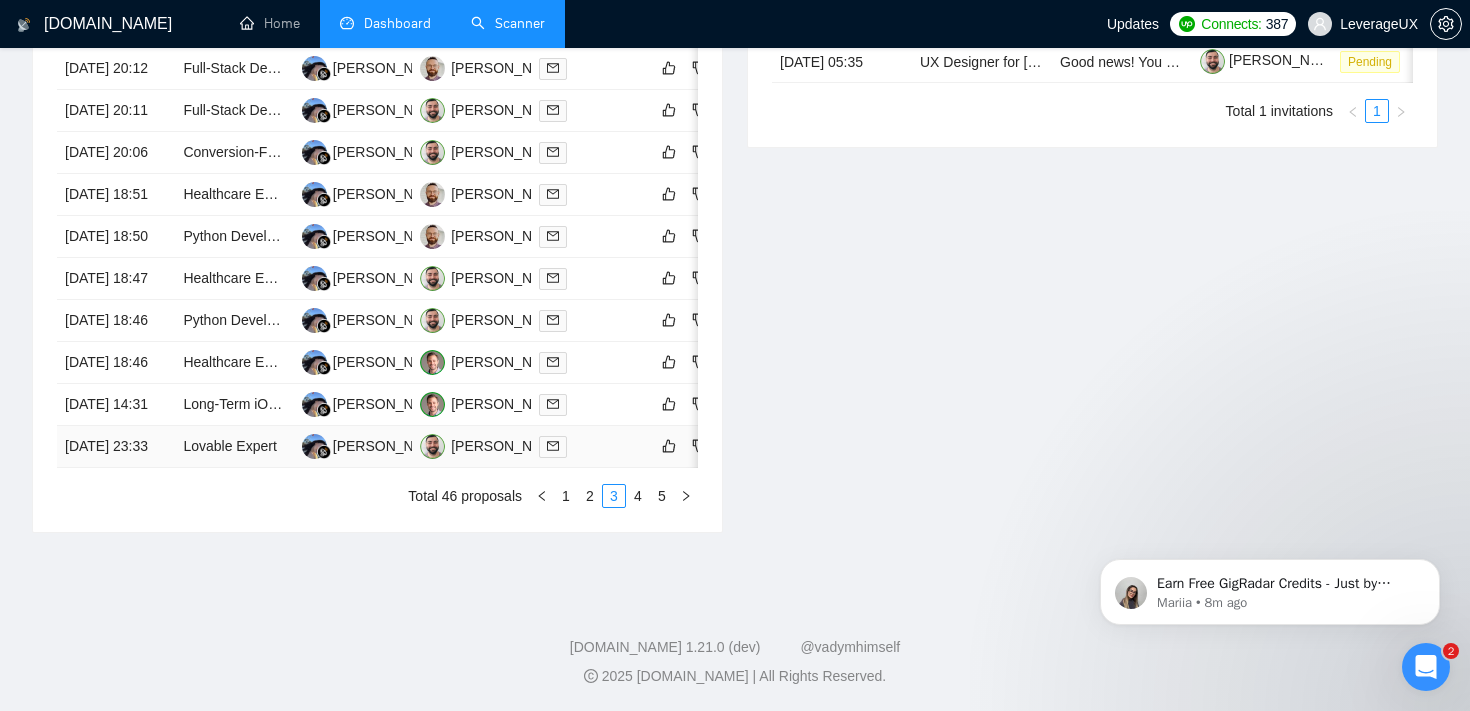 click at bounding box center (590, 446) 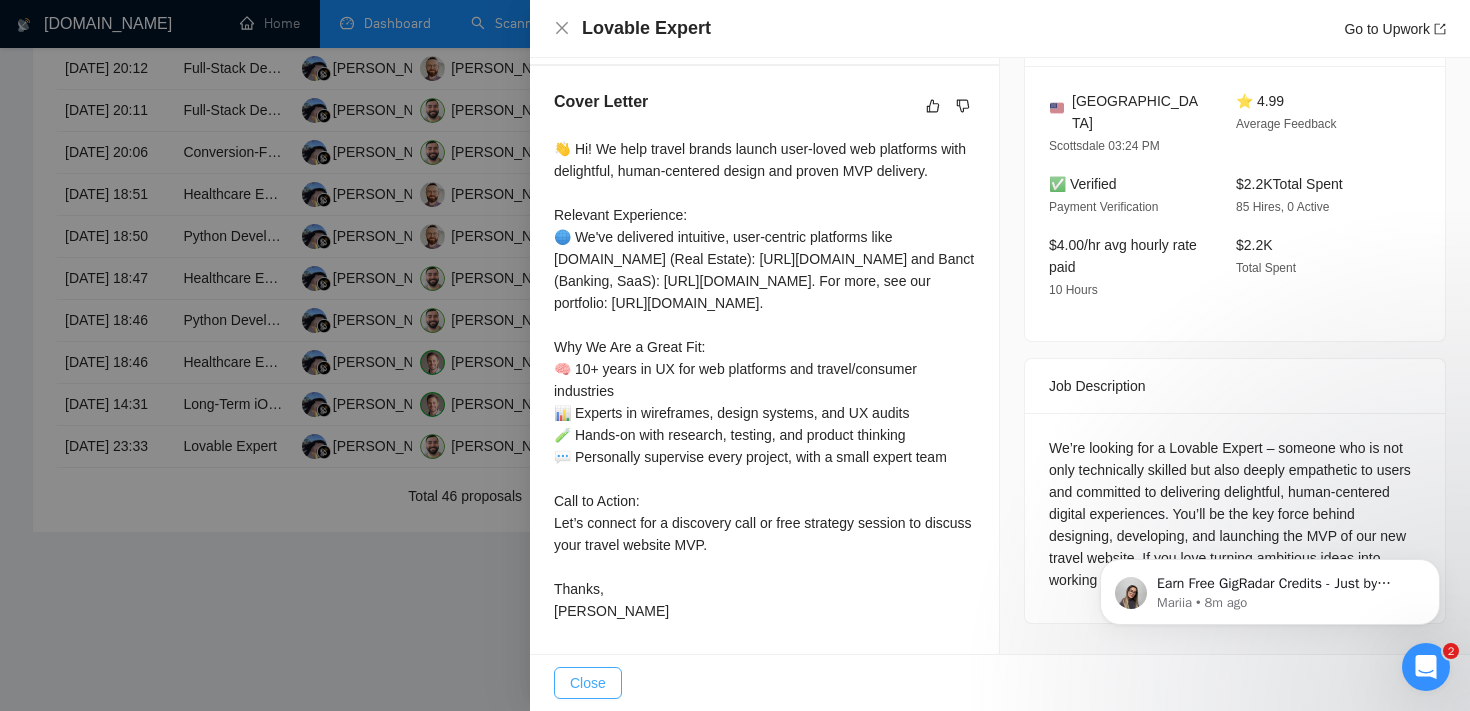 click on "Close" at bounding box center [588, 683] 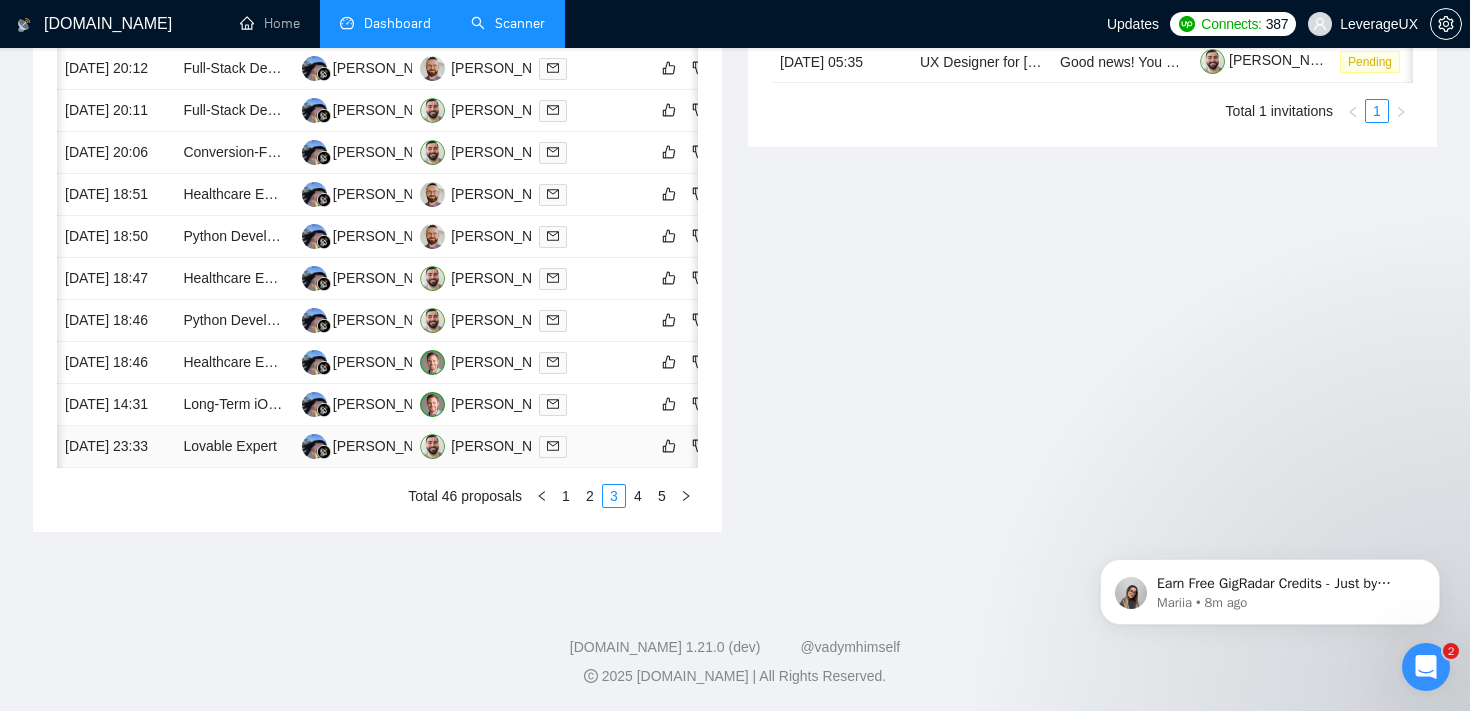 scroll, scrollTop: 0, scrollLeft: 59, axis: horizontal 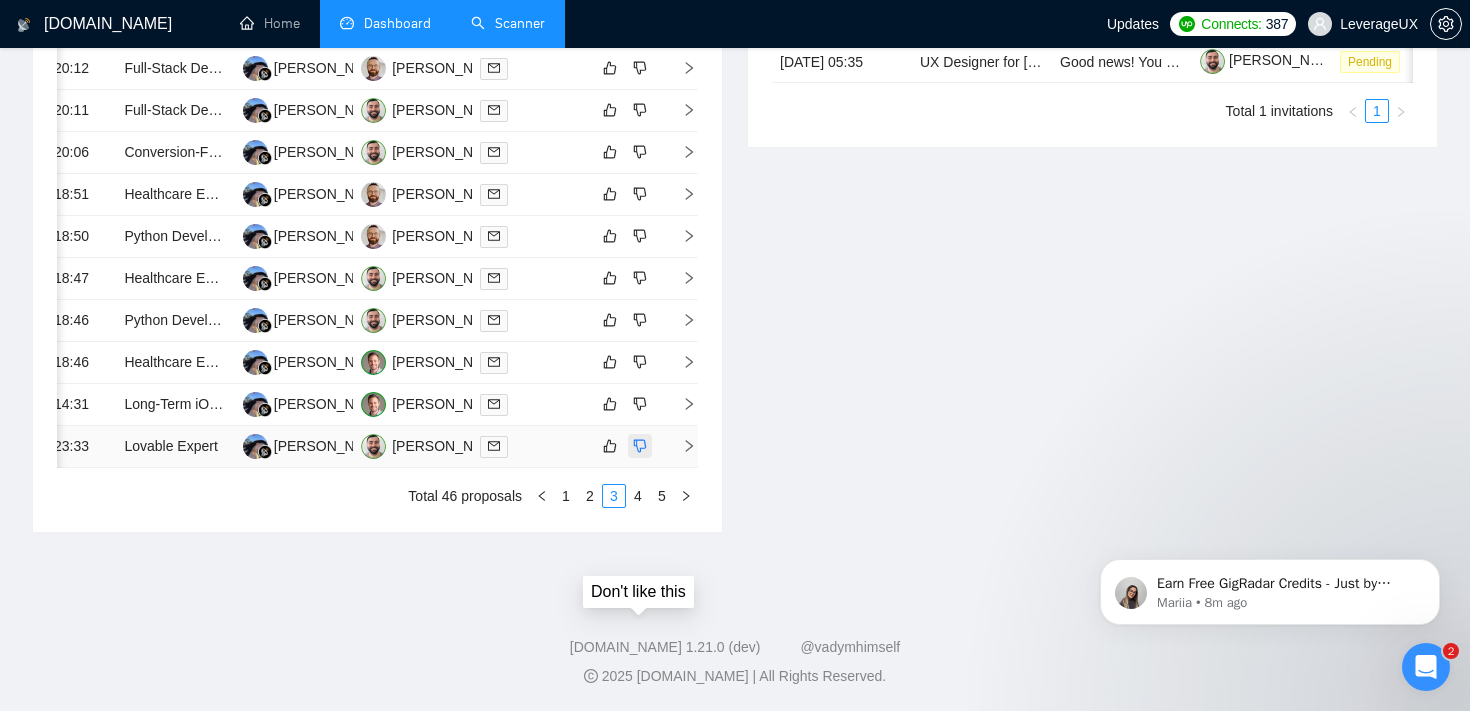 click 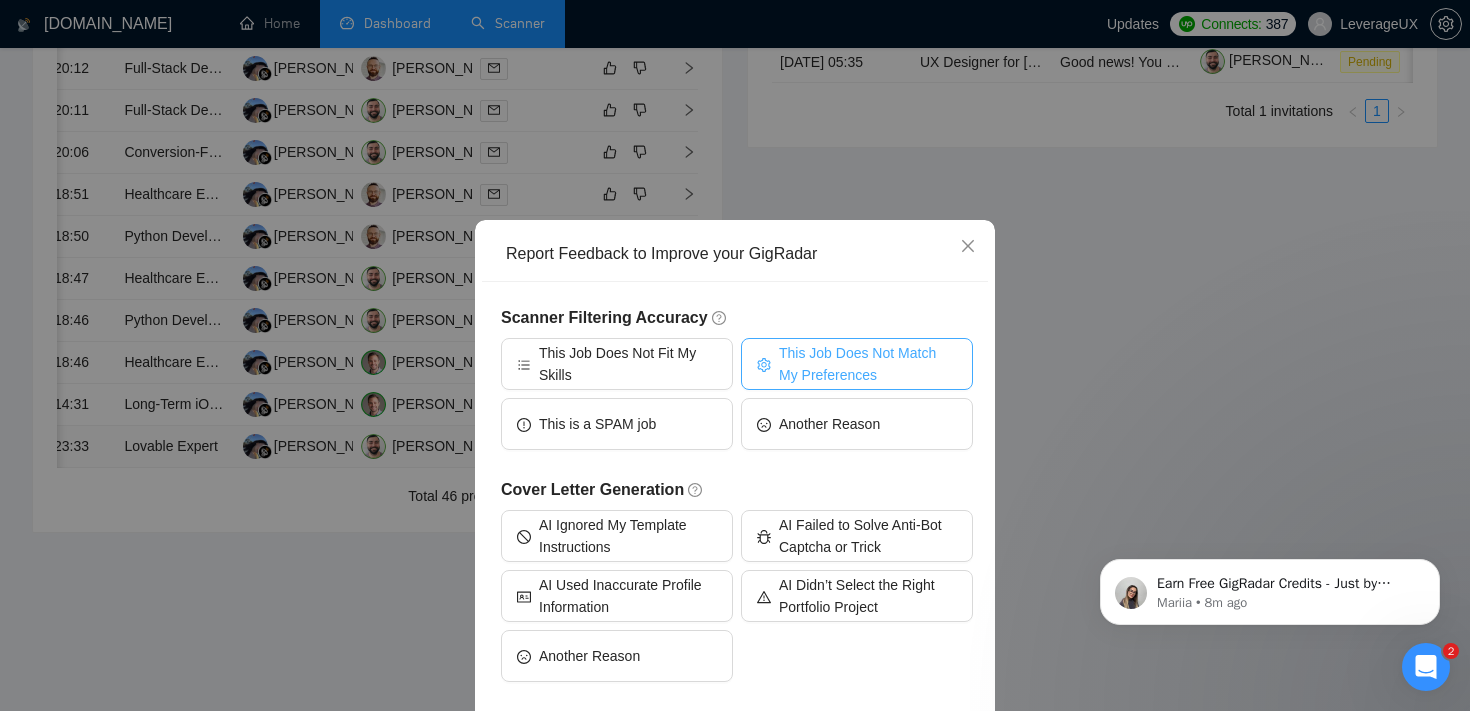 click on "This Job Does Not Match My Preferences" at bounding box center (868, 364) 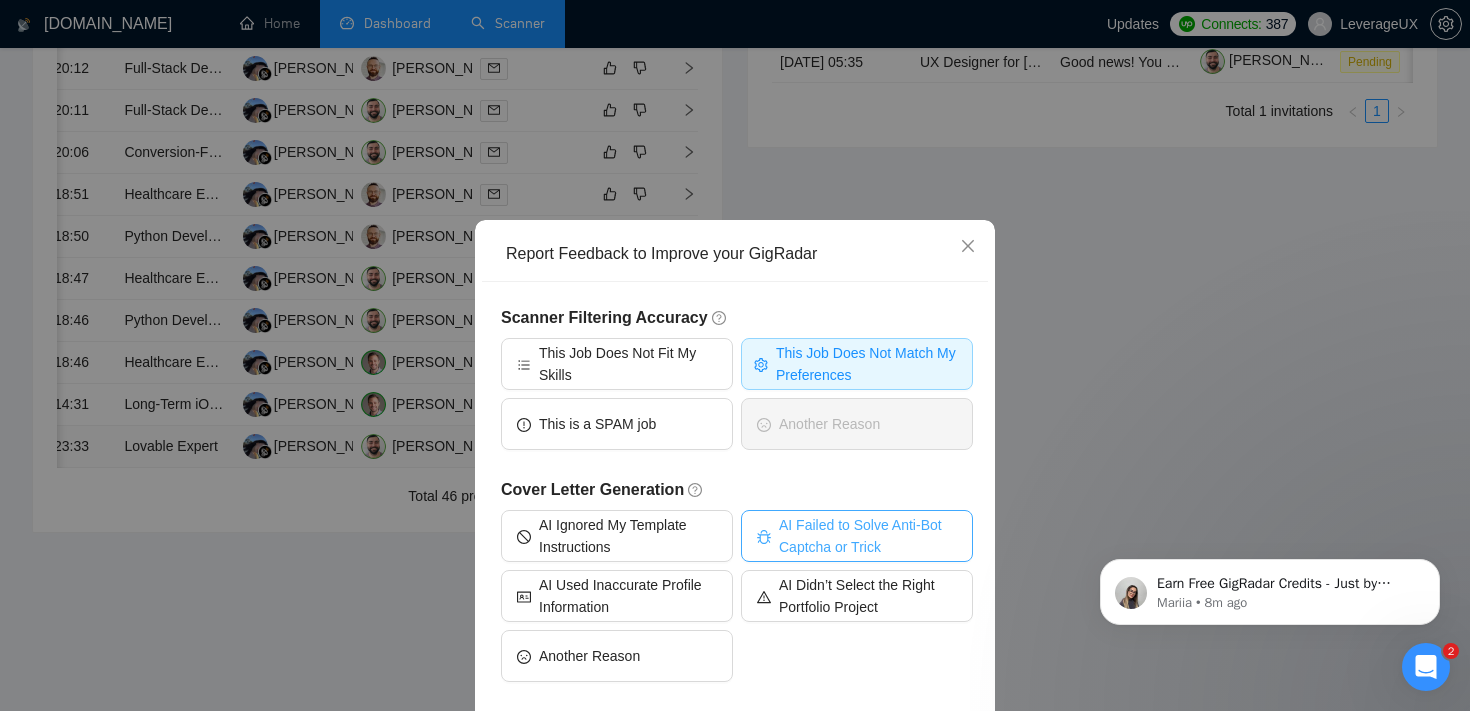 scroll, scrollTop: 87, scrollLeft: 0, axis: vertical 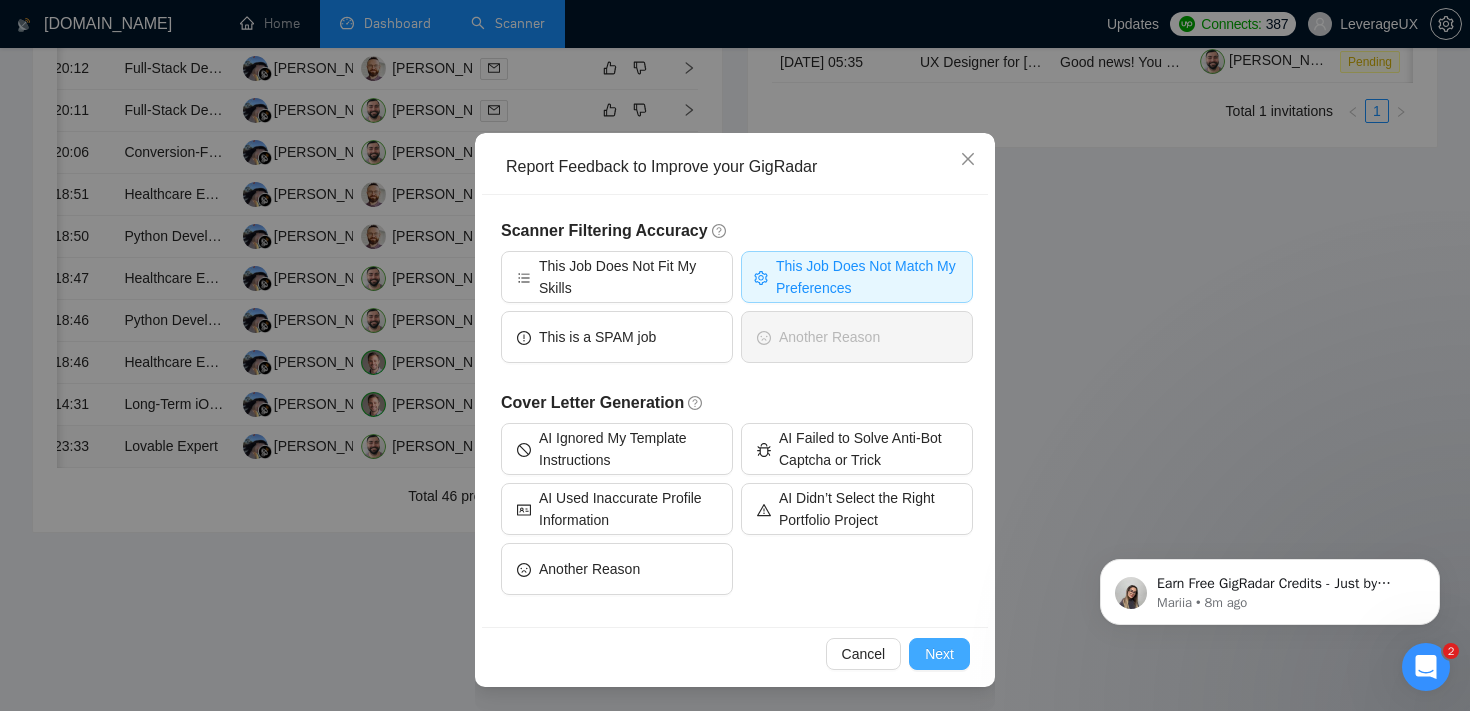 click on "Next" at bounding box center (939, 654) 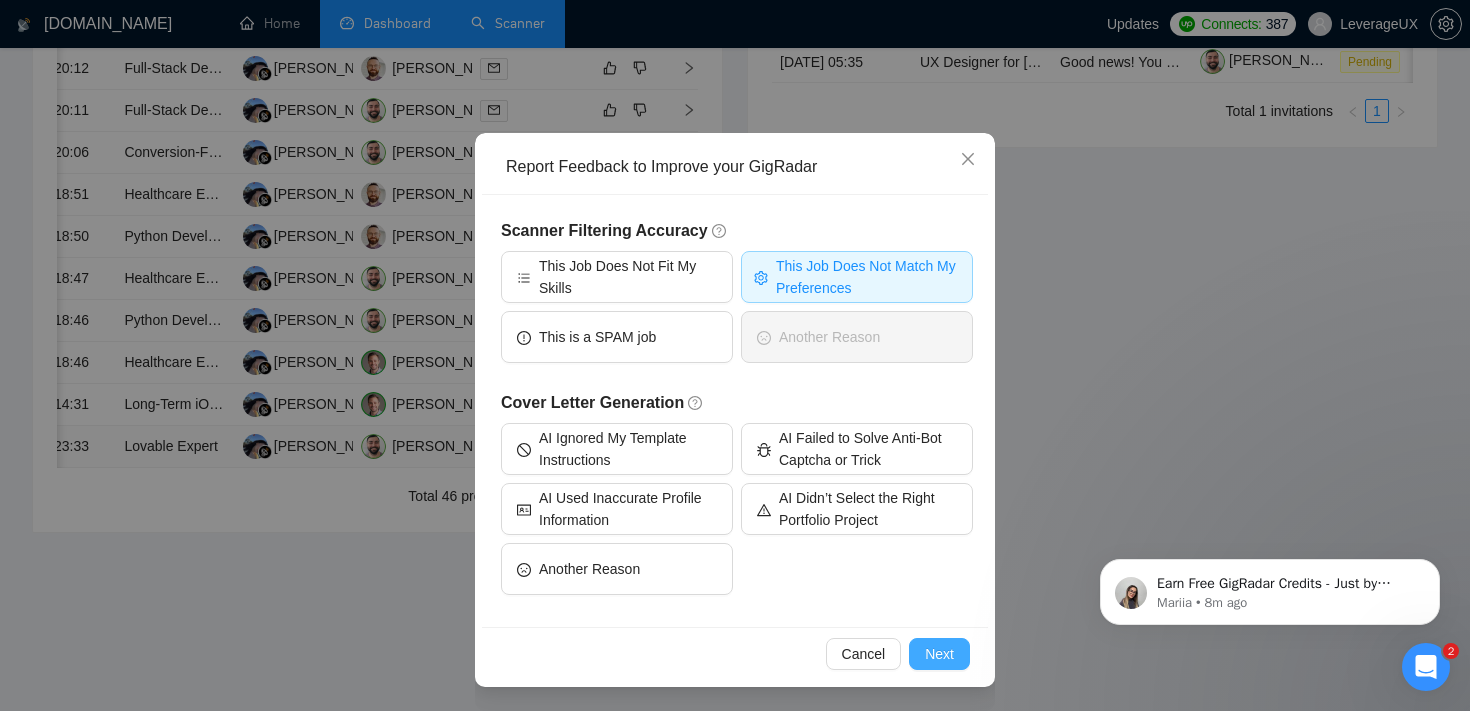 type 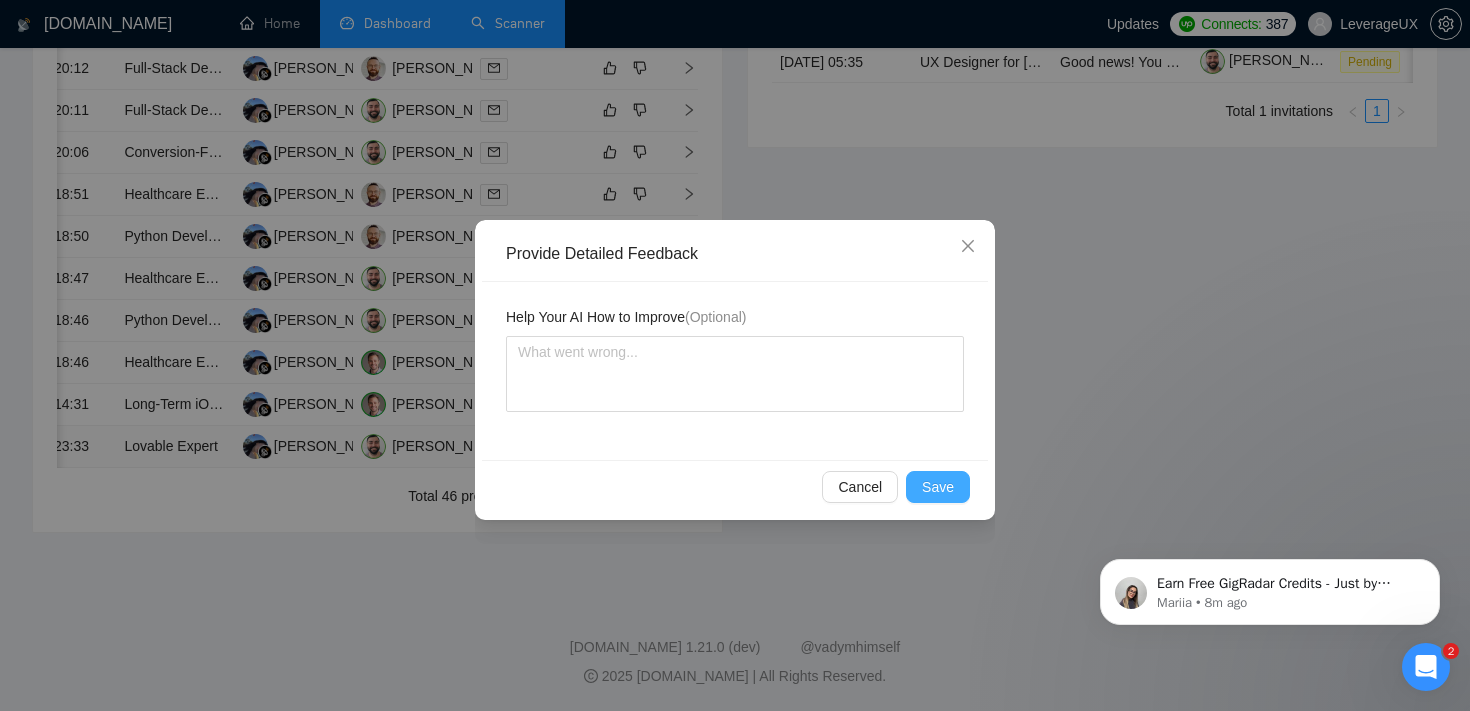 click on "Save" at bounding box center [938, 487] 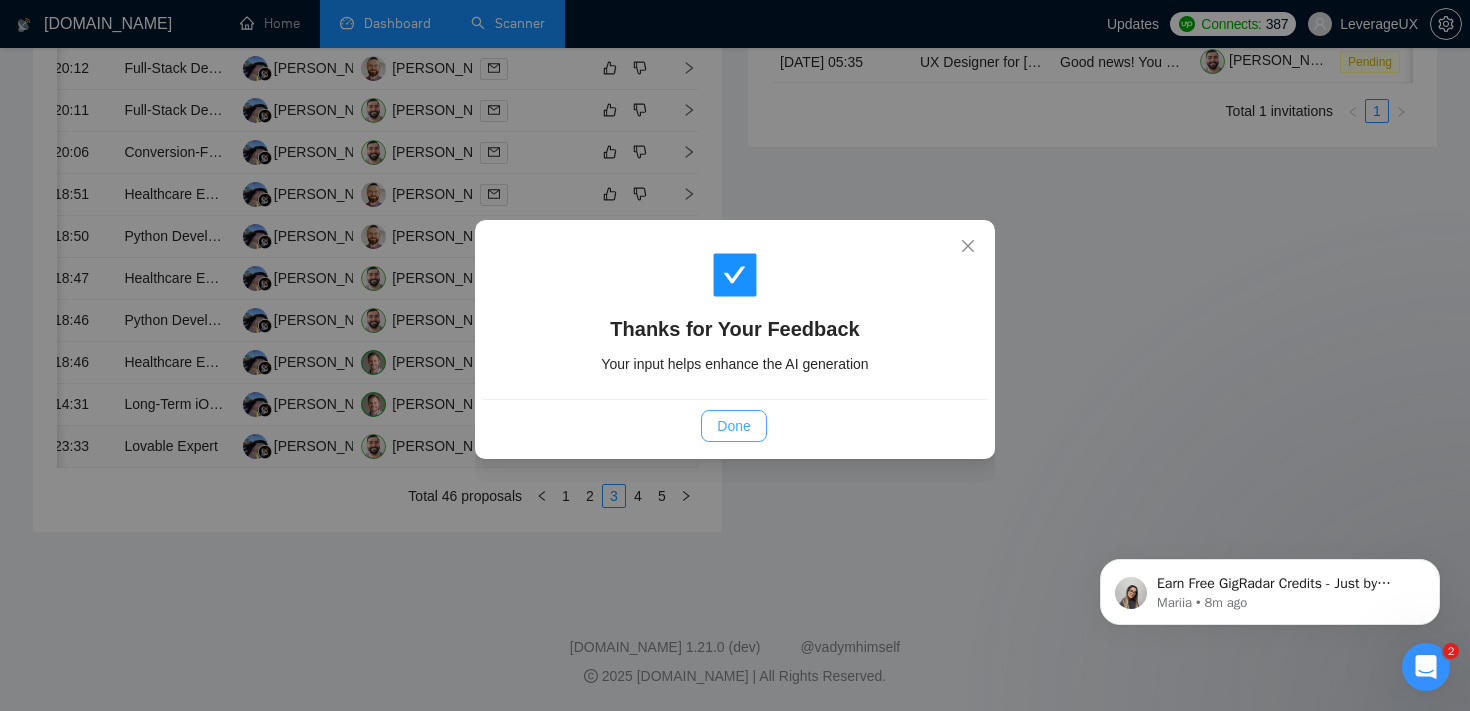 click on "Done" at bounding box center (733, 426) 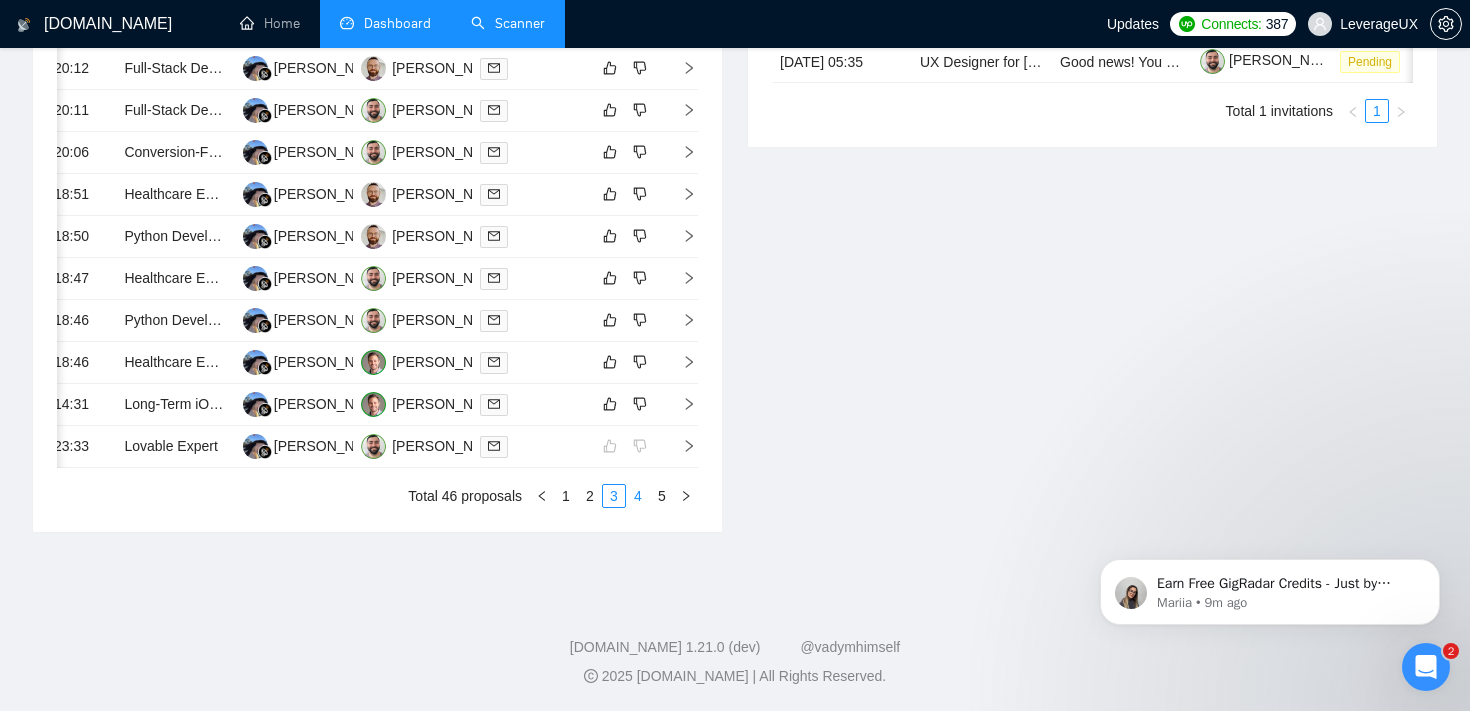click on "4" at bounding box center [638, 496] 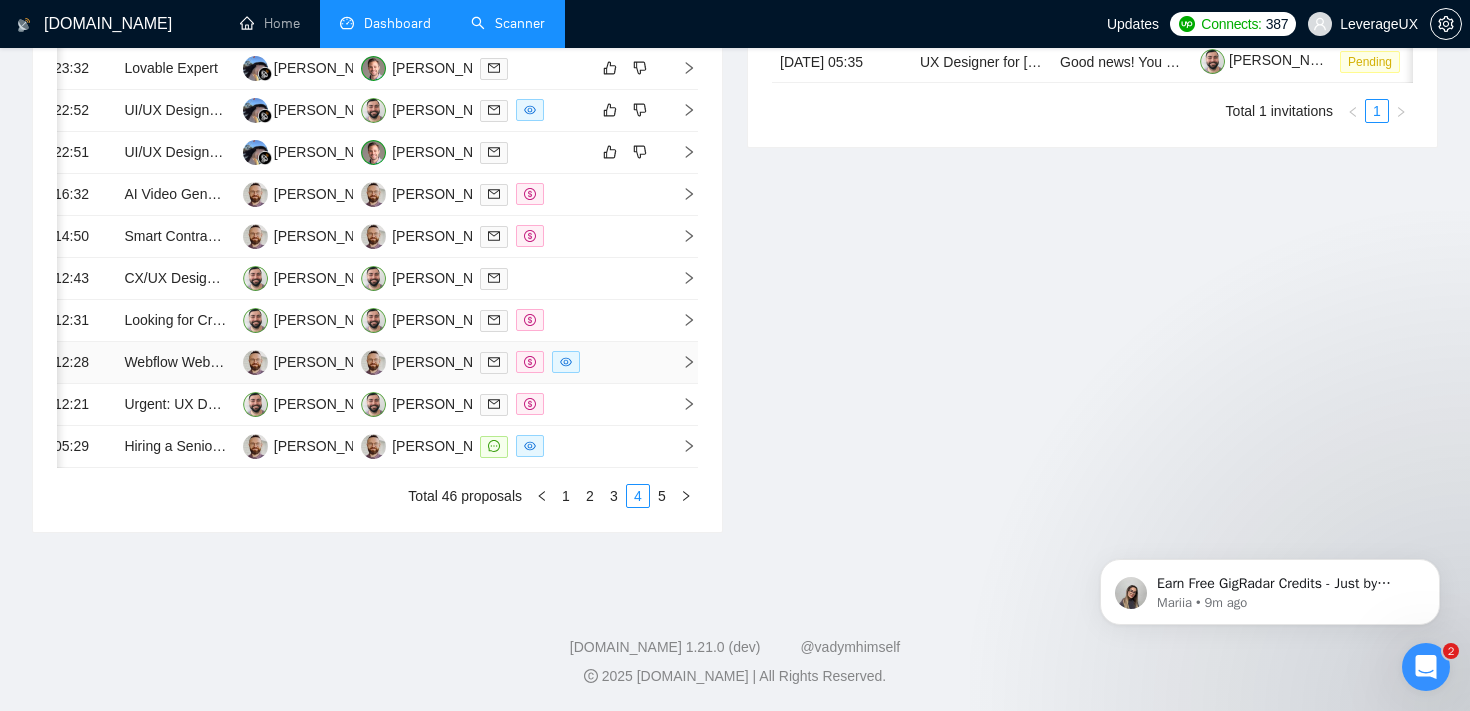 scroll, scrollTop: 0, scrollLeft: 0, axis: both 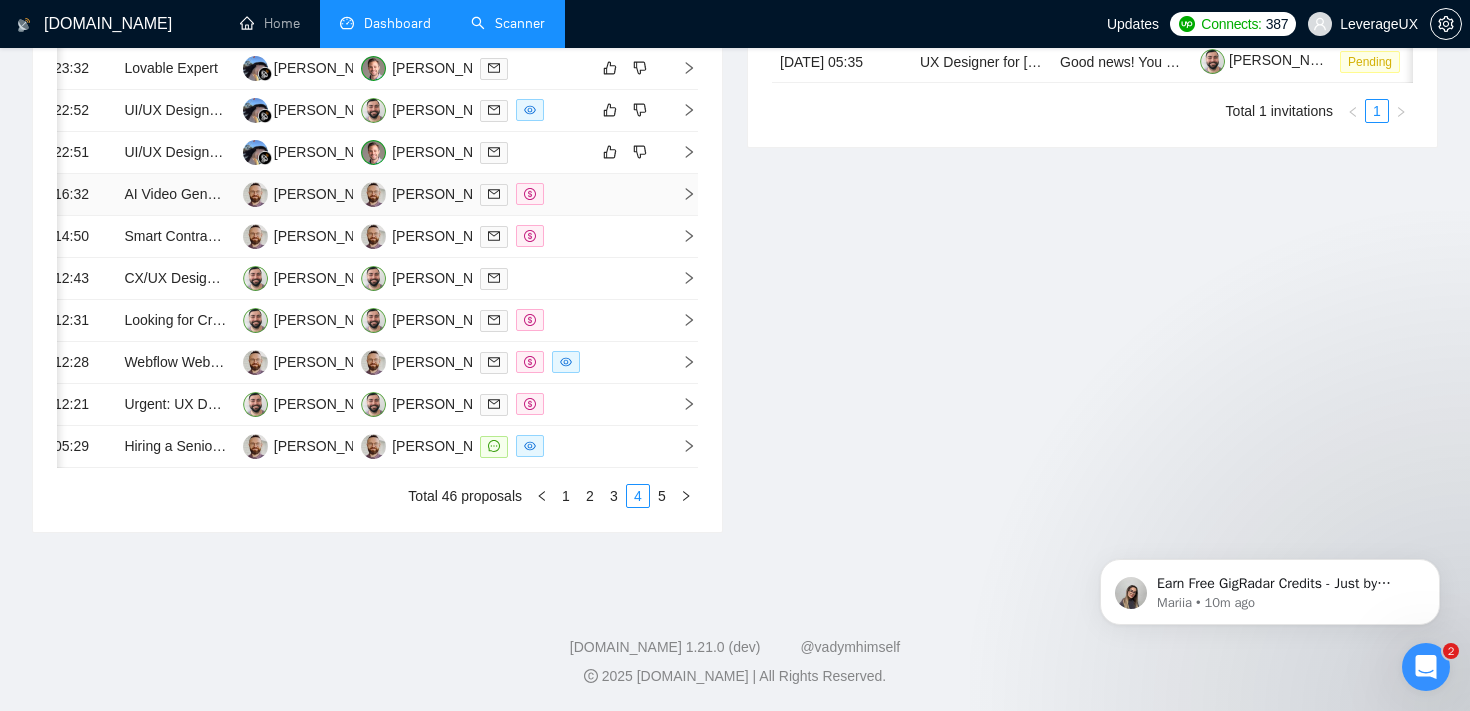 click at bounding box center [624, 195] 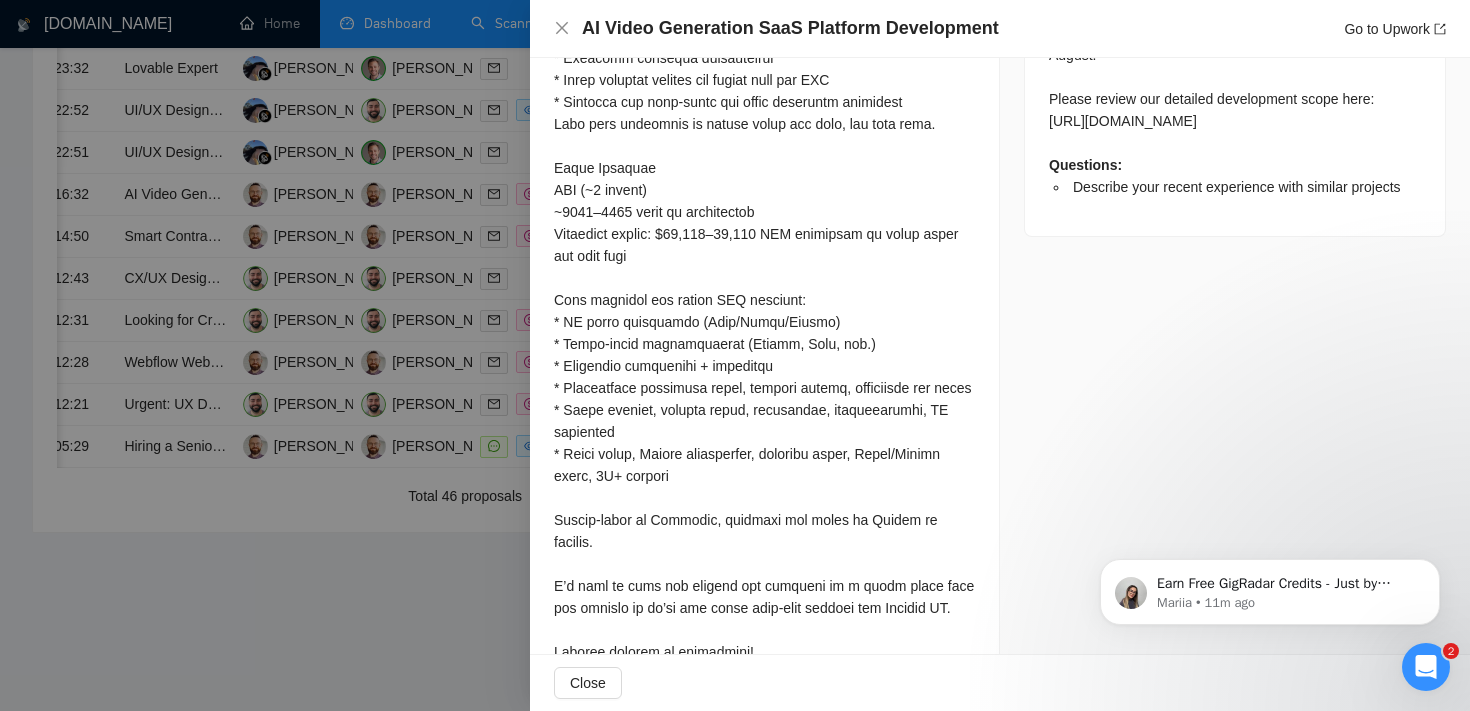 scroll, scrollTop: 1284, scrollLeft: 0, axis: vertical 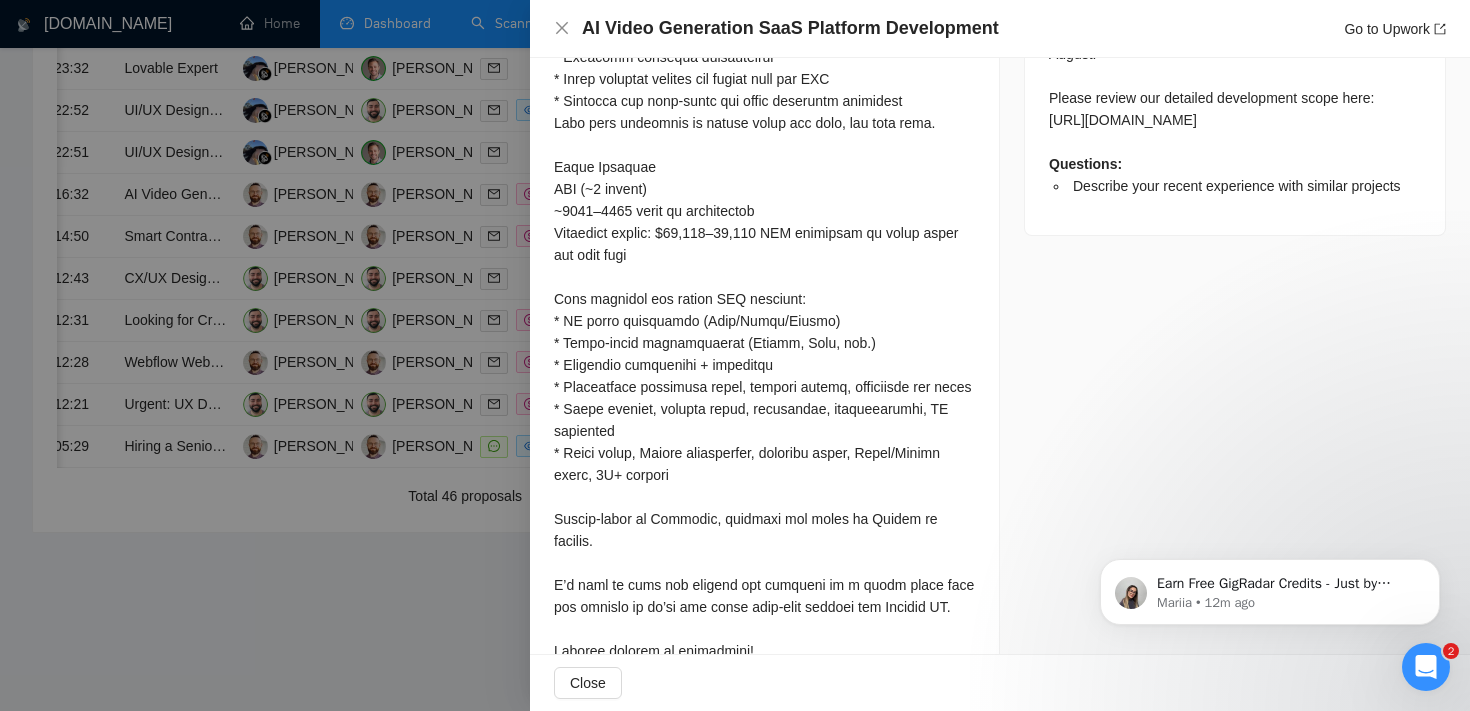 click at bounding box center [735, 355] 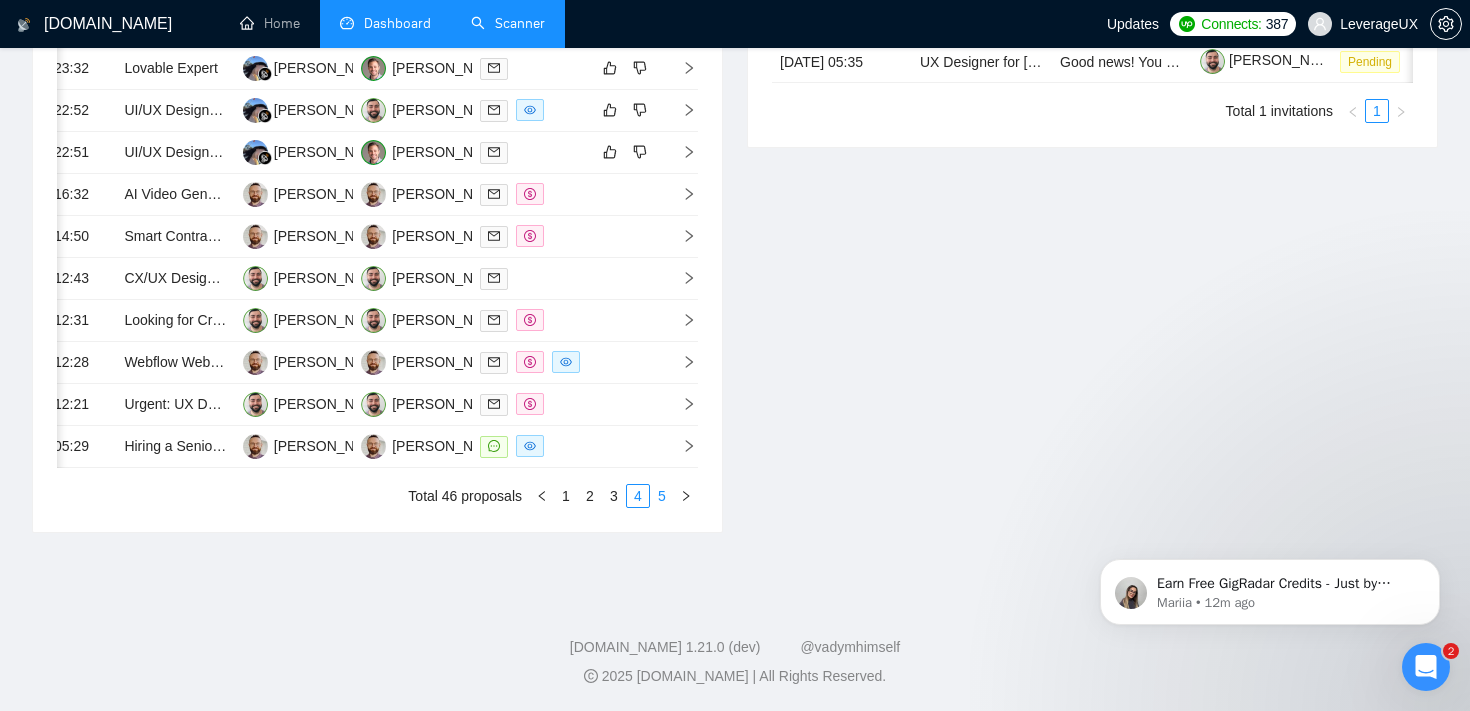 click on "5" at bounding box center (662, 496) 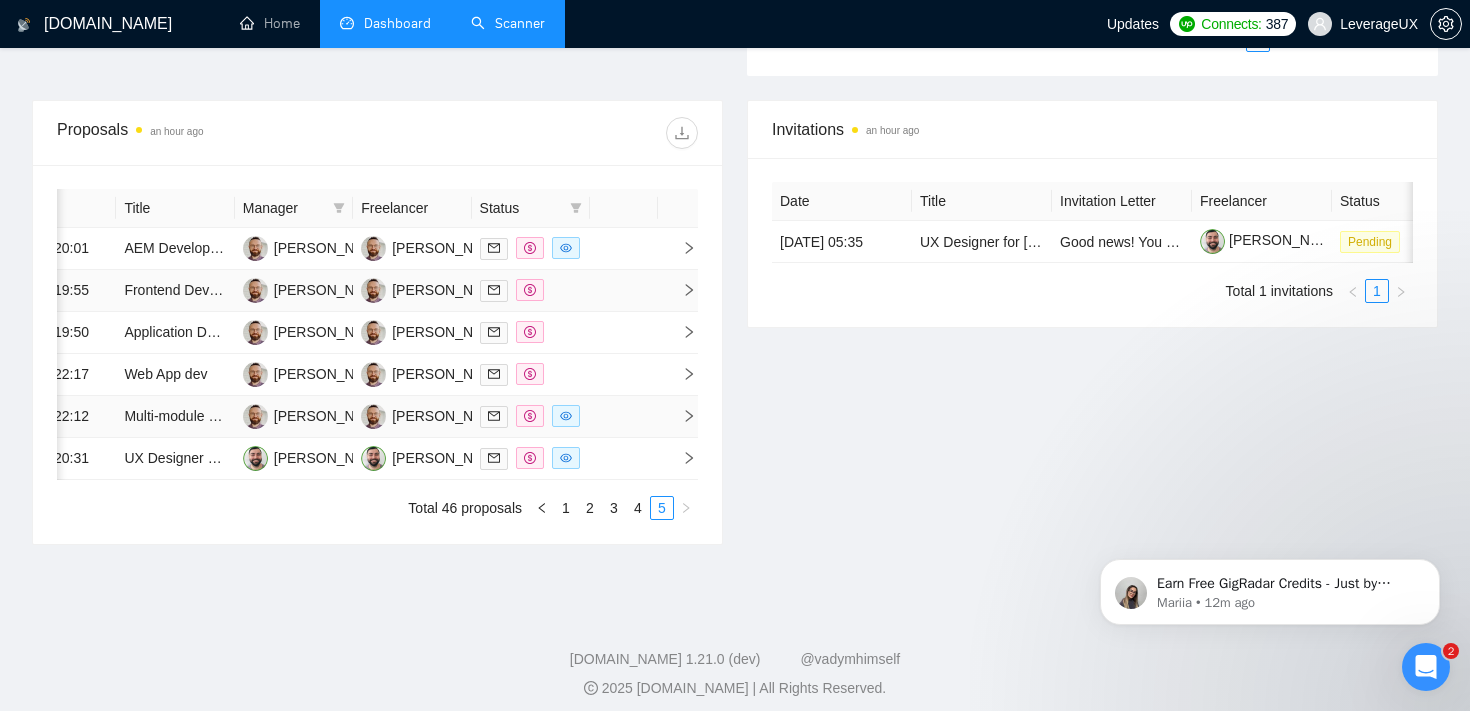 scroll, scrollTop: 717, scrollLeft: 0, axis: vertical 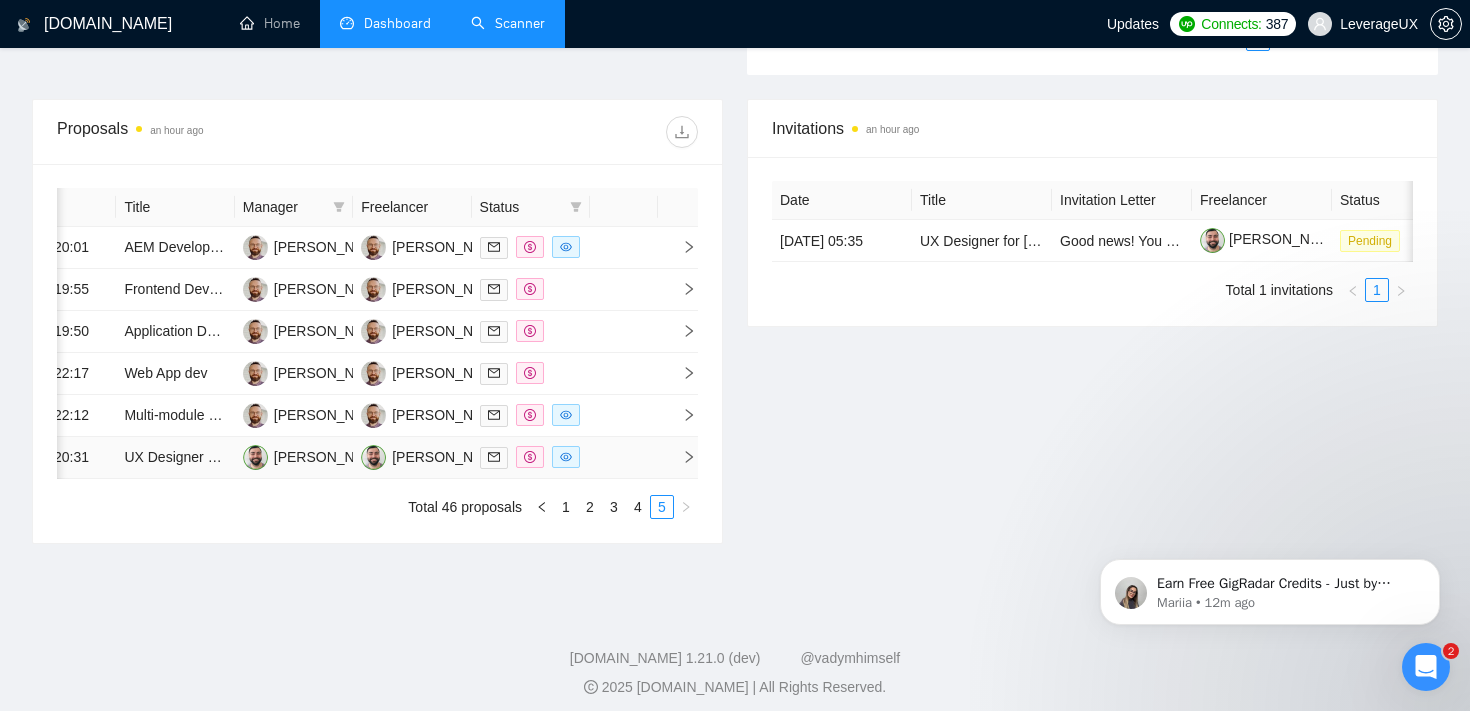 click 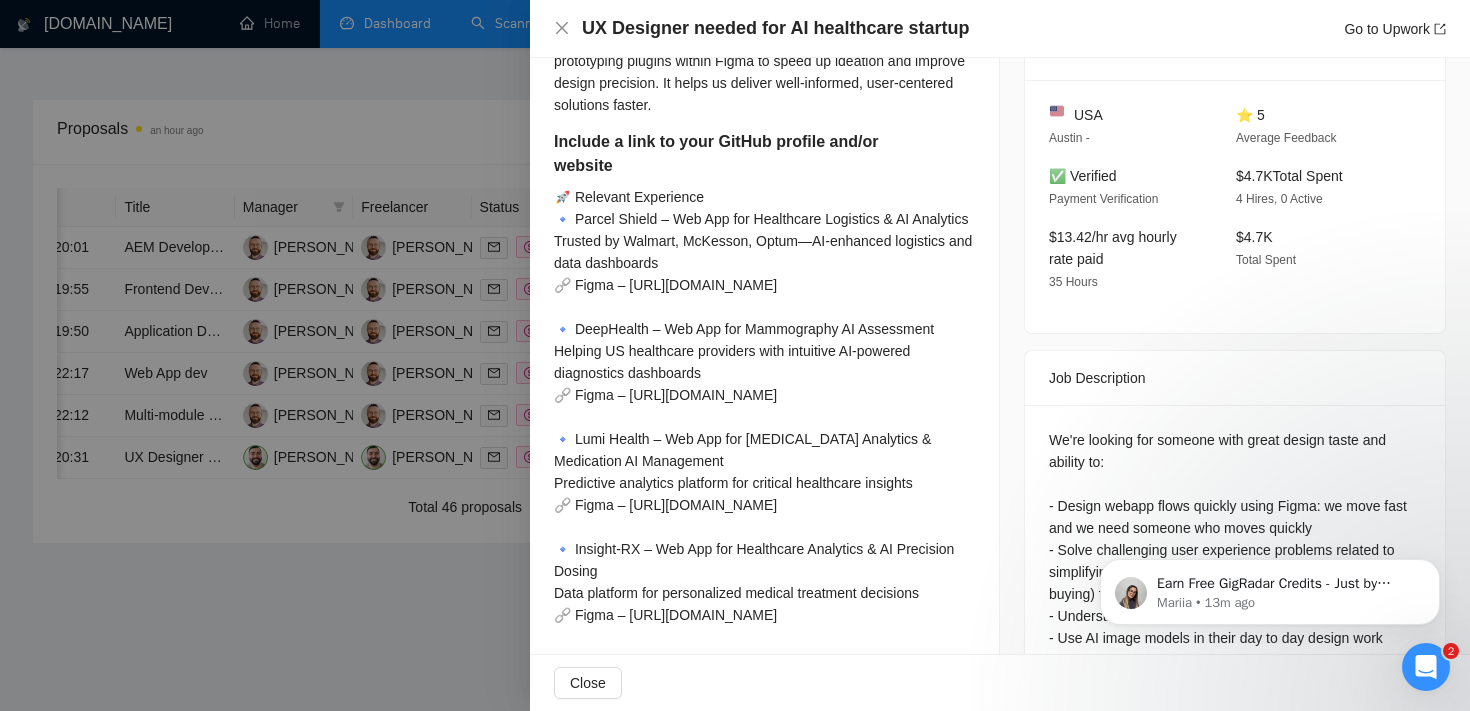 scroll, scrollTop: 503, scrollLeft: 0, axis: vertical 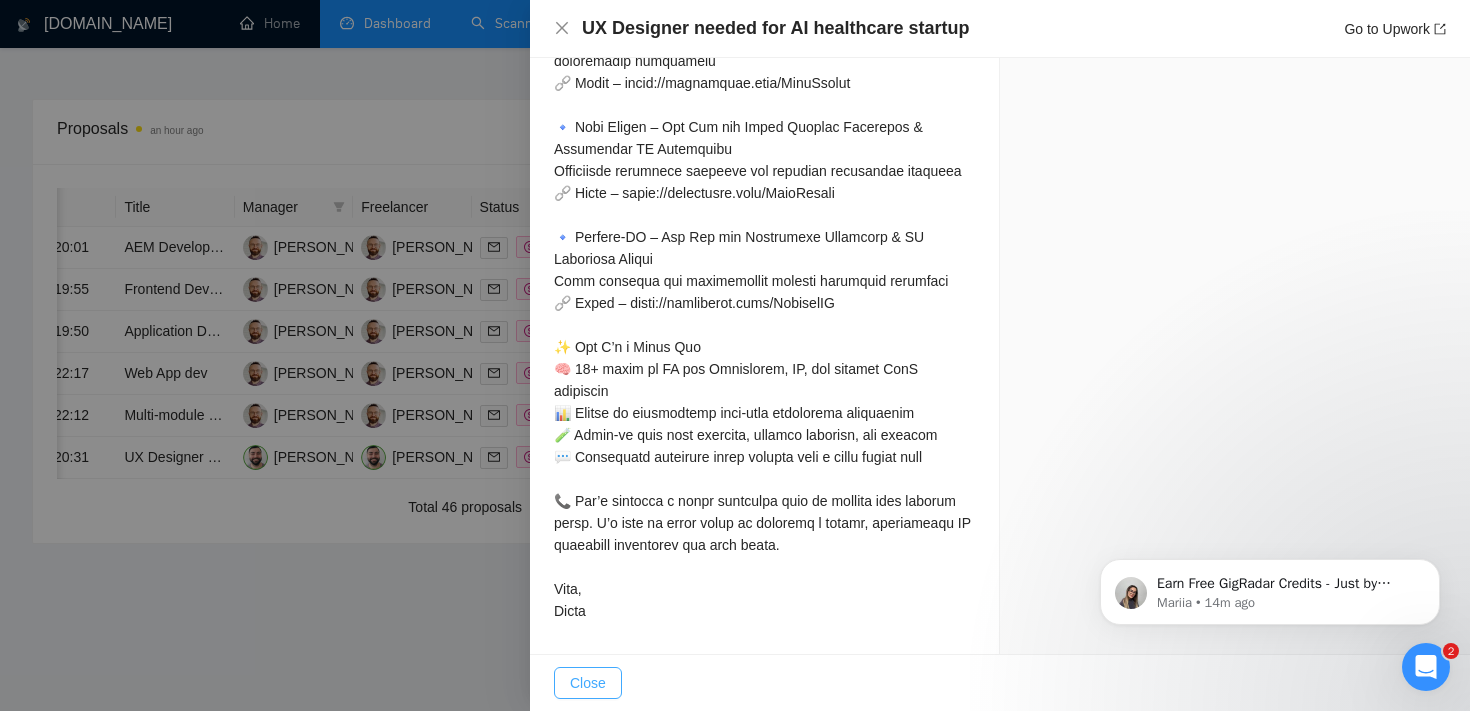 click on "Close" at bounding box center (588, 683) 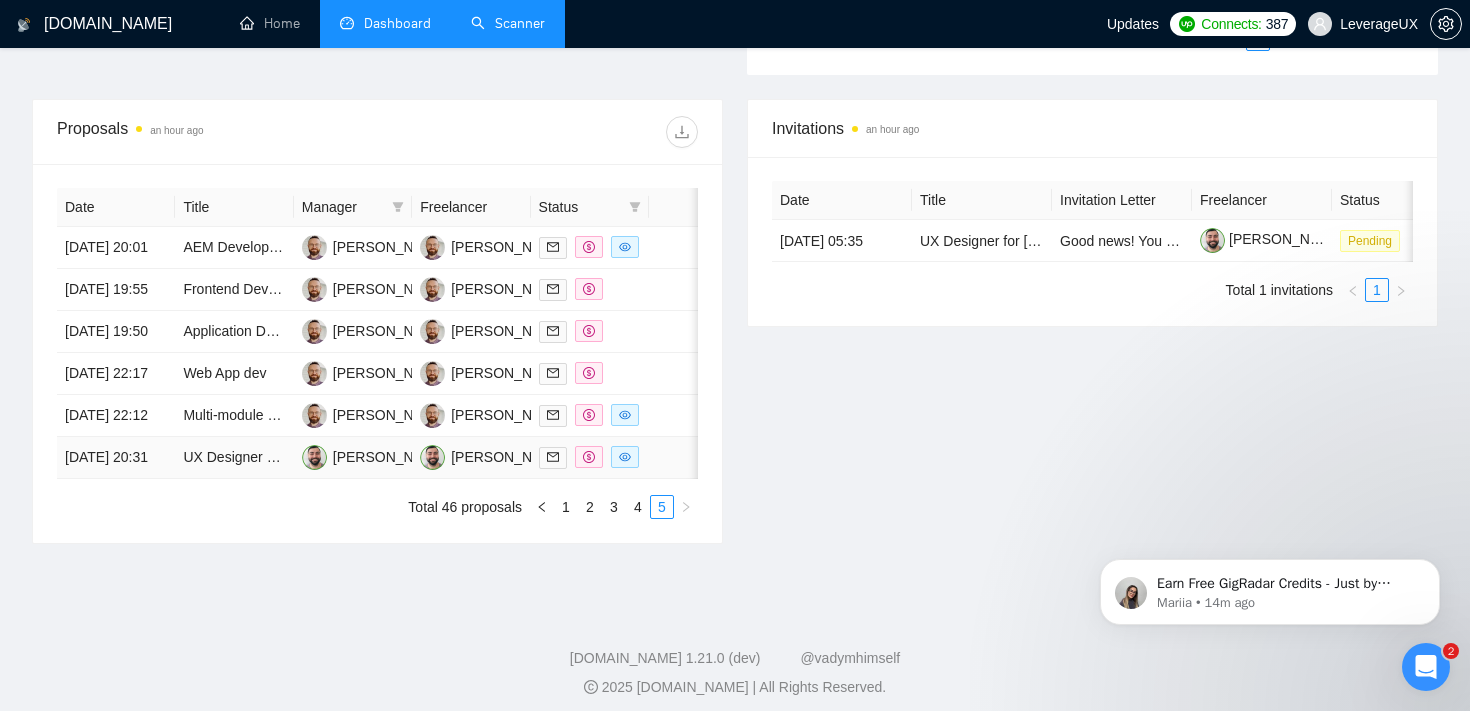 scroll, scrollTop: 0, scrollLeft: 59, axis: horizontal 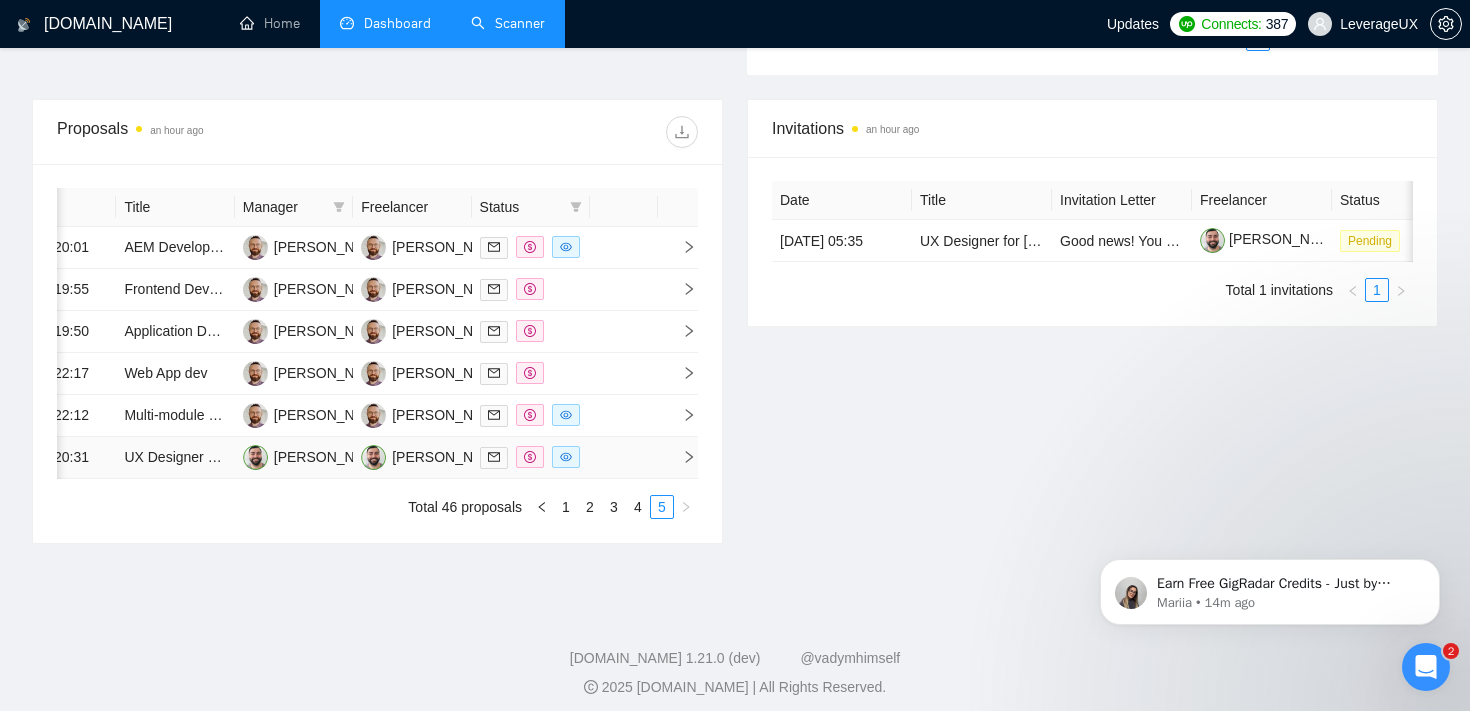 click 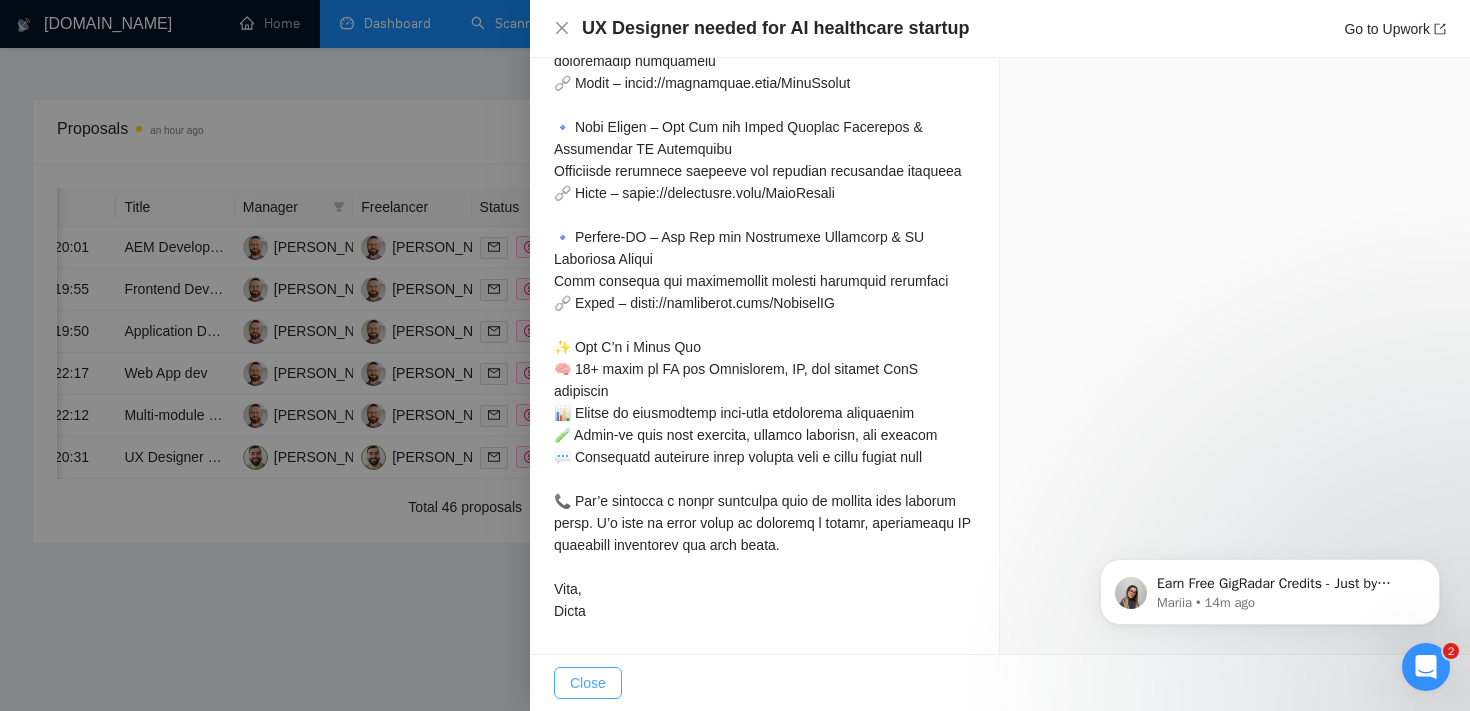 click on "Close" at bounding box center [588, 683] 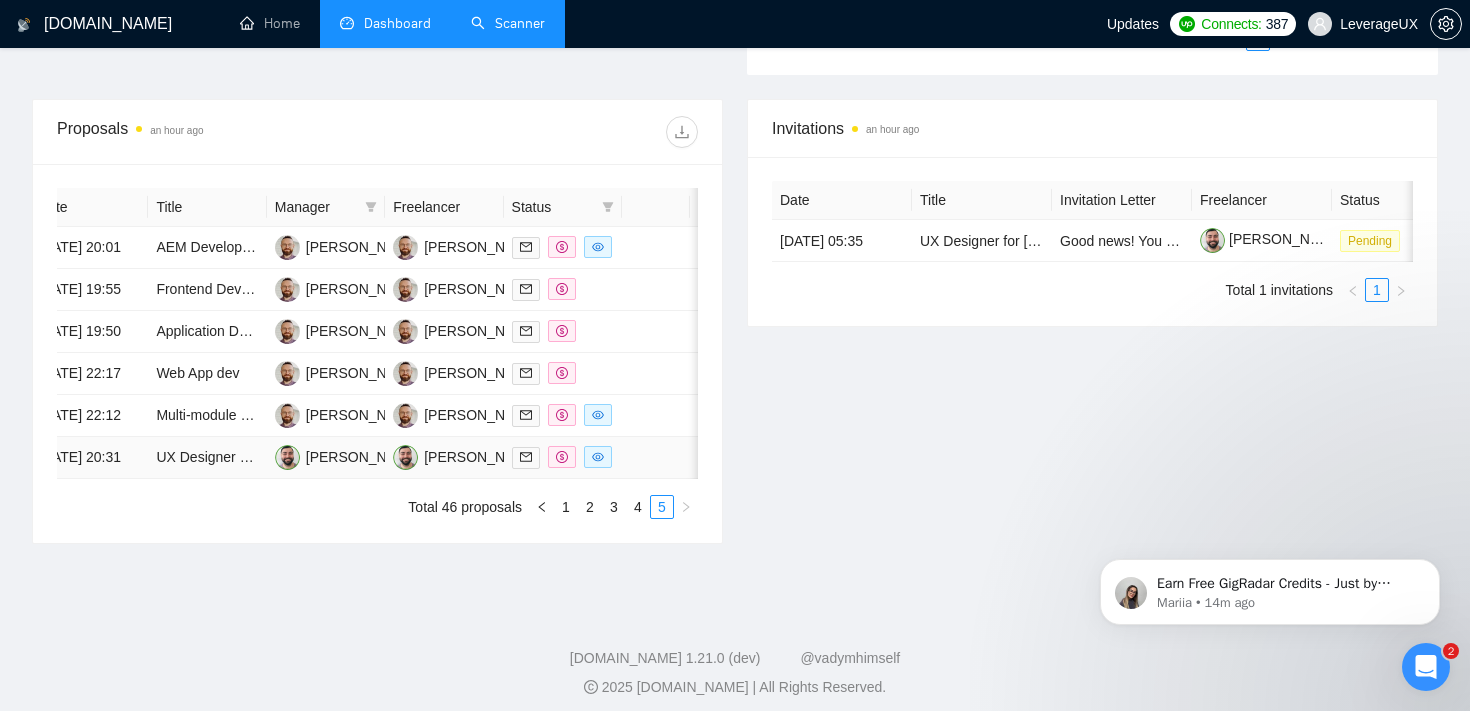 scroll, scrollTop: 0, scrollLeft: 0, axis: both 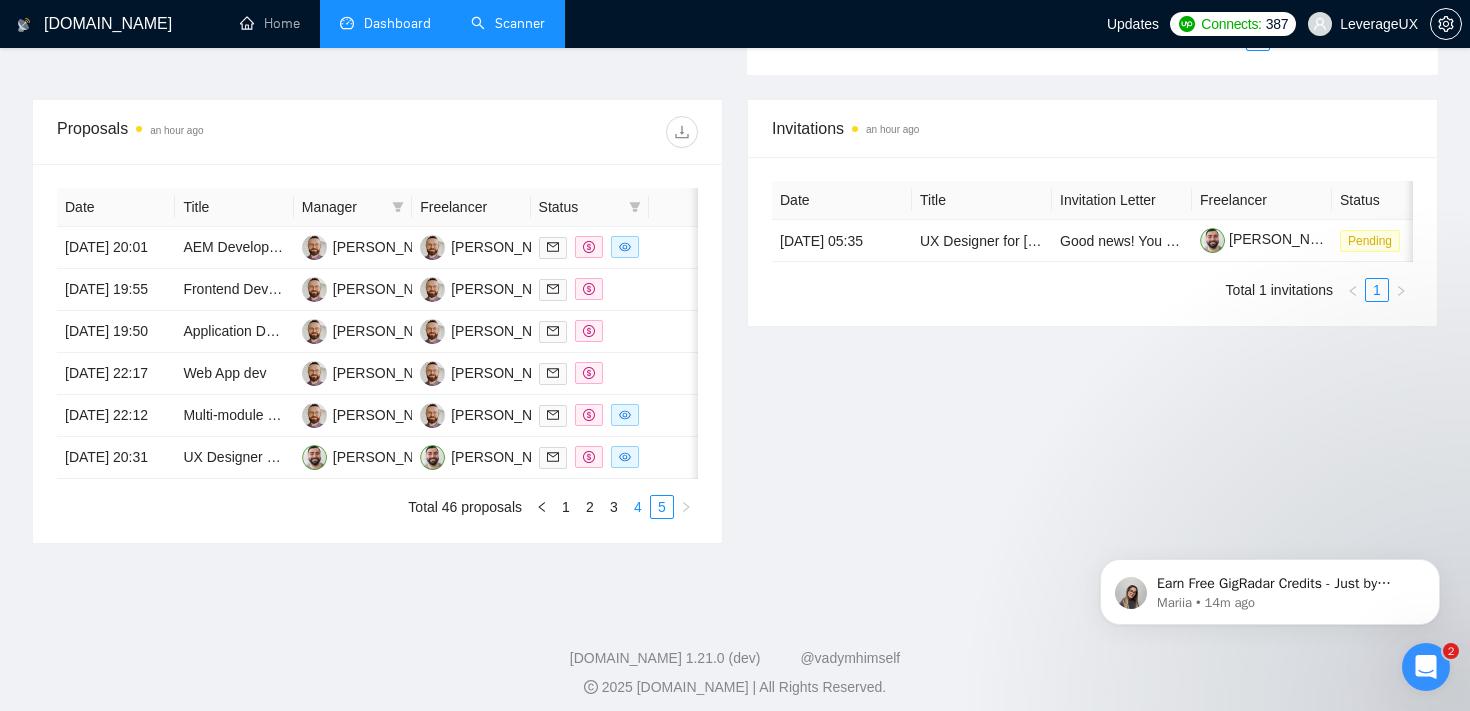 click on "4" at bounding box center (638, 507) 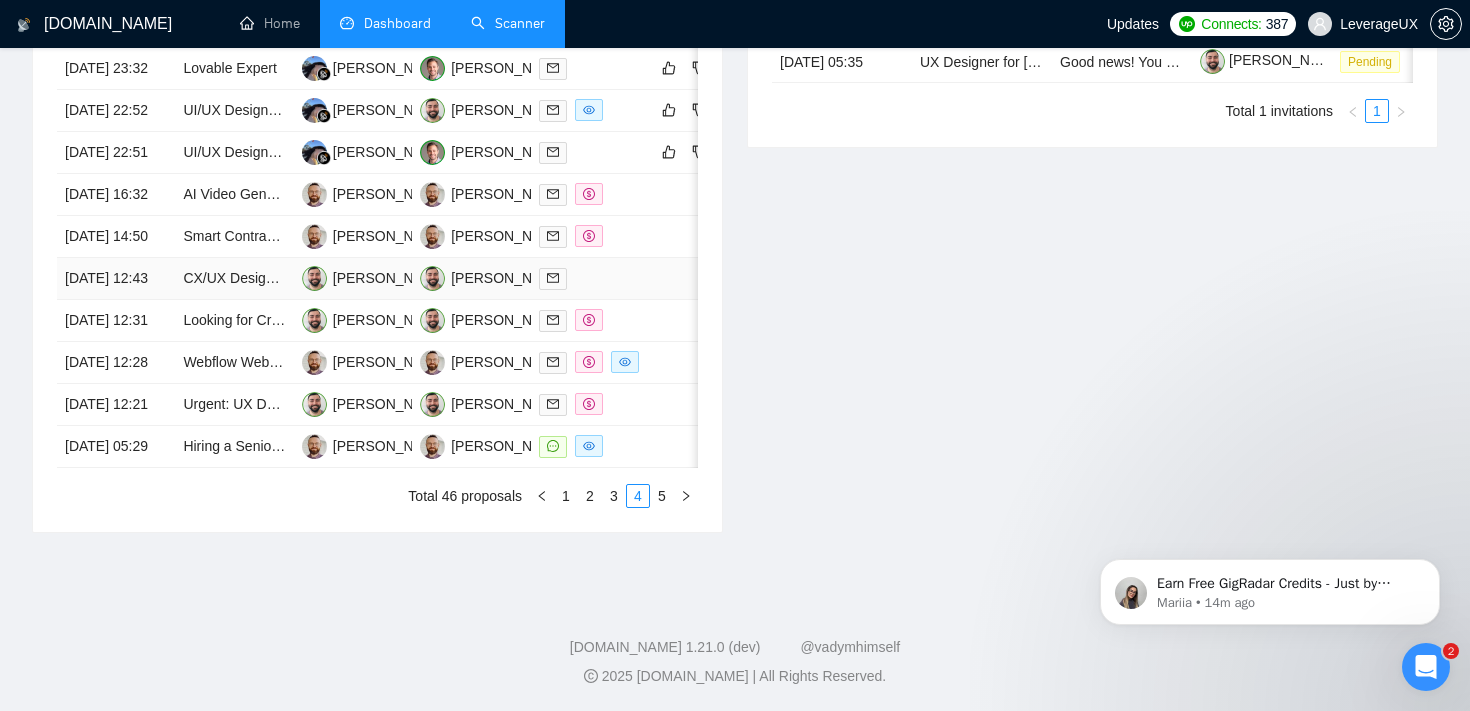 scroll, scrollTop: 1003, scrollLeft: 0, axis: vertical 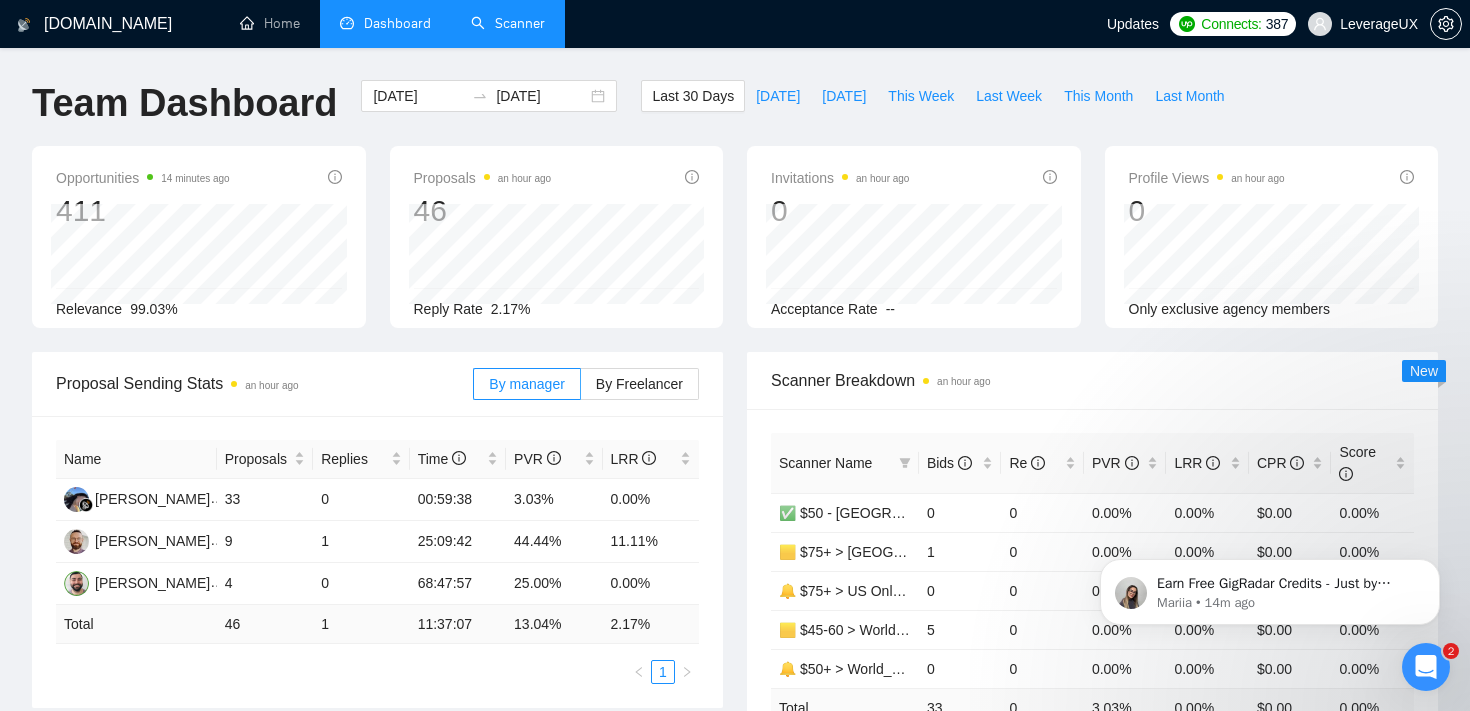 click on "Opportunities 14 minutes ago 411   Relevance 99.03% Proposals an hour ago 46   Reply Rate 2.17% Invitations an hour ago 0   Acceptance Rate -- Profile Views an hour ago 0   Only exclusive agency members" at bounding box center [735, 249] 